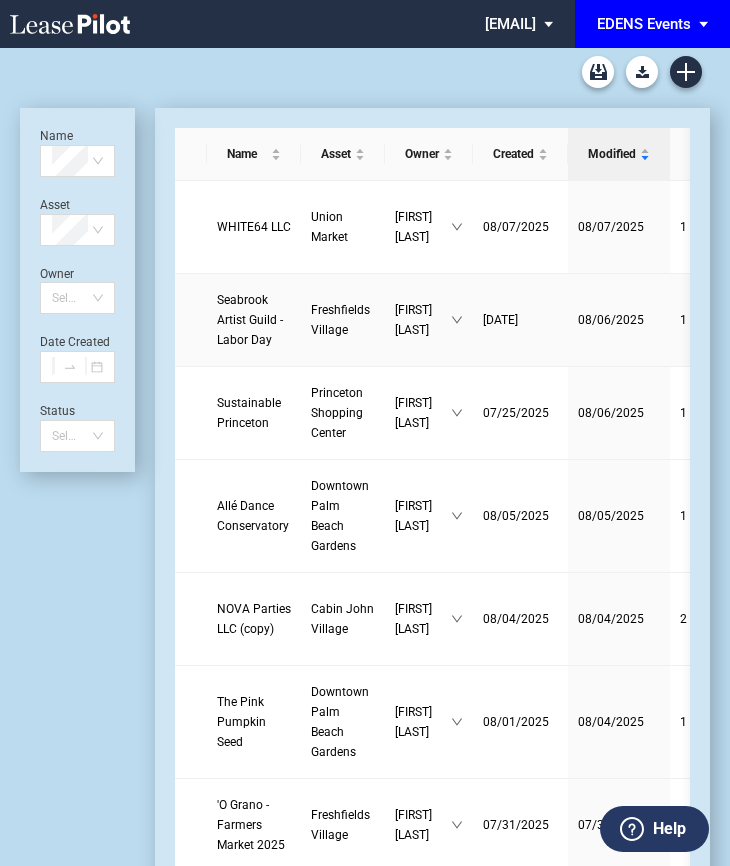 scroll, scrollTop: 0, scrollLeft: 0, axis: both 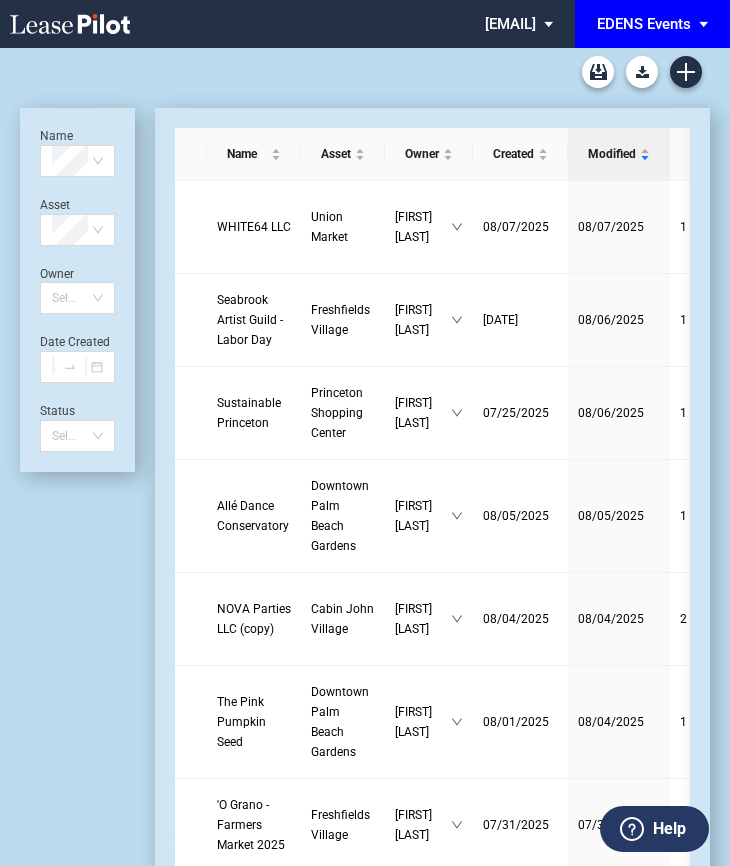 click on "EDENS Events" at bounding box center (644, 24) 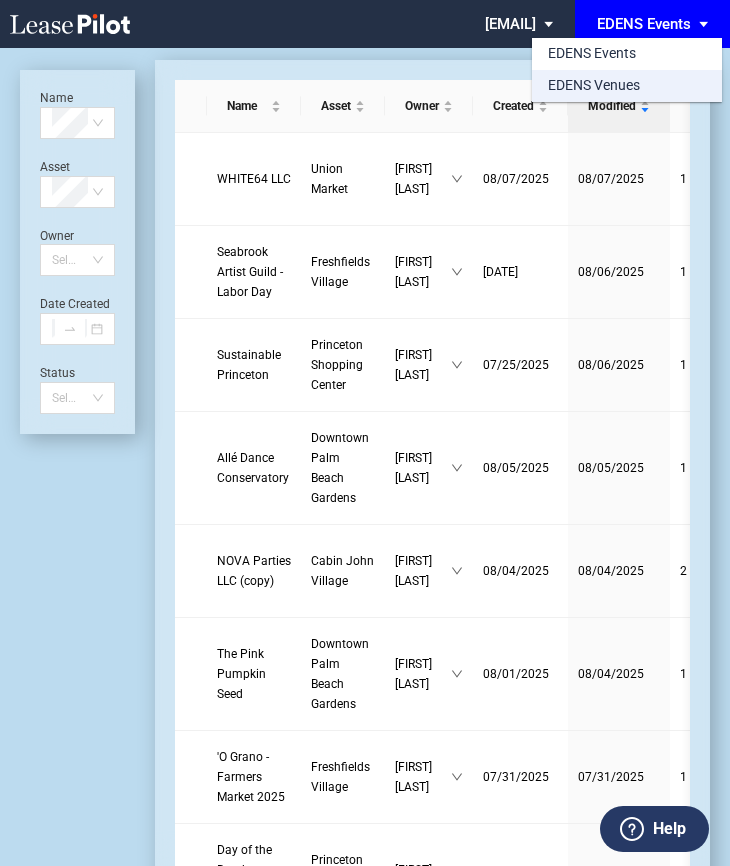 click on "EDENS Venues" at bounding box center (594, 86) 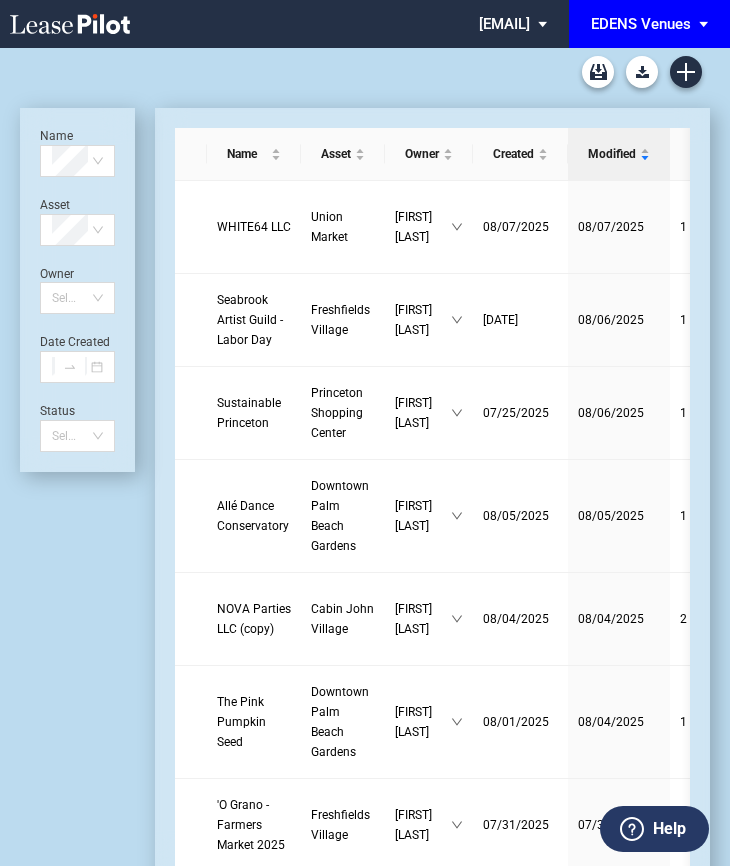 scroll, scrollTop: 48, scrollLeft: 0, axis: vertical 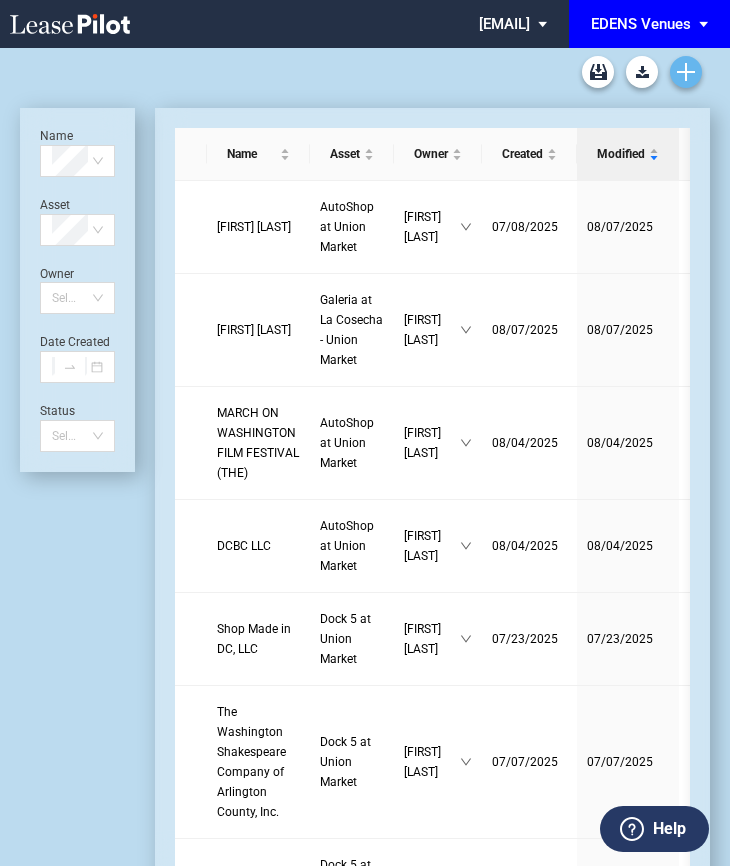 click 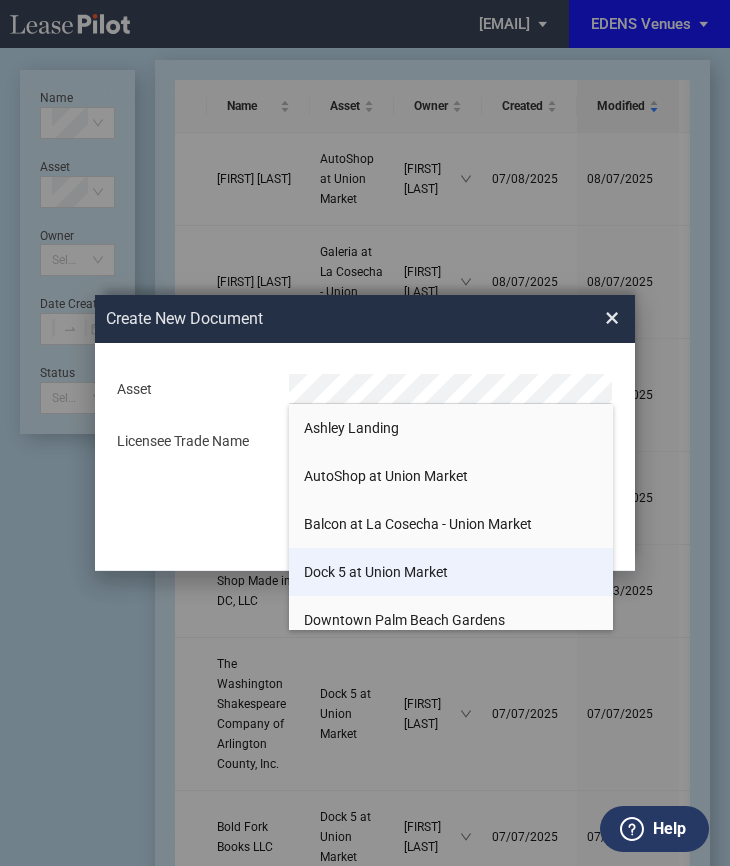 click on "Dock 5 at Union Market" at bounding box center (376, 572) 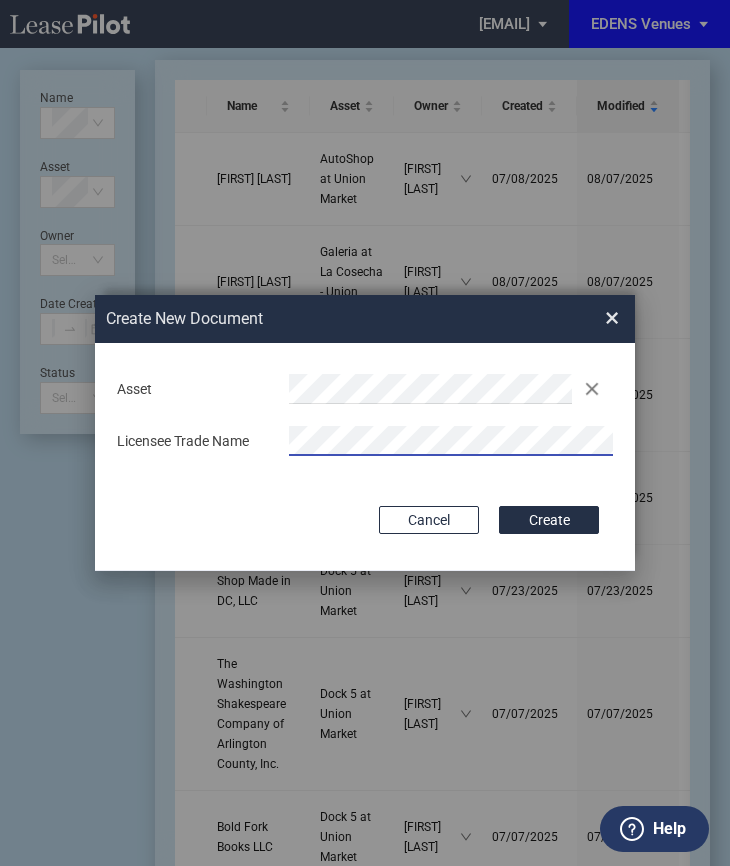 scroll, scrollTop: 0, scrollLeft: 0, axis: both 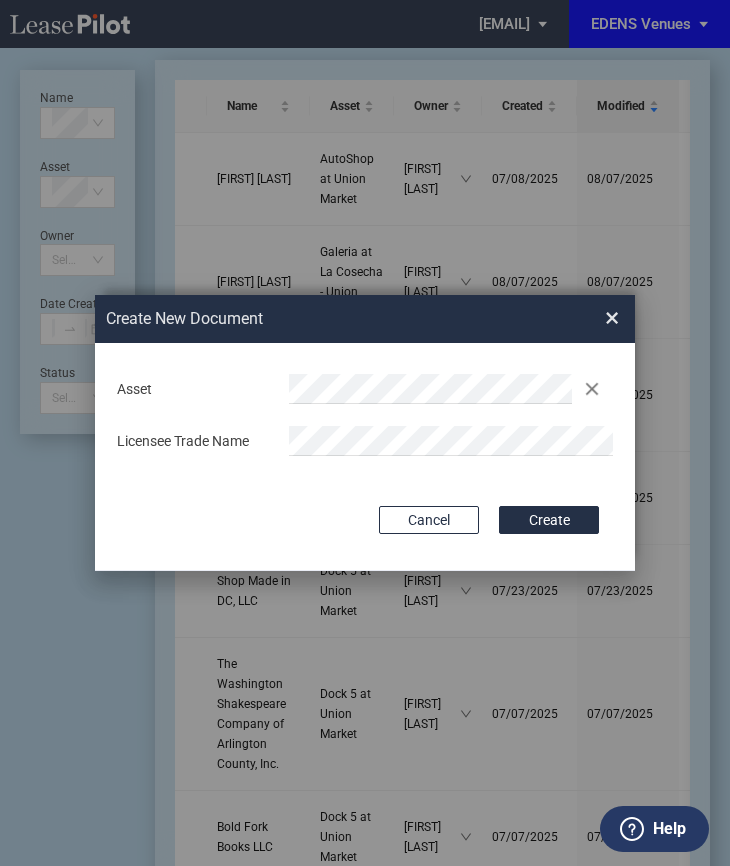 click on "Licensee Trade Name" at bounding box center (193, 442) 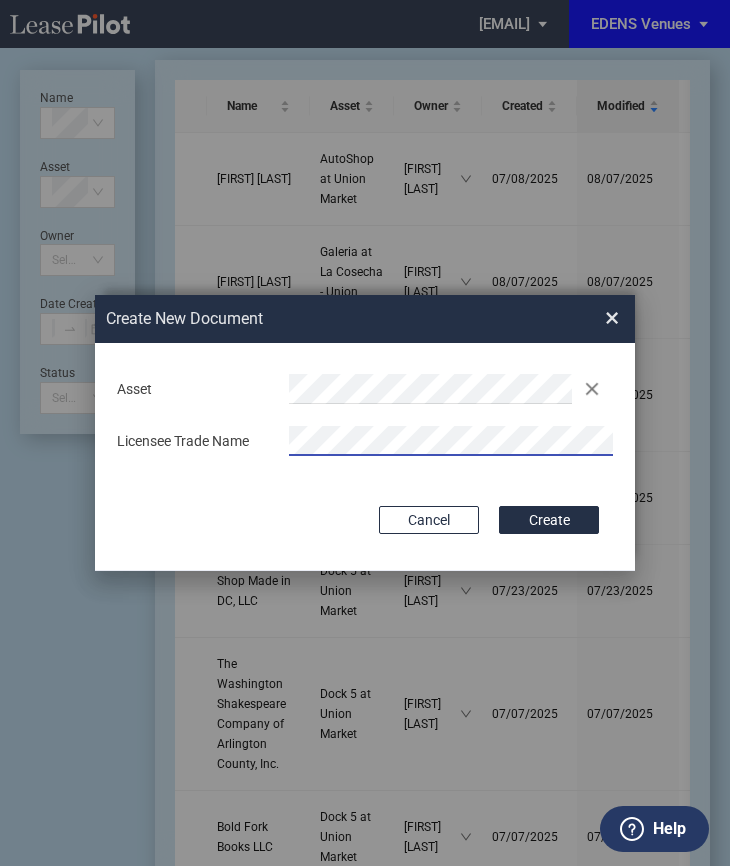 click at bounding box center (451, 441) 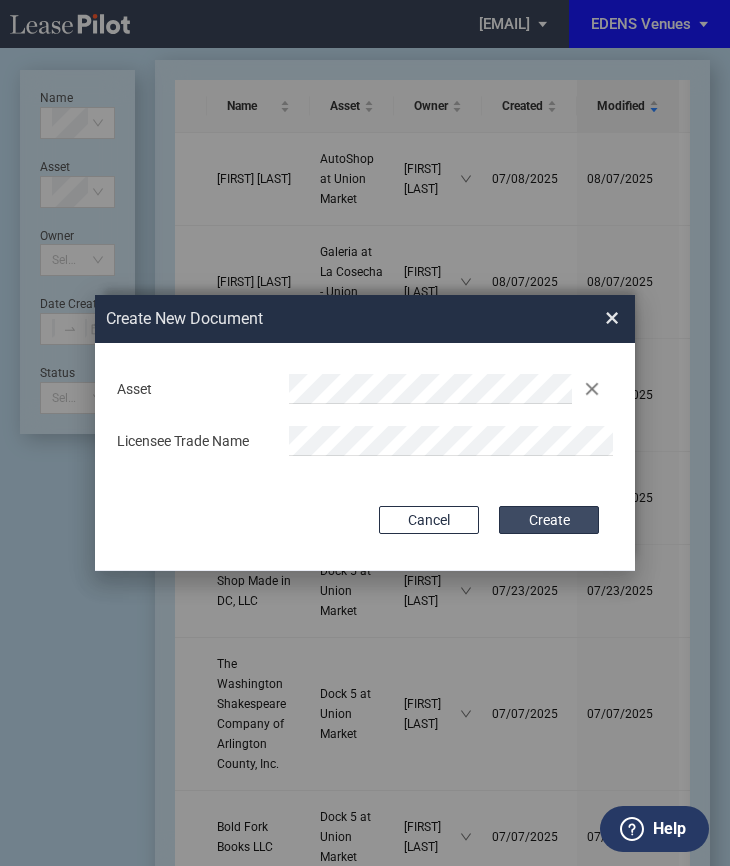 click on "Create" at bounding box center (549, 520) 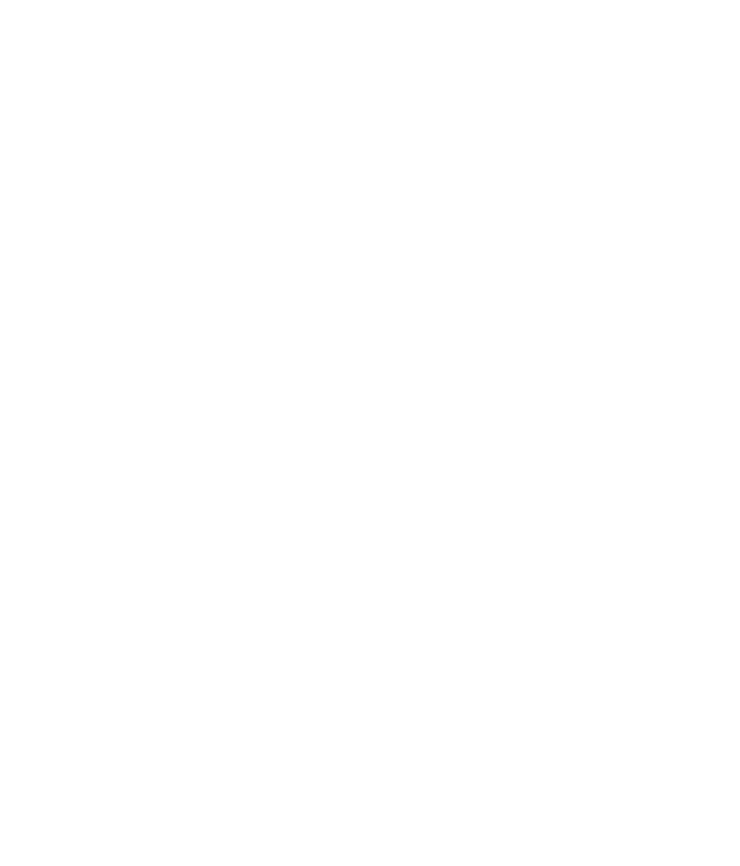 scroll, scrollTop: 0, scrollLeft: 0, axis: both 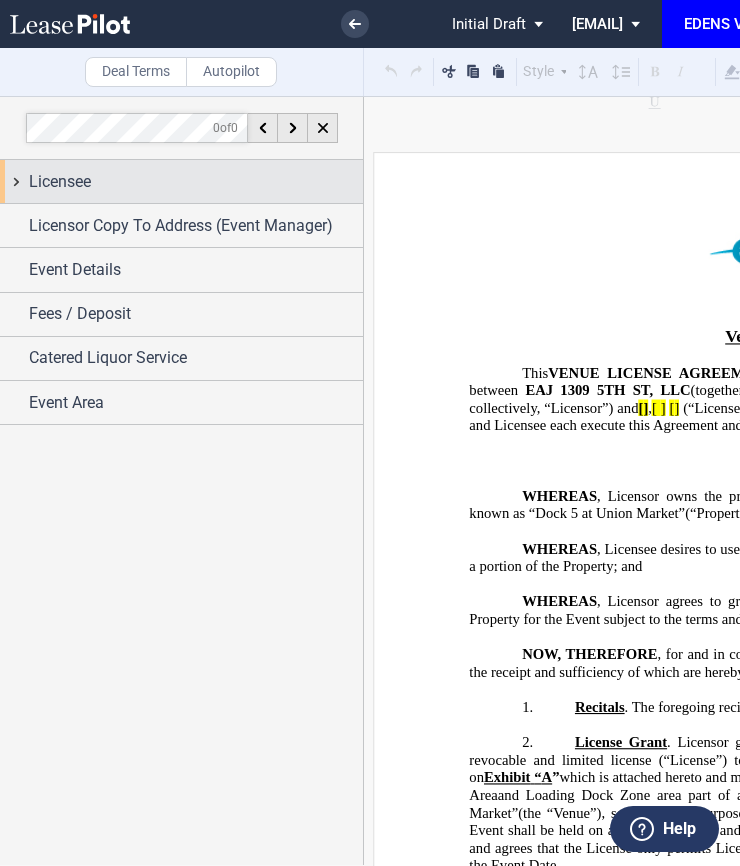 click on "Licensee" at bounding box center (196, 182) 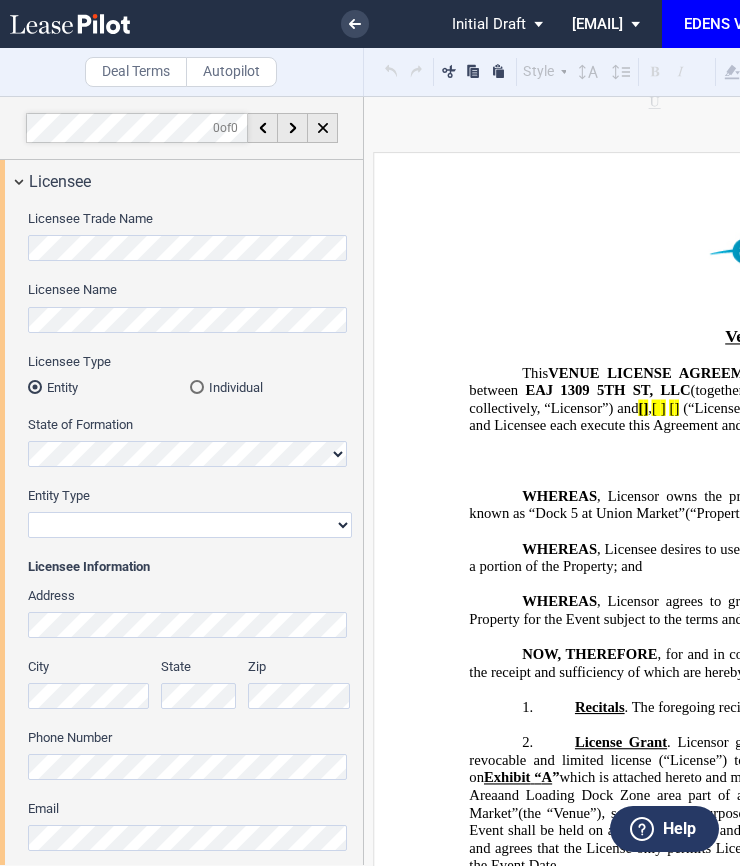 click at bounding box center (197, 387) 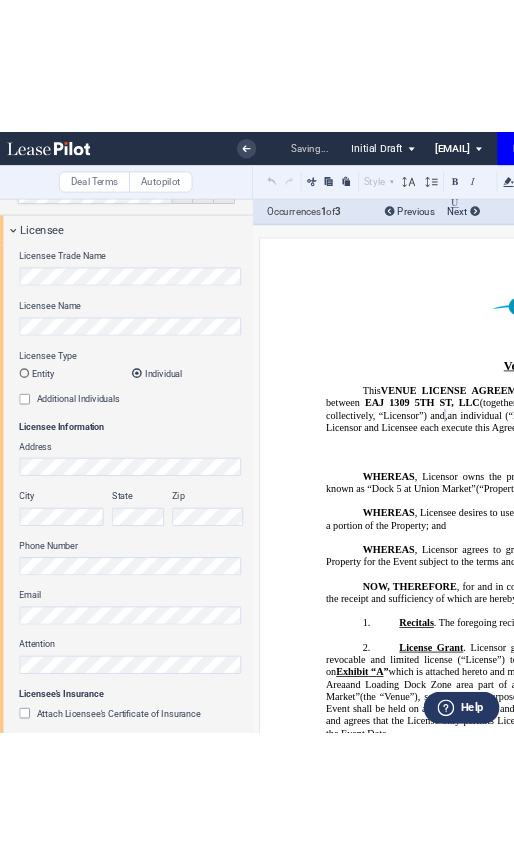 scroll, scrollTop: 86, scrollLeft: 0, axis: vertical 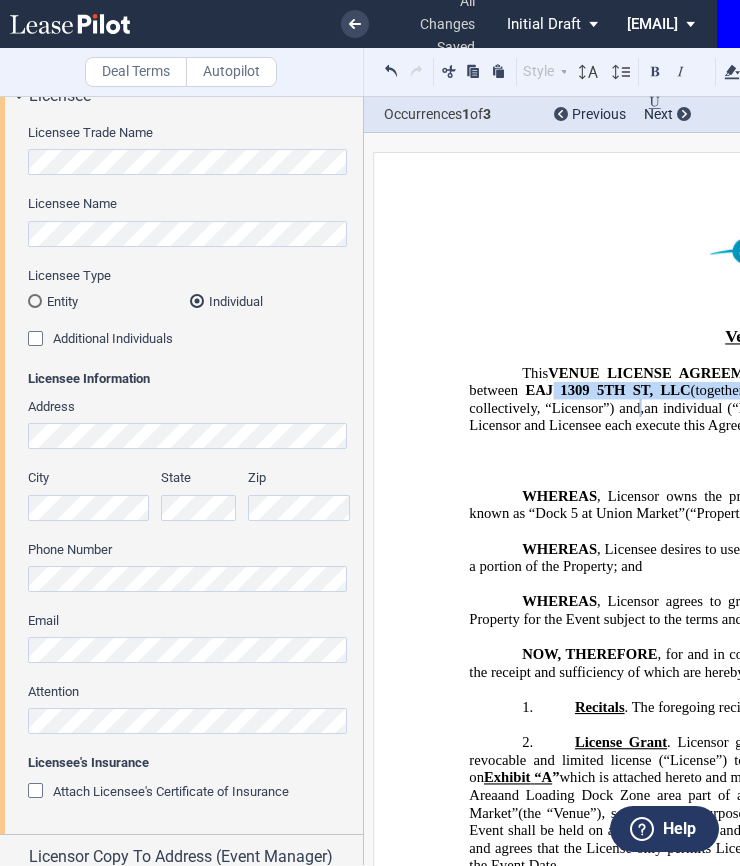 drag, startPoint x: 645, startPoint y: 379, endPoint x: 546, endPoint y: 379, distance: 99 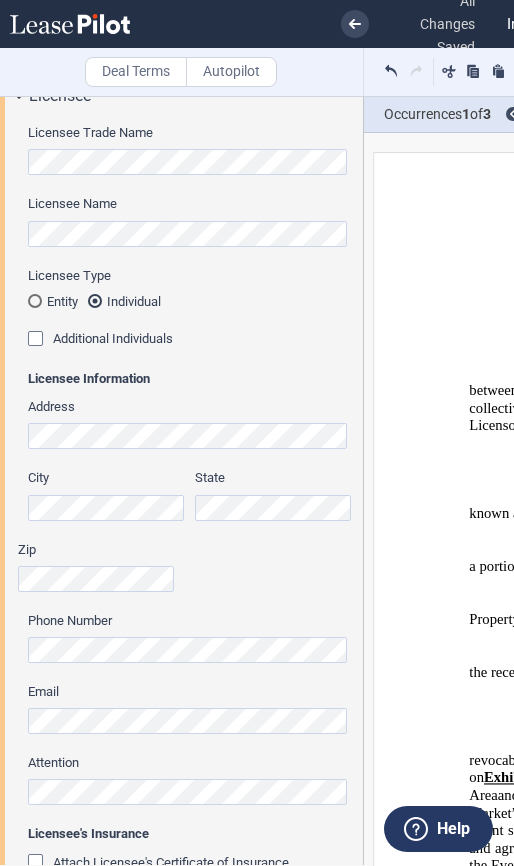 click on "﻿
VLA #  3030 ﻿ ﻿
﻿
Venue License Agreement
﻿
This  VENUE LICENSE AGREEMENT  (“Agreement”) is entered into as of _______________, by and between   EAJ 1309 5TH ST, LLC  (together with its affiliated entities having an interest in and to the Property collectively, “Licensor”) and  ﻿ ﻿ [ ﻿ ﻿ ] ,  ﻿ ﻿   ﻿ ﻿ [ ﻿ ﻿   ﻿ ﻿ ]   ﻿ ﻿ [ ﻿ ﻿ ] an individual ,  ﻿ ﻿ , an individual ,  ,  , and   and  ﻿ ﻿ , an individual , jointly and severally,   (“ collectively, the  Licensee”). The “Effective Date” of this Agreement will be the date that Licensor and Licensee each execute this Agreement and Licensor has delivered this Agreement to Licensee.
﻿
RECITALS
﻿
WHEREAS , Licensor owns the property located at  1309 5th Street, N.E. ,   Washington ," at bounding box center [822, 5341] 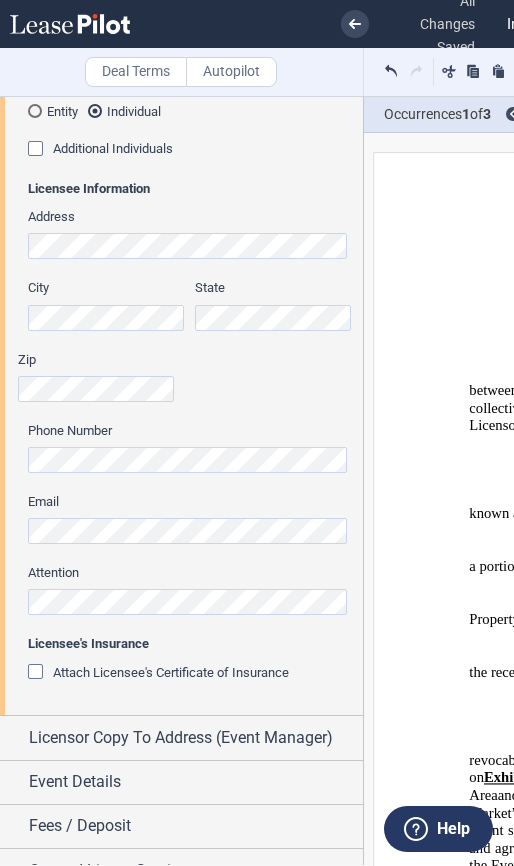 scroll, scrollTop: 348, scrollLeft: 0, axis: vertical 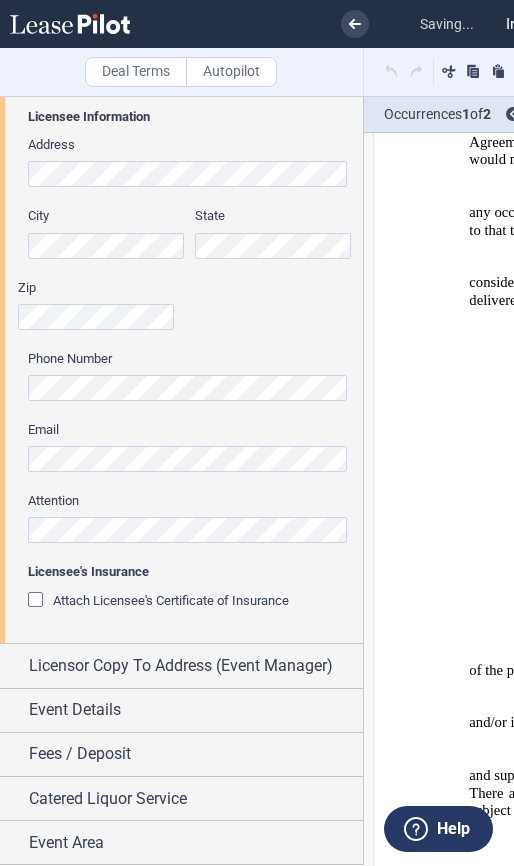 click on "Licensee Trade Name
Licensee Name
Licensee Type
Entity
Individual
State of Formation
Entity Type
Corporation
Limited Liability Company
General Partnership
Limited Partnership
Non-Profit Corporation
Other" at bounding box center [181, 249] 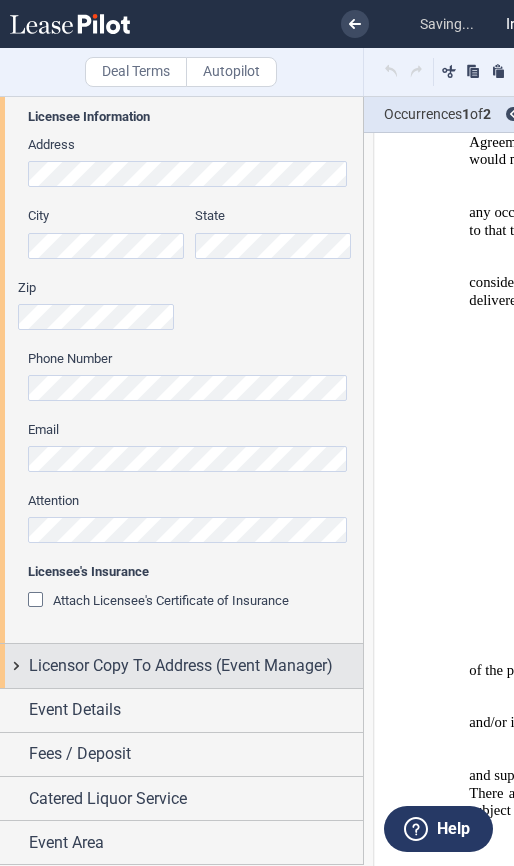 click on "Licensor Copy To Address (Event Manager)" at bounding box center (181, 666) 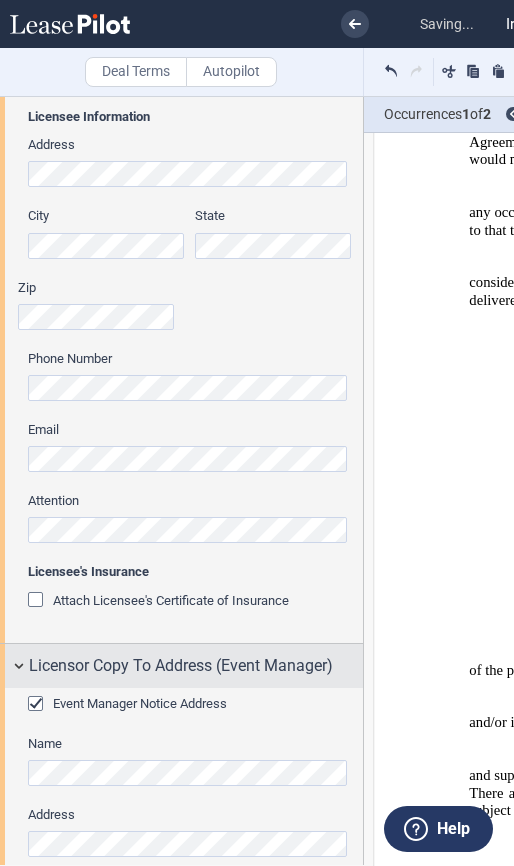 scroll, scrollTop: 676, scrollLeft: 0, axis: vertical 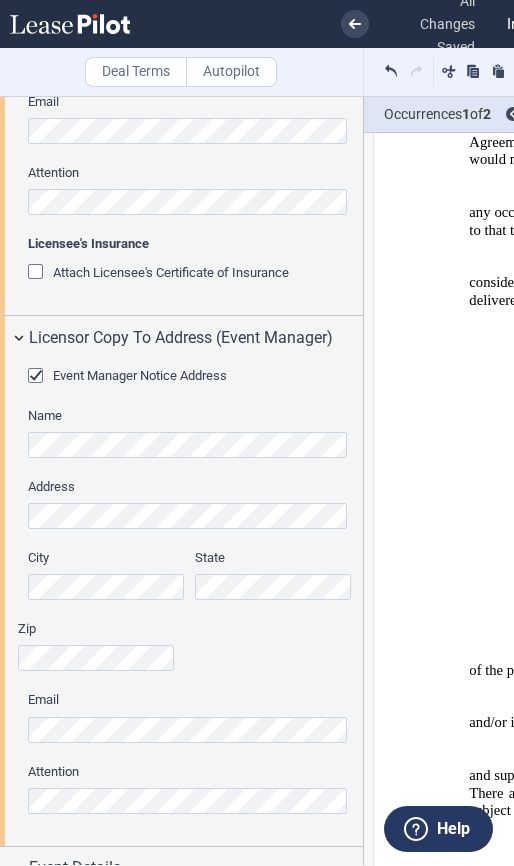 click on ".bocls-1{fill:#26354a;fill-rule:evenodd}
Loading...
×
all changes saved
Pending...
Pending...
Initial Draft
Initial Draft
In Negotiation
Final Draft
cgraves@edens.com
Change Password
2-Factor Authentication
Sign Out
EDENS Venues
EDENS Events
EDENS Venues
Deal Terms
Autopilot
Style
Normal
8pt
9pt
10pt
10.5pt
11pt
12pt
14pt
16pt
Normal
1
1.15
1.5
2
3
No Color" at bounding box center [257, 433] 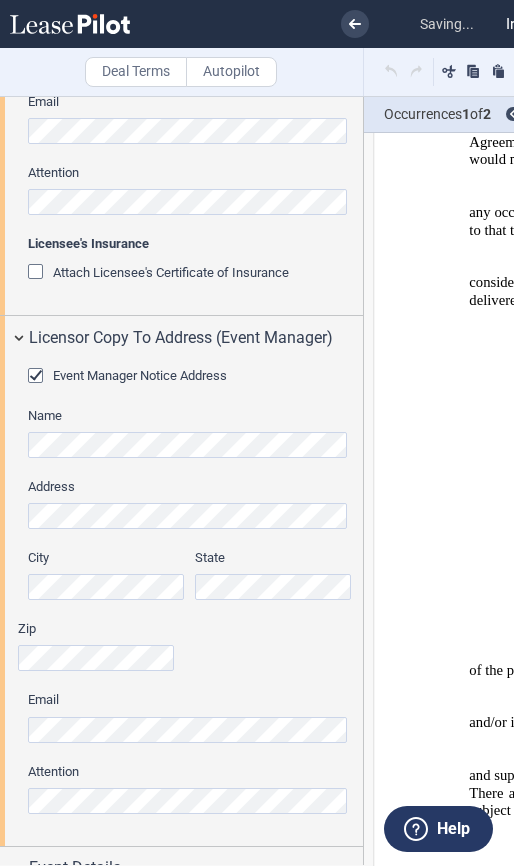click on "Event Manager Notice Address
Name
Address
City
State
Zip
Email
Attention" at bounding box center (181, 603) 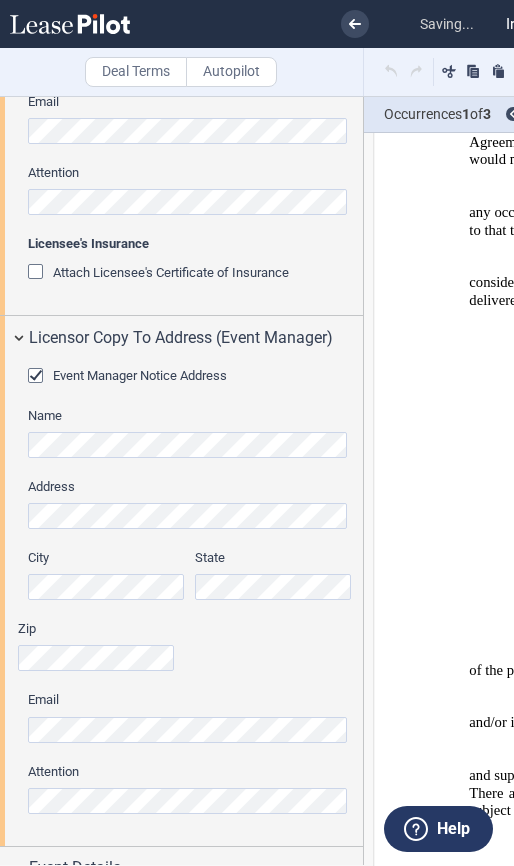 scroll, scrollTop: 834, scrollLeft: 0, axis: vertical 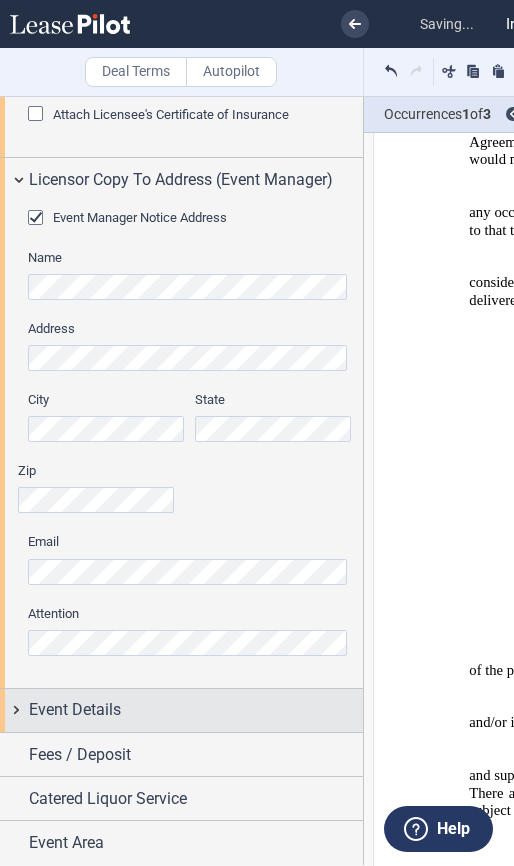 click on "Event Details" at bounding box center [75, 710] 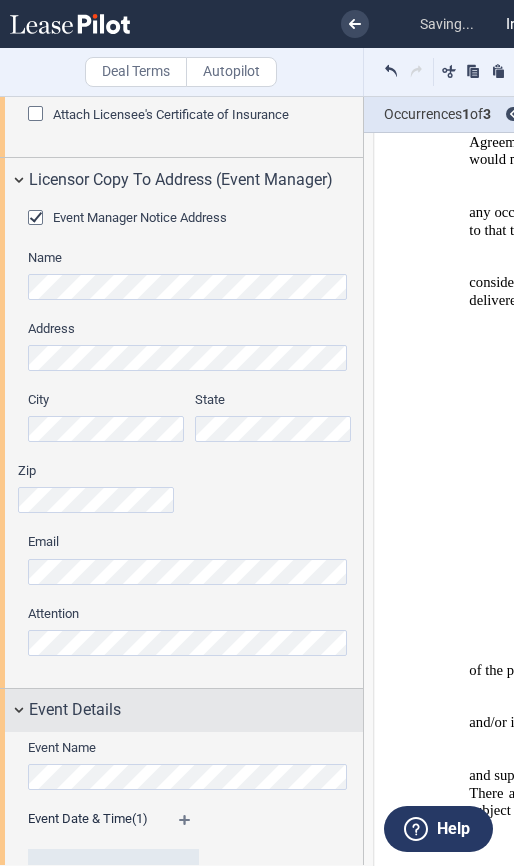 scroll, scrollTop: 1126, scrollLeft: 0, axis: vertical 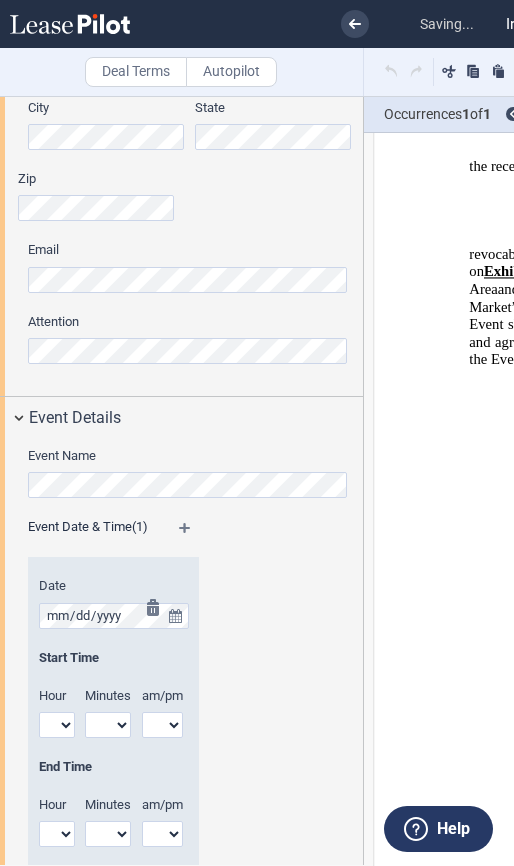 click at bounding box center (159, 733) 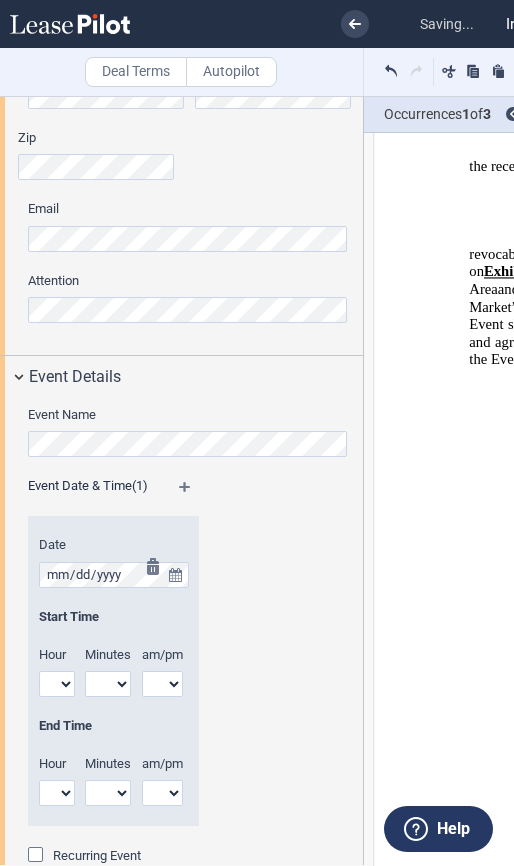 scroll, scrollTop: 1168, scrollLeft: 0, axis: vertical 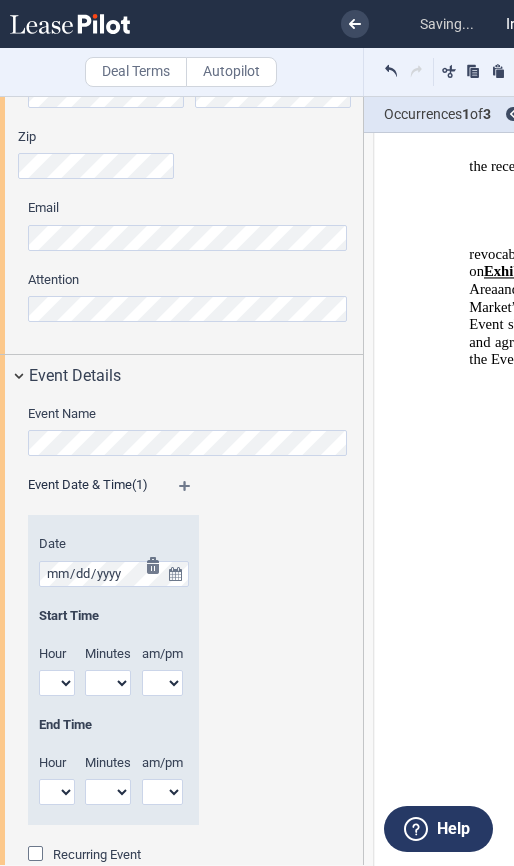 click on "1
2
3
4
5
6
7
8
9
10
11
12" at bounding box center (57, 683) 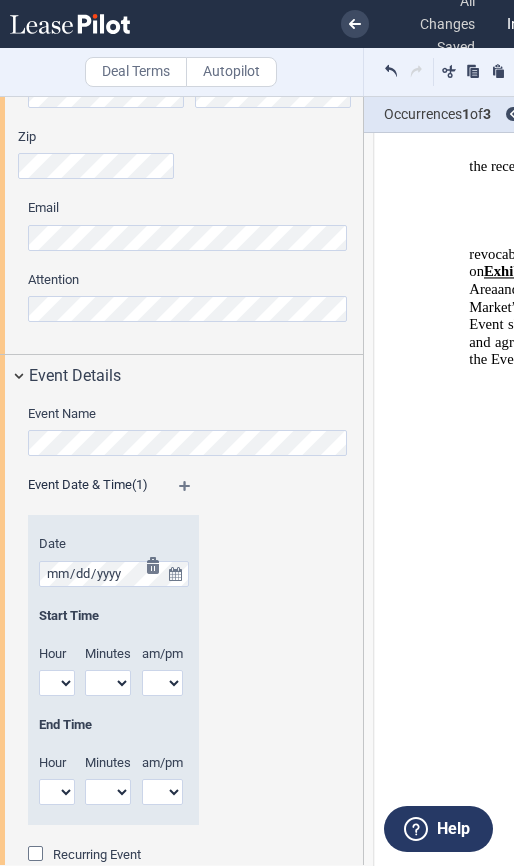 select on "7" 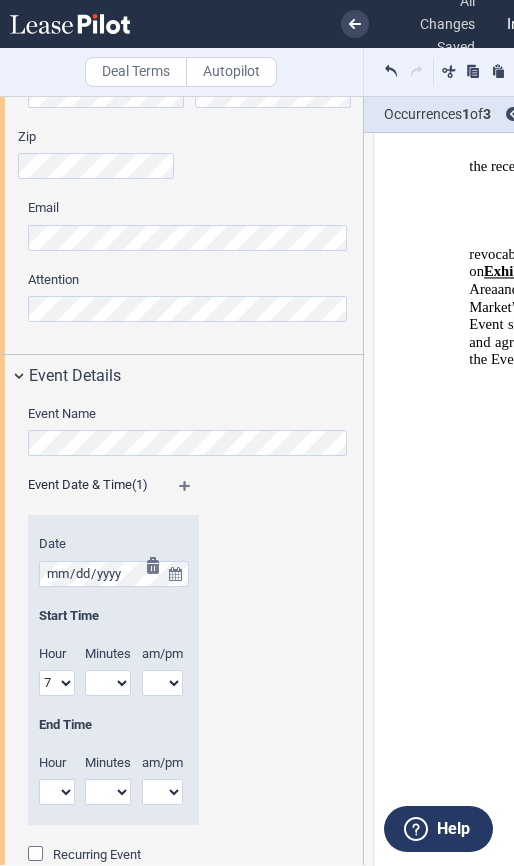 click on "1
2
3
4
5
6
7
8
9
10
11
12" at bounding box center [57, 683] 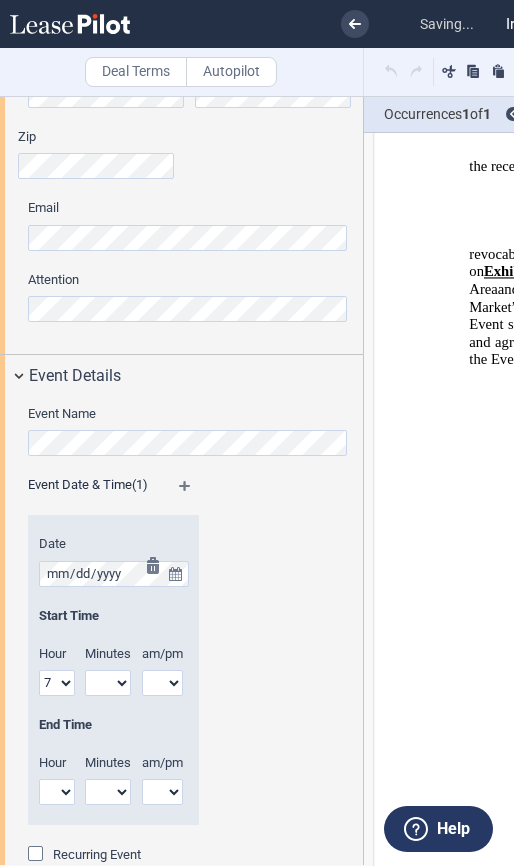 click on "00
05
10
15
20
25
30
35
40
45
50
55" at bounding box center [108, 683] 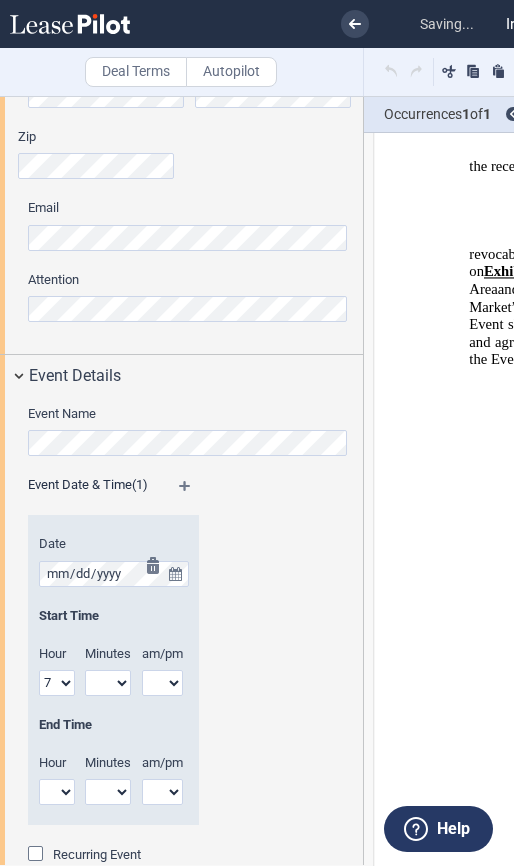 click on "00
05
10
15
20
25
30
35
40
45
50
55" at bounding box center (108, 683) 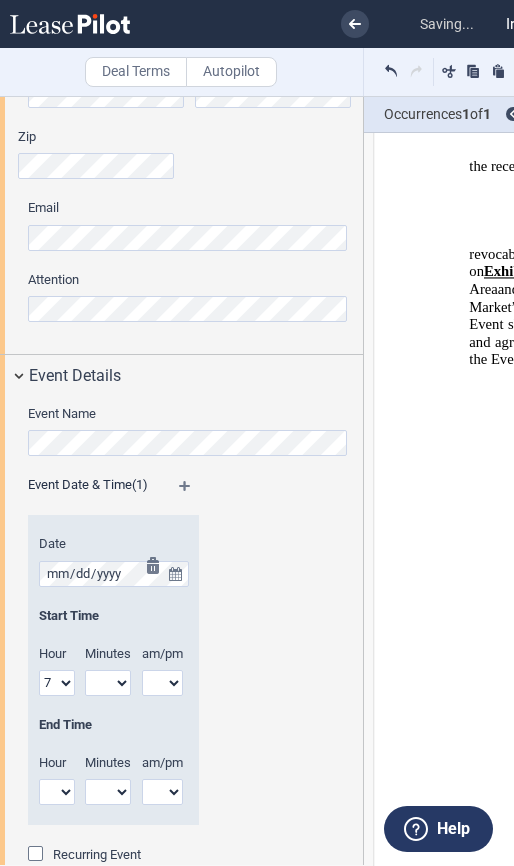 click on "00
05
10
15
20
25
30
35
40
45
50
55" at bounding box center [108, 683] 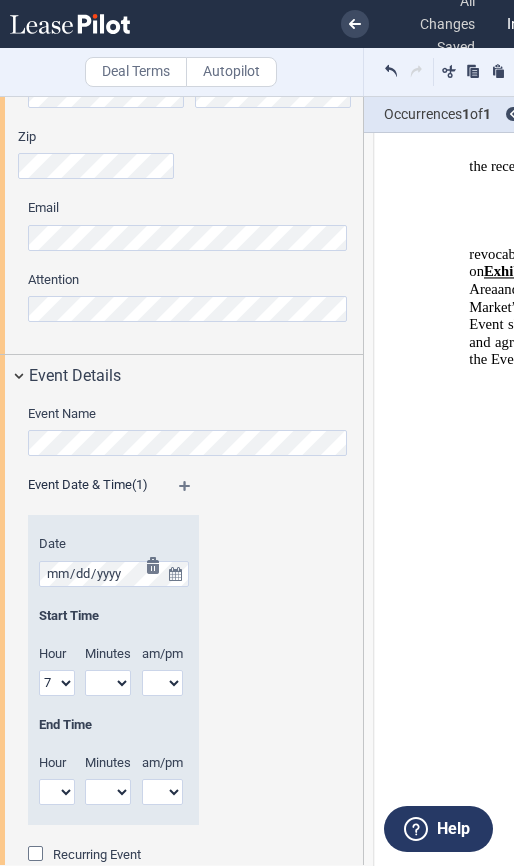 select on "00" 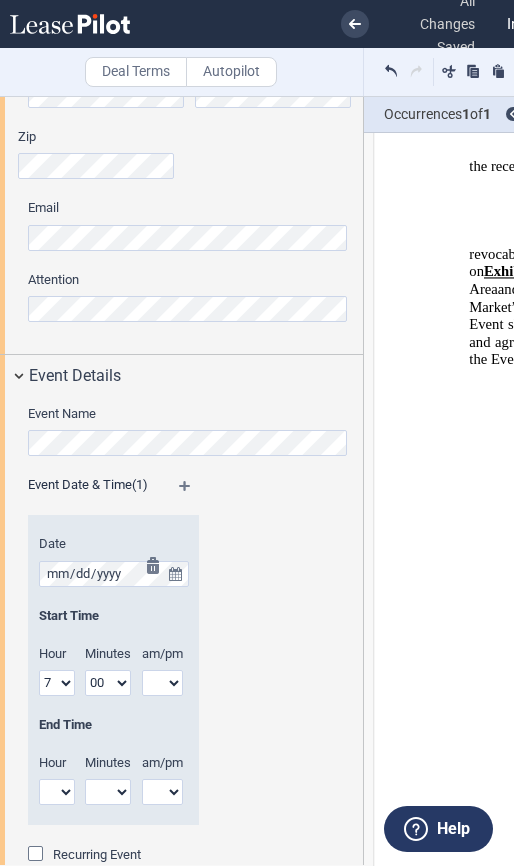 click on "00
05
10
15
20
25
30
35
40
45
50
55" at bounding box center [108, 683] 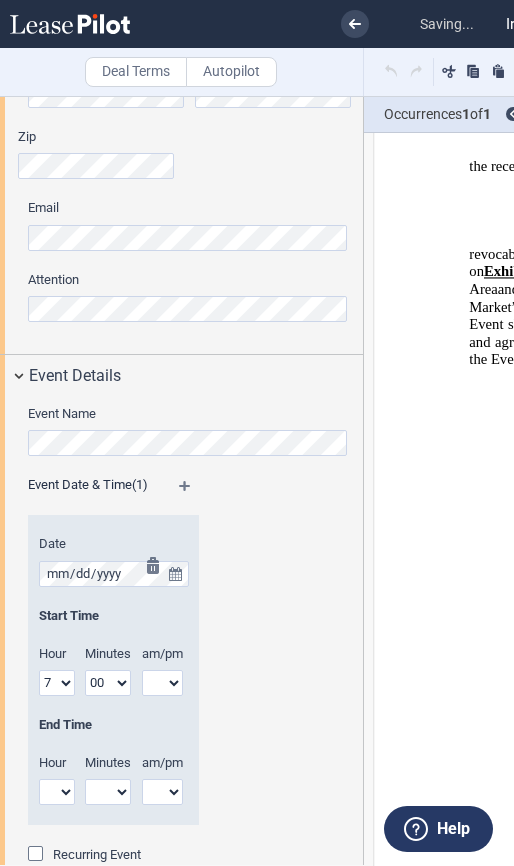 click at bounding box center [159, 691] 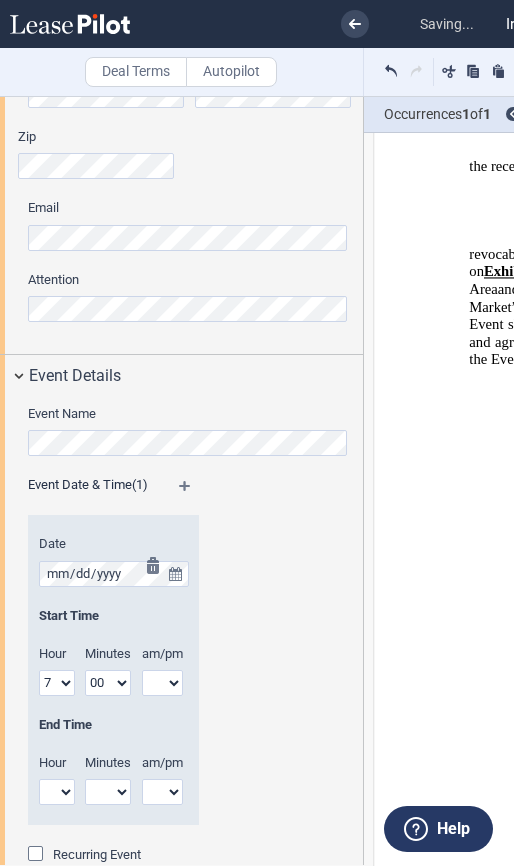 click at bounding box center (159, 691) 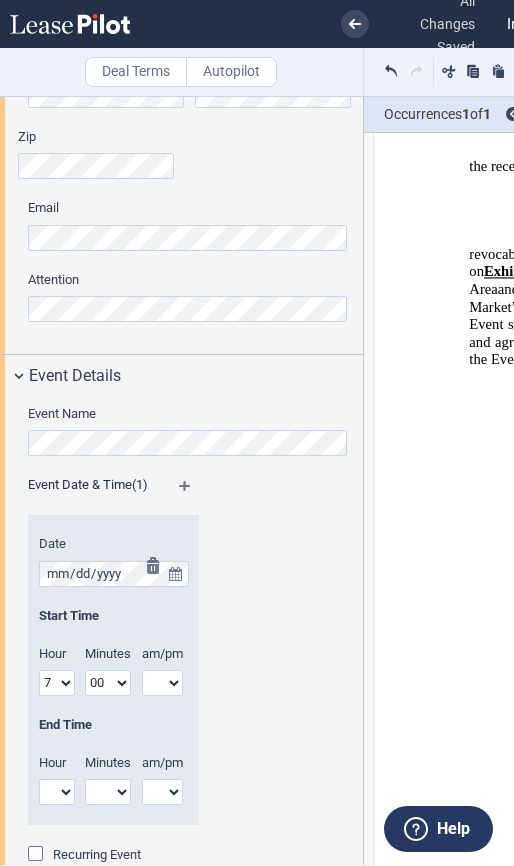 click at bounding box center [159, 691] 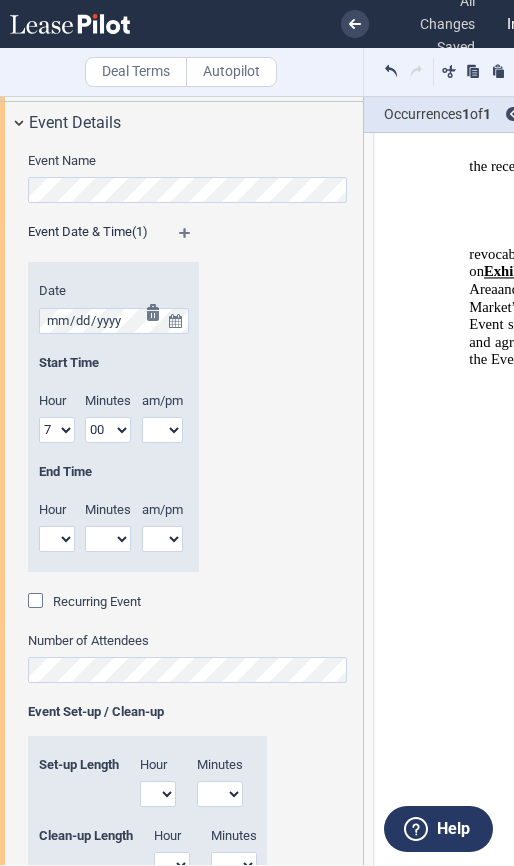 scroll, scrollTop: 1442, scrollLeft: 0, axis: vertical 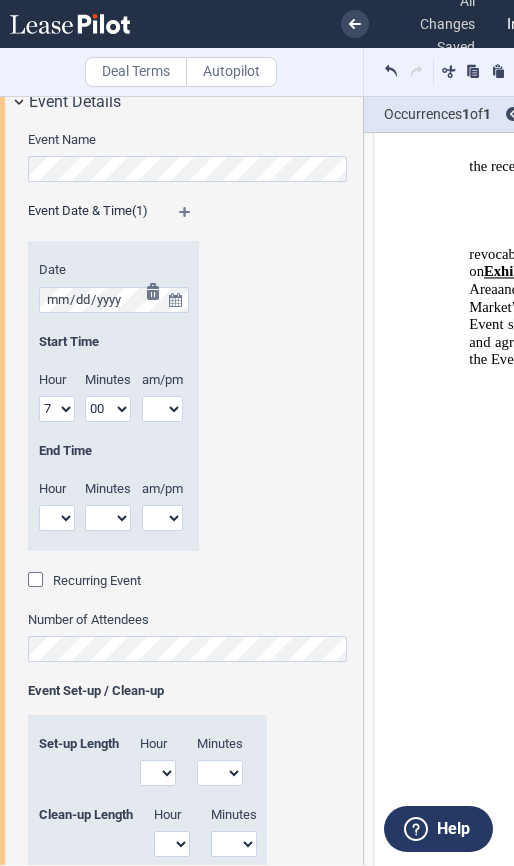 click at bounding box center (159, 417) 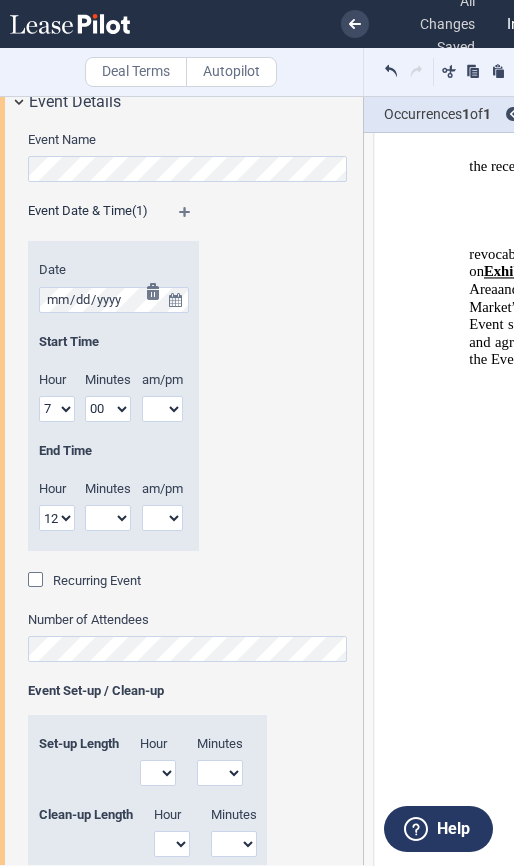 click on "1
2
3
4
5
6
7
8
9
10
11
12" at bounding box center (57, 518) 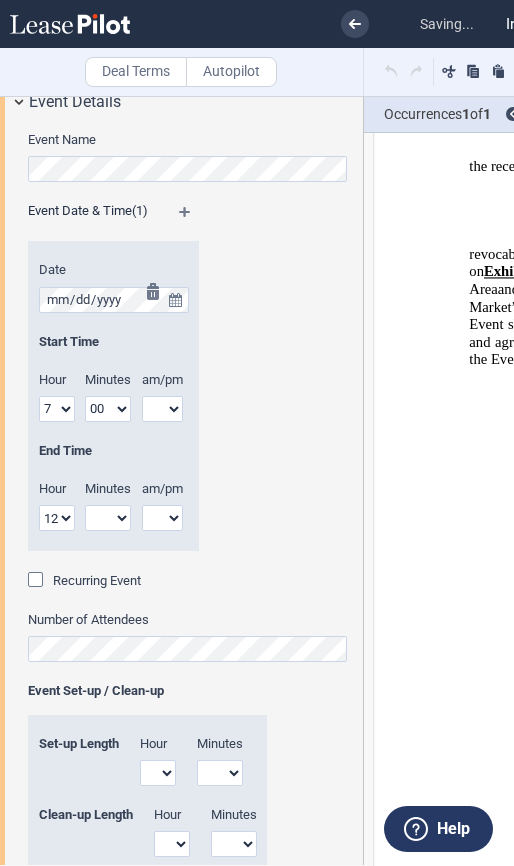 click on "00
05
10
15
20
25
30
35
40
45
50
55" at bounding box center [108, 518] 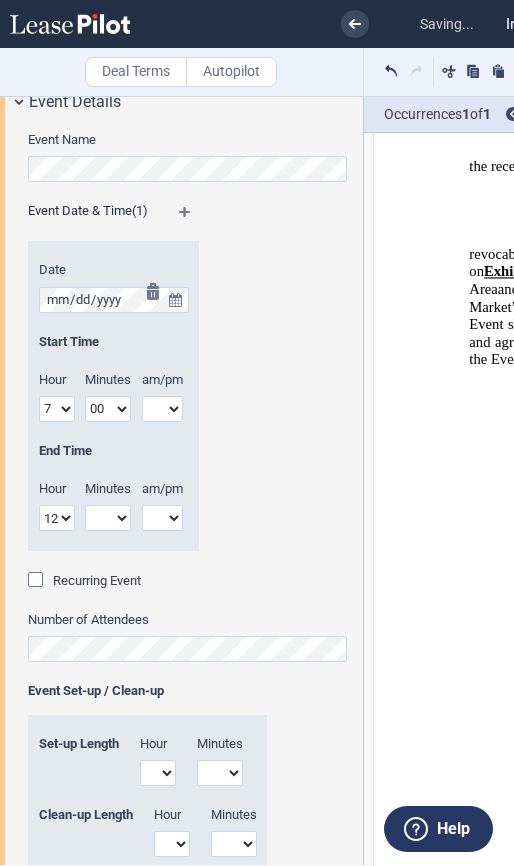 select on "00" 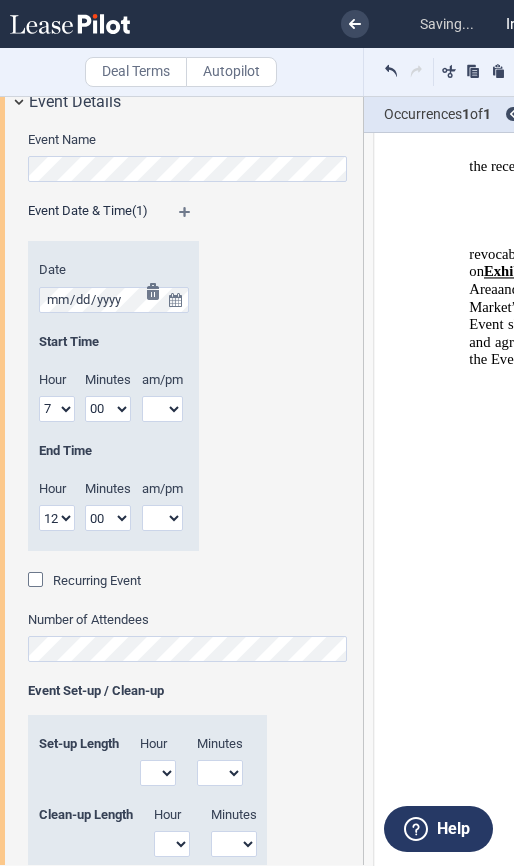 click on "00
05
10
15
20
25
30
35
40
45
50
55" at bounding box center [108, 518] 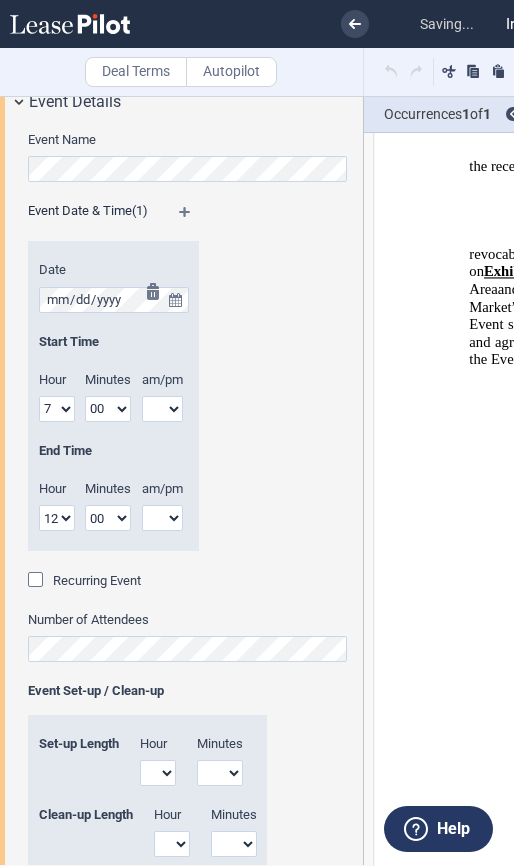 click at bounding box center (159, 417) 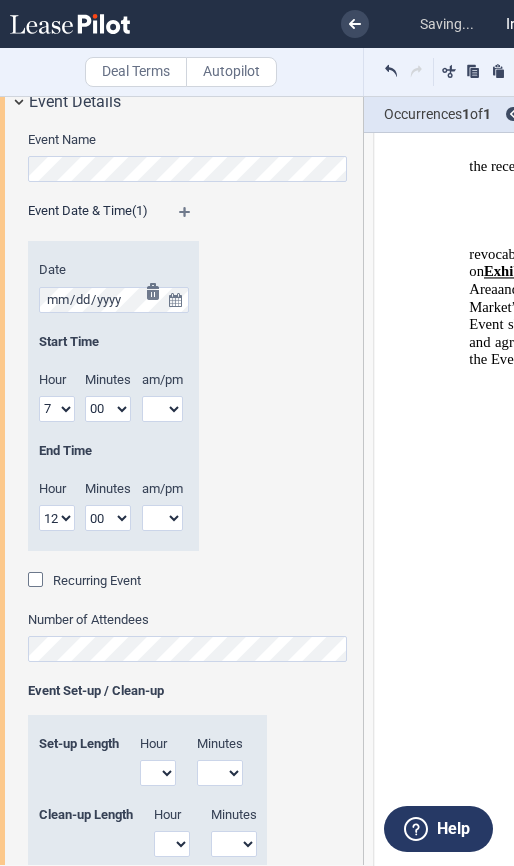 click at bounding box center (159, 417) 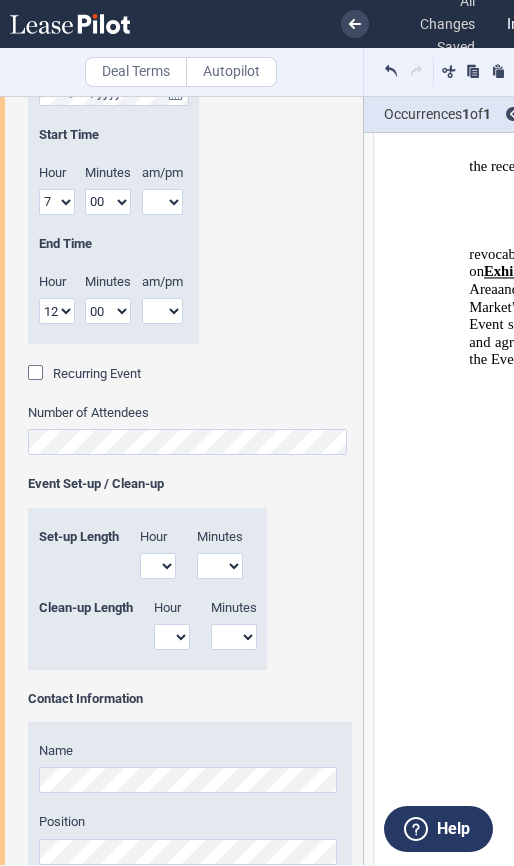scroll, scrollTop: 1743, scrollLeft: 0, axis: vertical 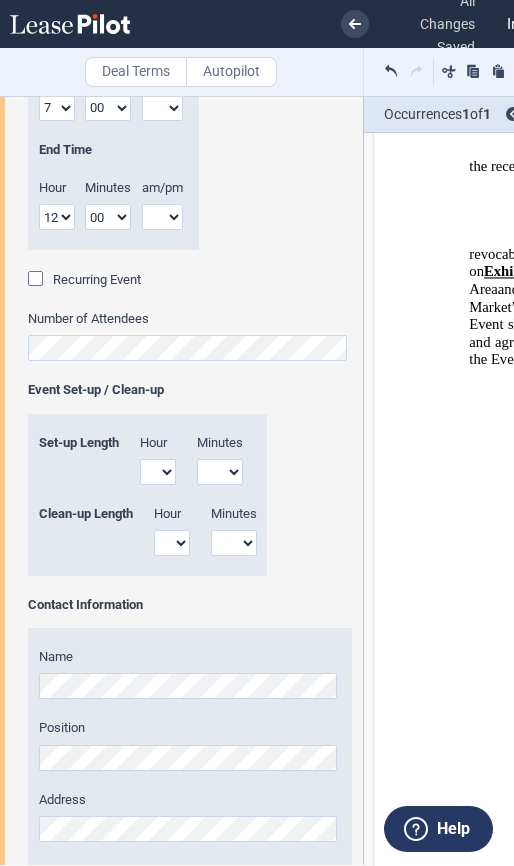 click on "1
2
3
4
5
6
7
8
9
10
11
12" at bounding box center (158, 472) 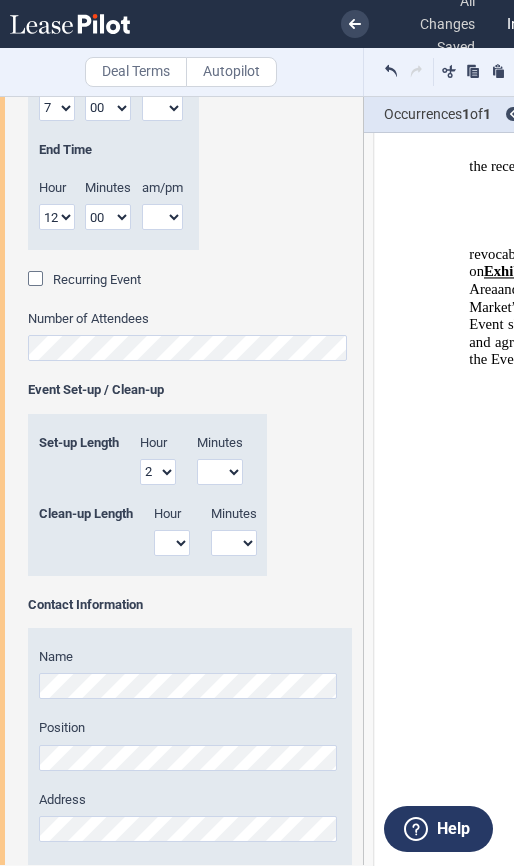 click on "1
2
3
4
5
6
7
8
9
10
11
12" at bounding box center [158, 472] 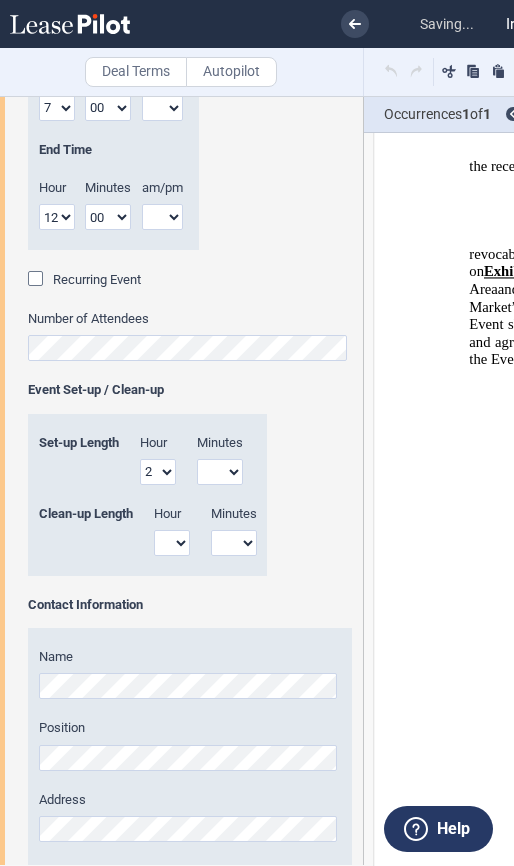 click on "1
2
3
4
5
6
7
8
9
10
11
12" at bounding box center [172, 543] 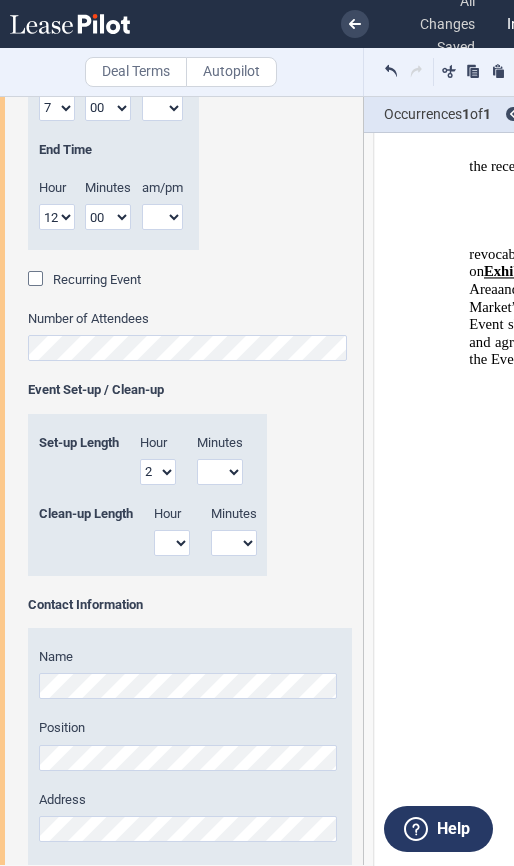 select on "1" 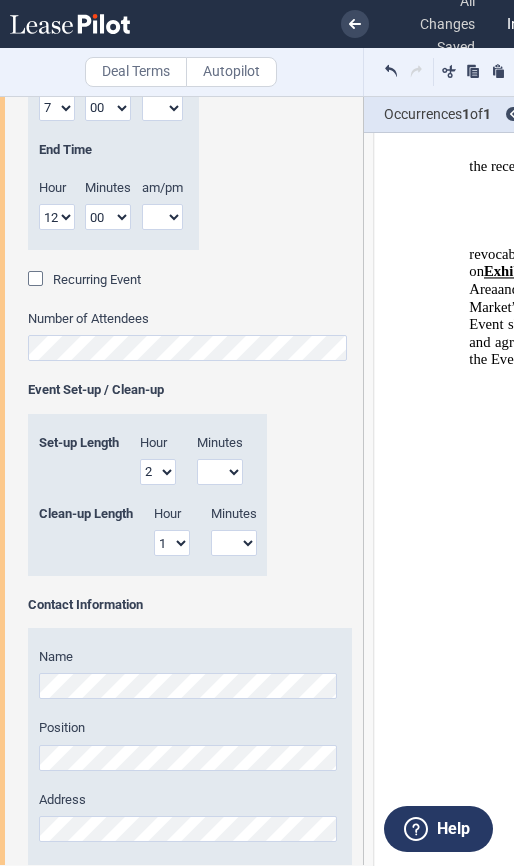click on "1
2
3
4
5
6
7
8
9
10
11
12" at bounding box center [172, 543] 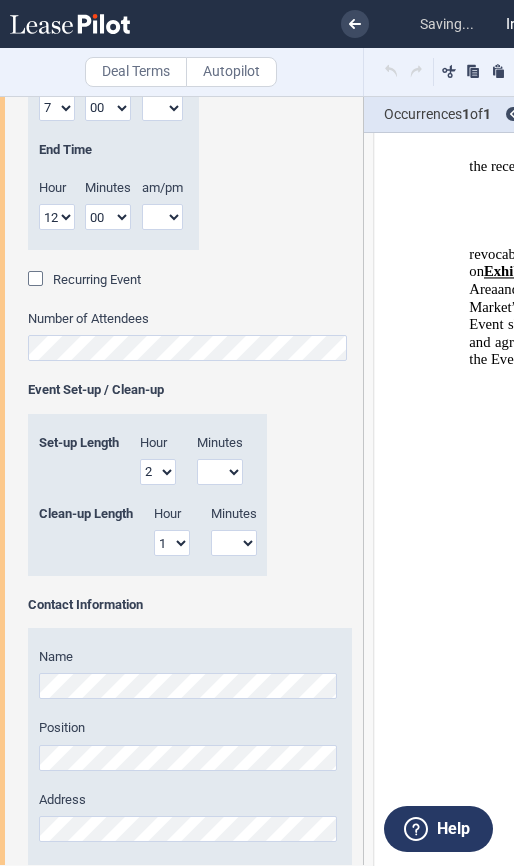 click at bounding box center (159, 116) 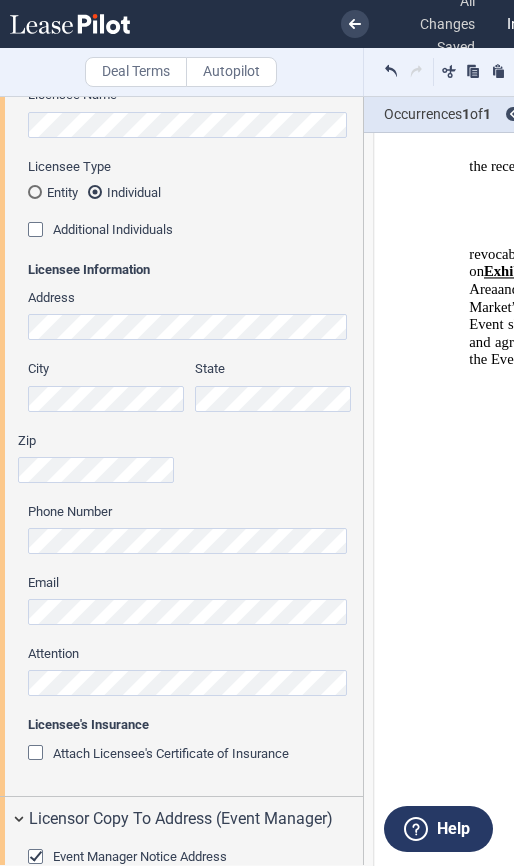 scroll, scrollTop: 177, scrollLeft: 0, axis: vertical 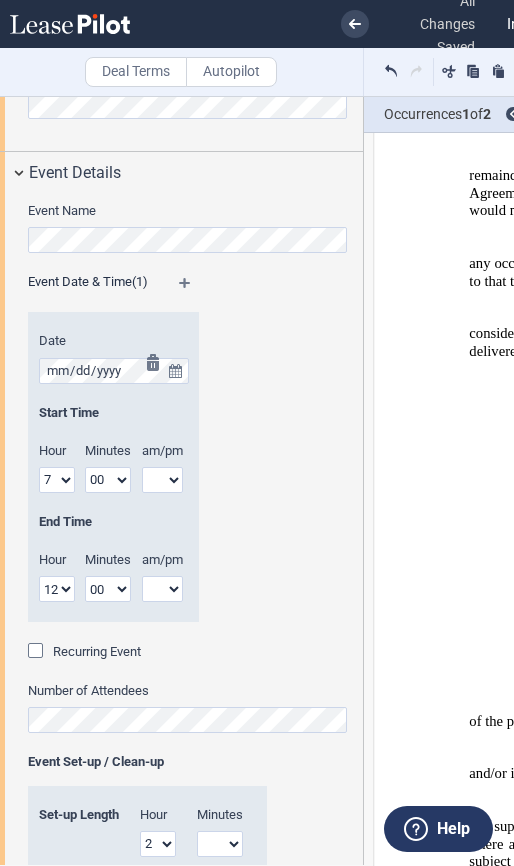click at bounding box center [159, 488] 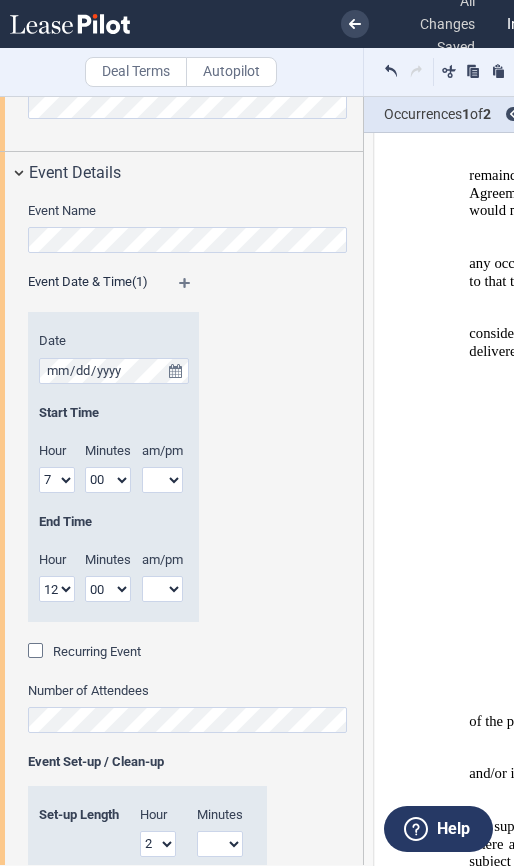 click on "Date
Start Time
Hour
1
2
3
4
5
6
7
8
9
10
11
12" at bounding box center (190, 480) 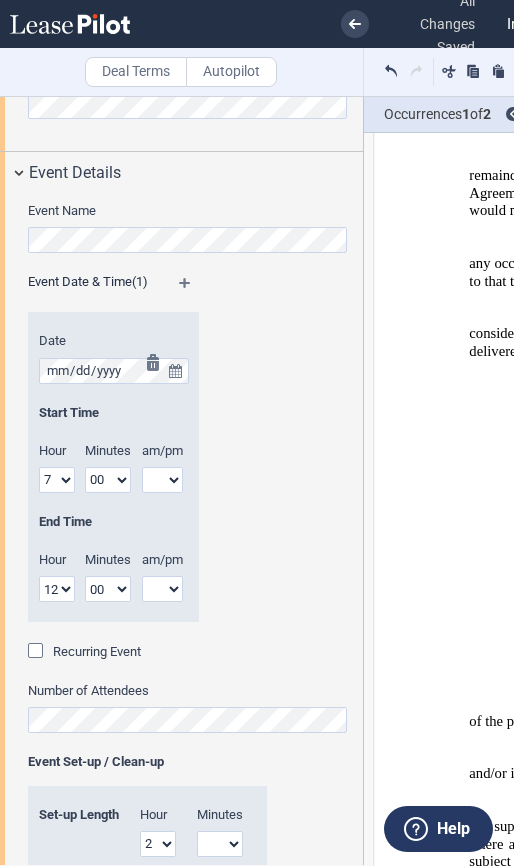 click at bounding box center (159, 488) 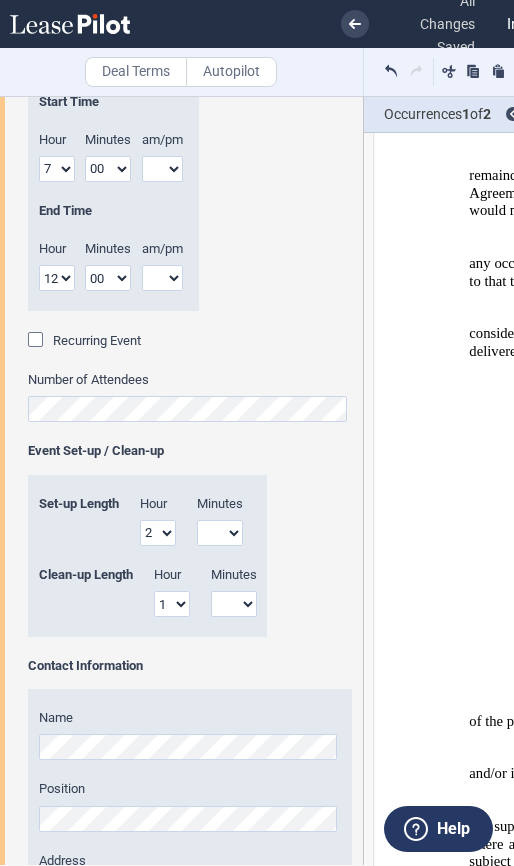 scroll, scrollTop: 1683, scrollLeft: 0, axis: vertical 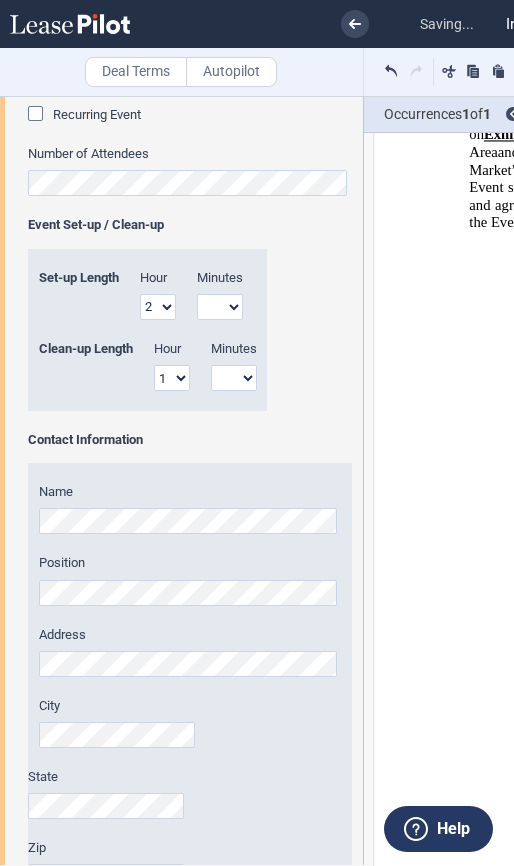 click on "Name
Position
Address
City
State
Zip
Phone" at bounding box center [190, 758] 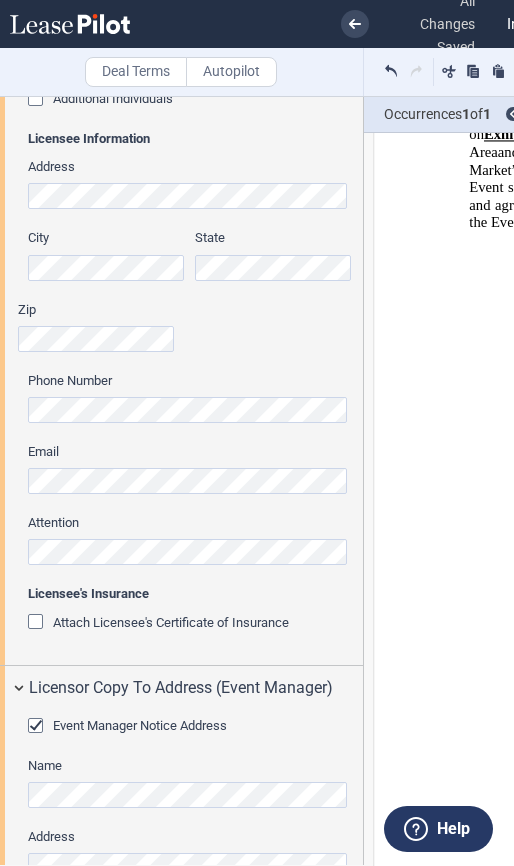 scroll, scrollTop: 324, scrollLeft: 0, axis: vertical 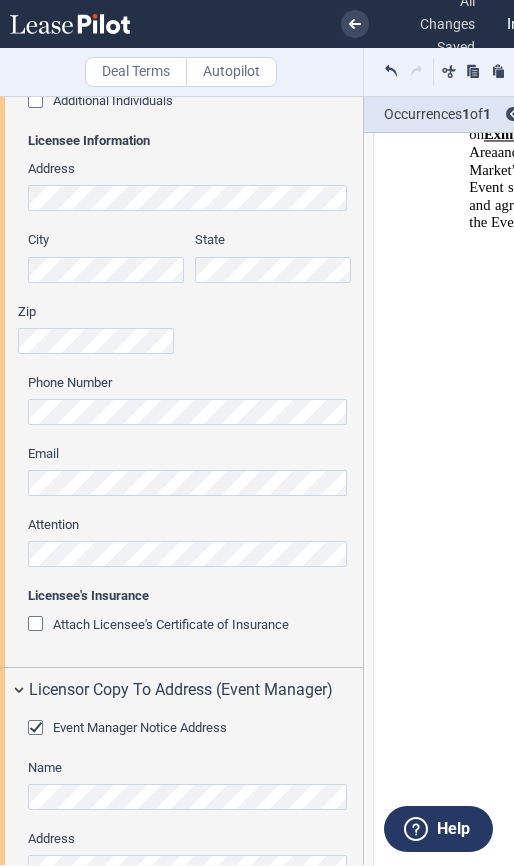 click on "Licensee Trade Name
Licensee Name
Licensee Type
Entity
Individual
State of Formation
Entity Type
Corporation
Limited Liability Company
General Partnership
Limited Partnership
Non-Profit Corporation
Other" at bounding box center (181, 273) 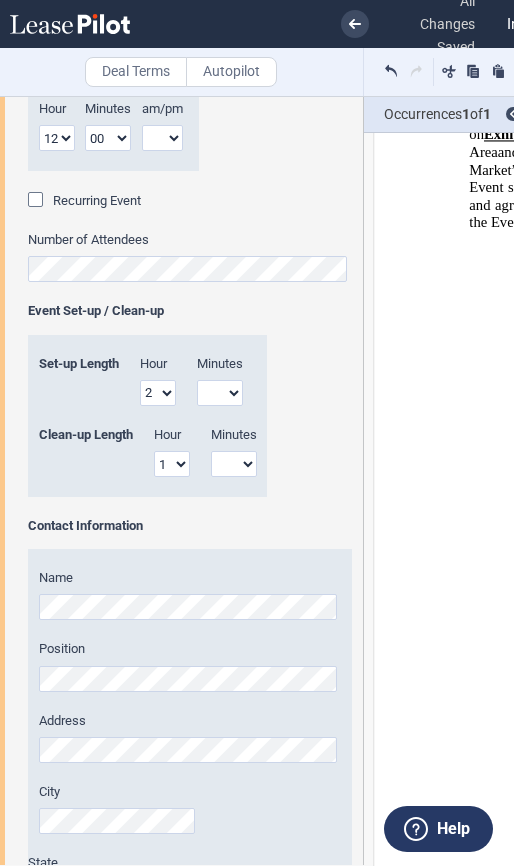 scroll, scrollTop: 1823, scrollLeft: 0, axis: vertical 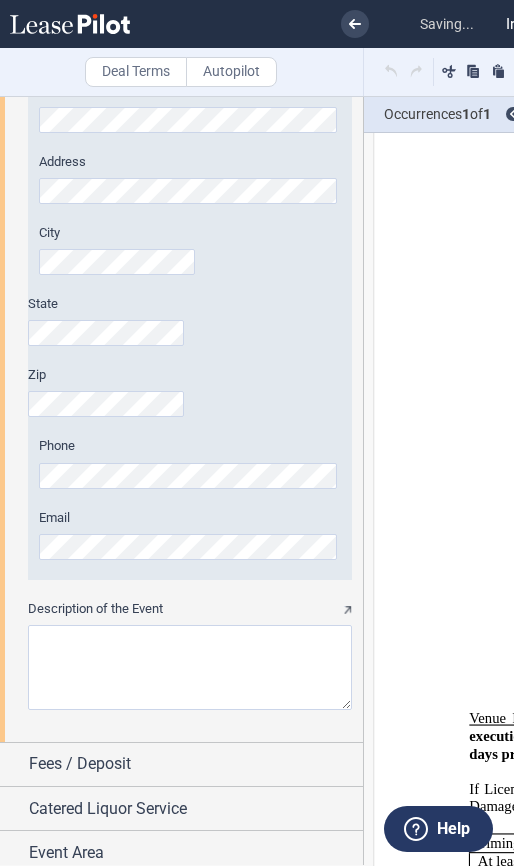 click on "Event Name
Event Date & Time  (1)
Date
Start Time
Hour
1
2
3
4
5
6
7 8 9 10 11 12" at bounding box center (181, -37) 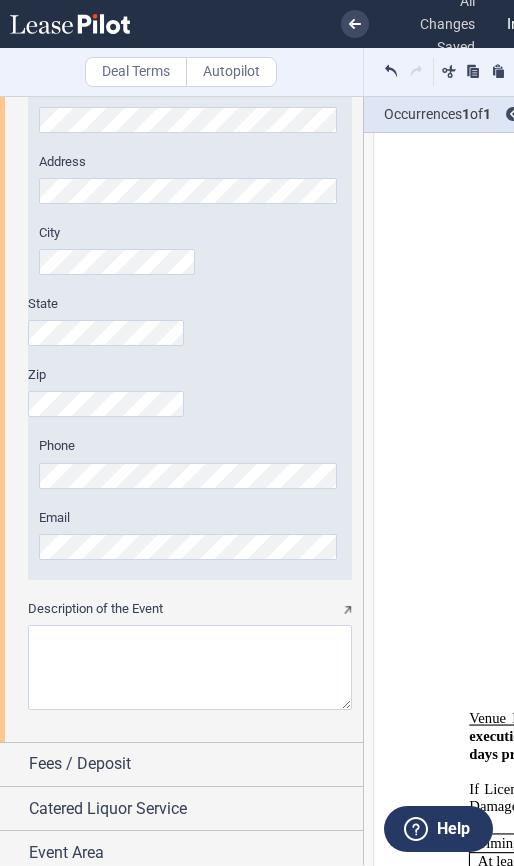 click on "Description of the Event" at bounding box center (190, 667) 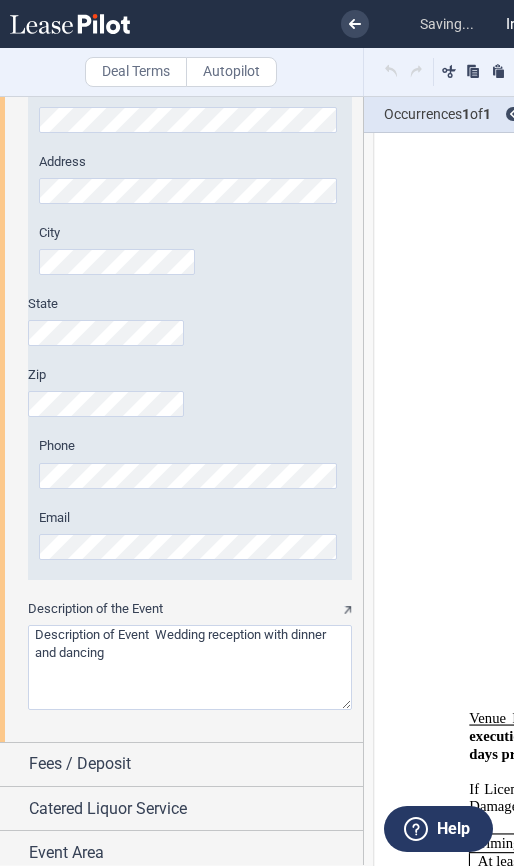 drag, startPoint x: 40, startPoint y: 629, endPoint x: 14, endPoint y: 622, distance: 26.925823 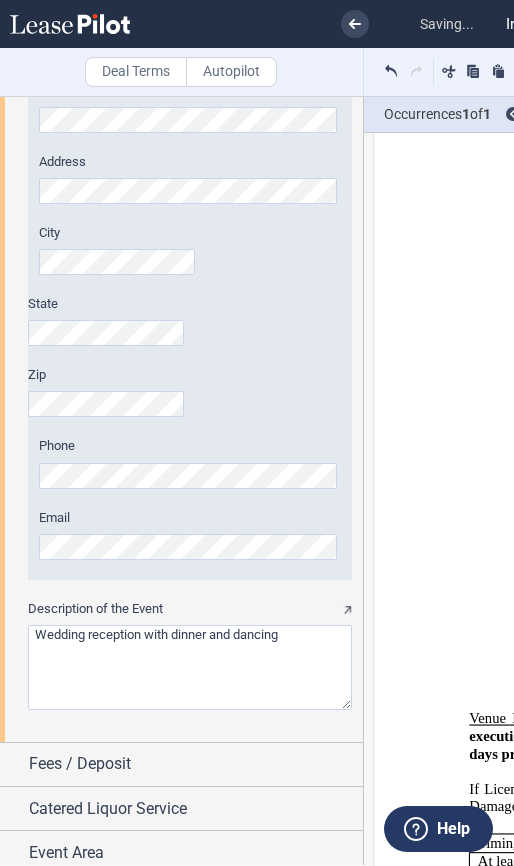 click on "Description of the Event" at bounding box center (190, 667) 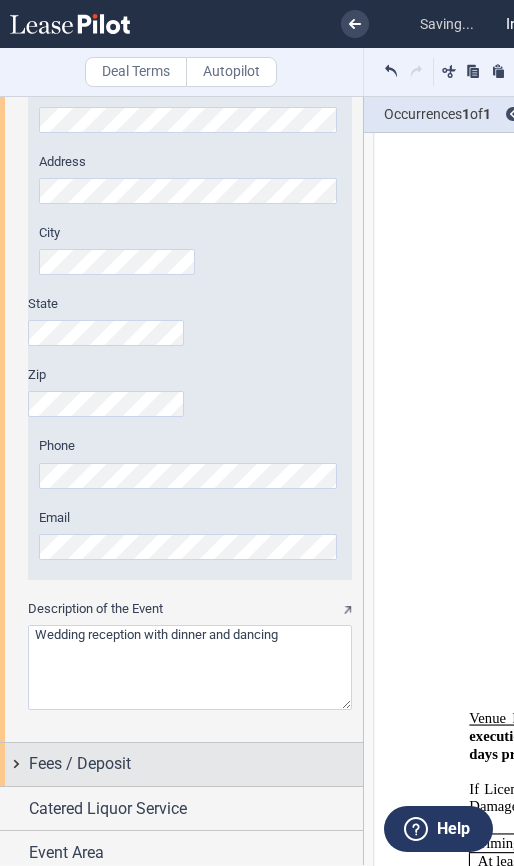 scroll, scrollTop: 2391, scrollLeft: 0, axis: vertical 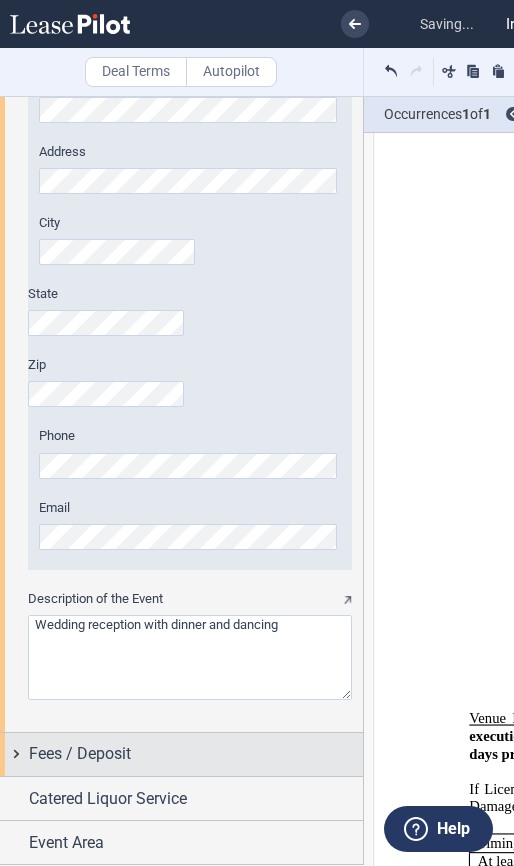 type on "Wedding reception with dinner and dancing" 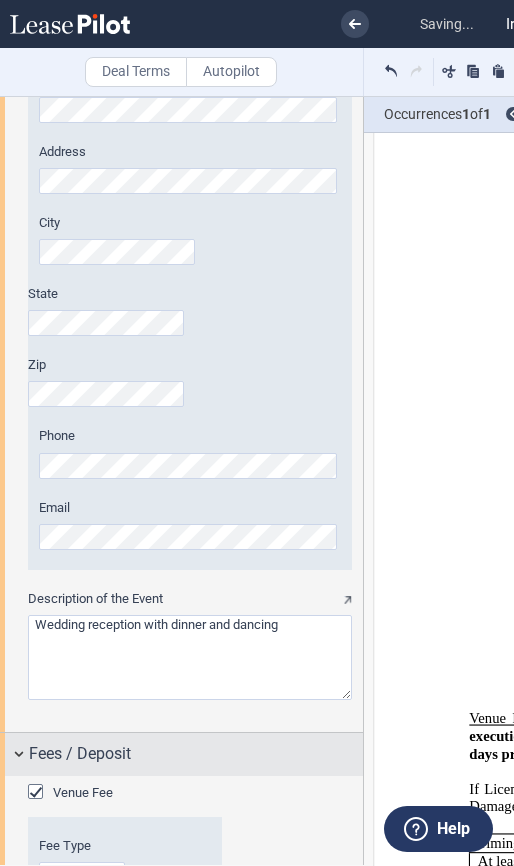 scroll, scrollTop: 2717, scrollLeft: 0, axis: vertical 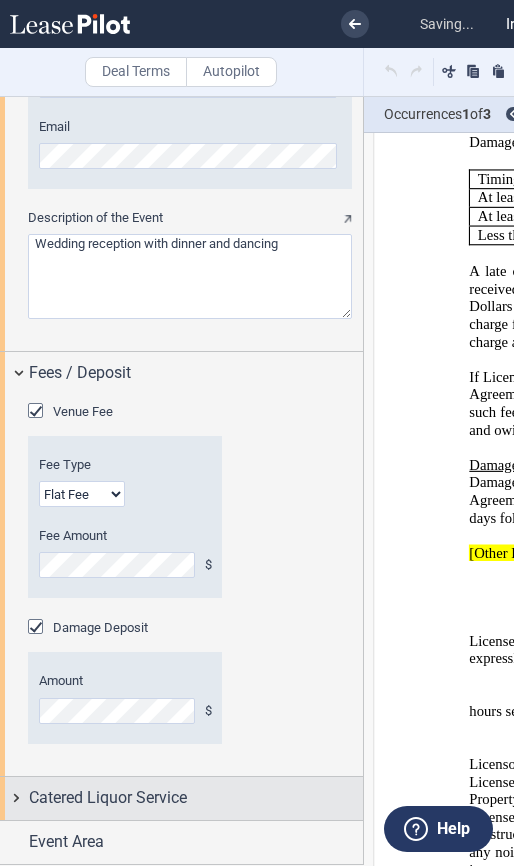 click on "Catered Liquor Service" at bounding box center [108, 798] 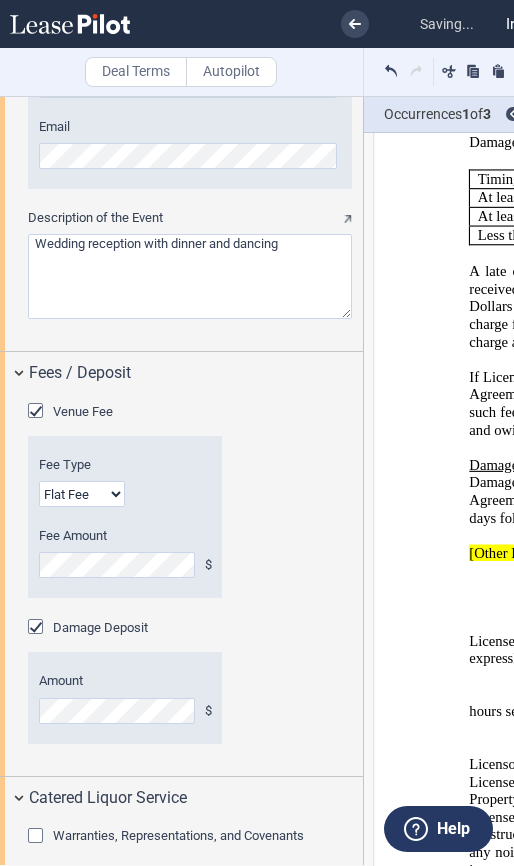 scroll, scrollTop: 2831, scrollLeft: 0, axis: vertical 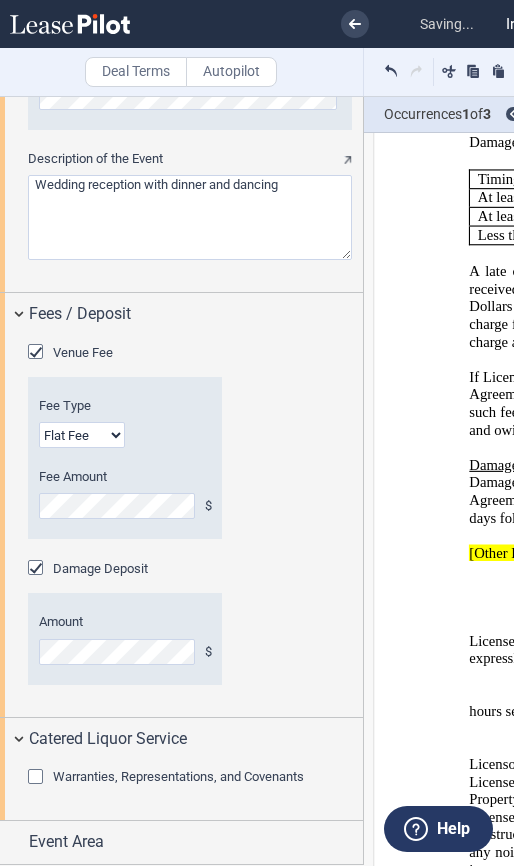 click at bounding box center [38, 779] 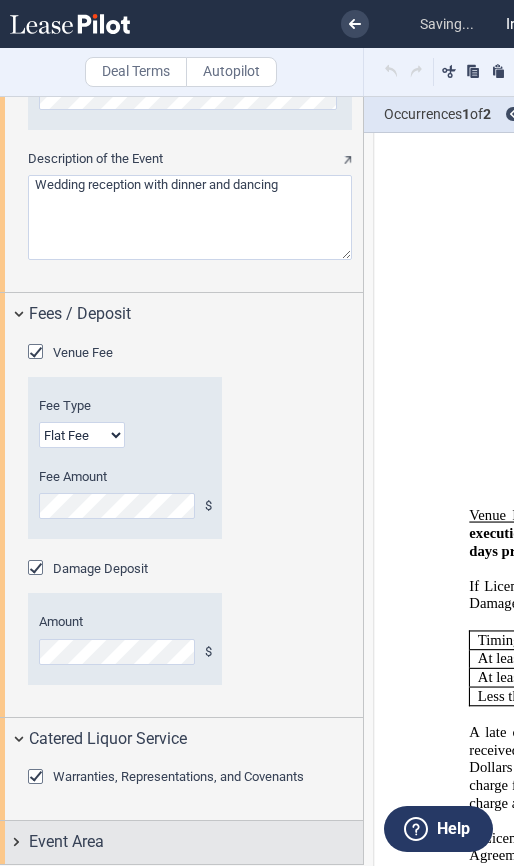 scroll, scrollTop: 1165, scrollLeft: 0, axis: vertical 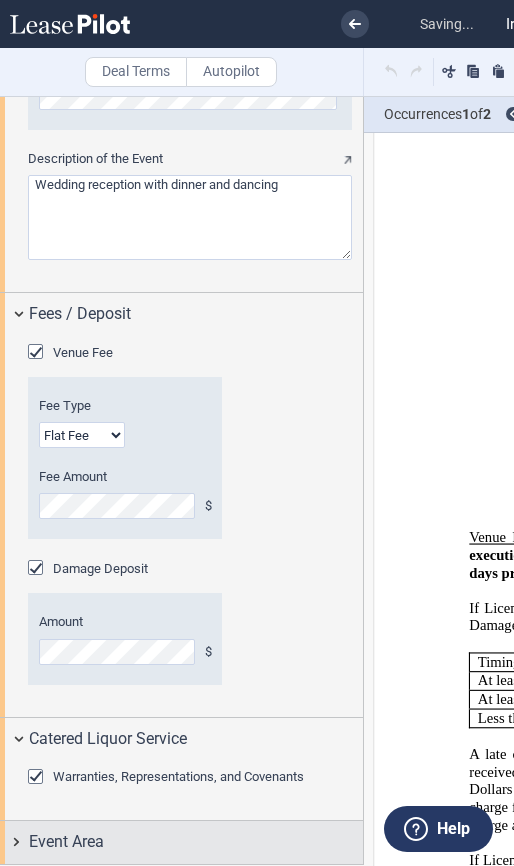 click on "Event Area" at bounding box center (66, 842) 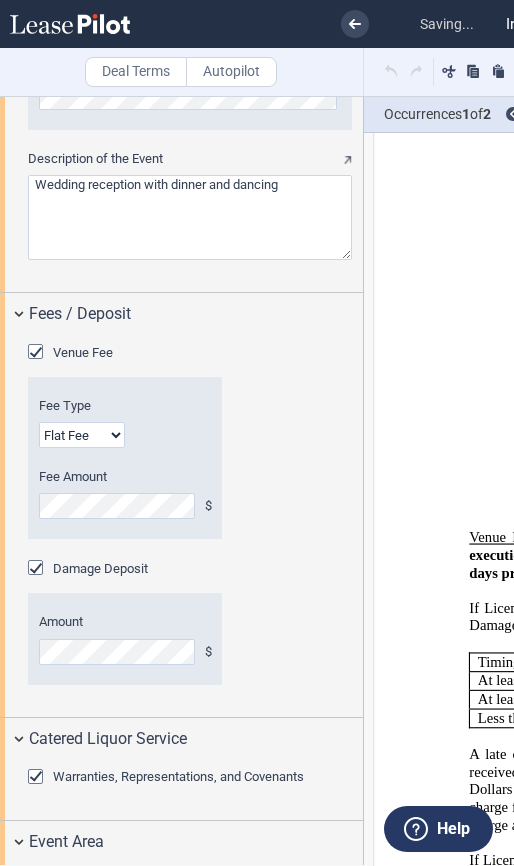 scroll, scrollTop: 3025, scrollLeft: 0, axis: vertical 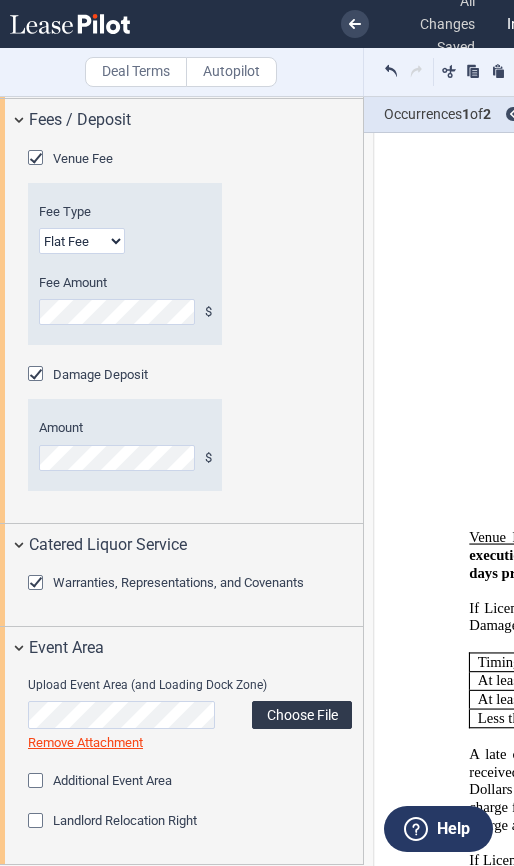 click on "Choose File" 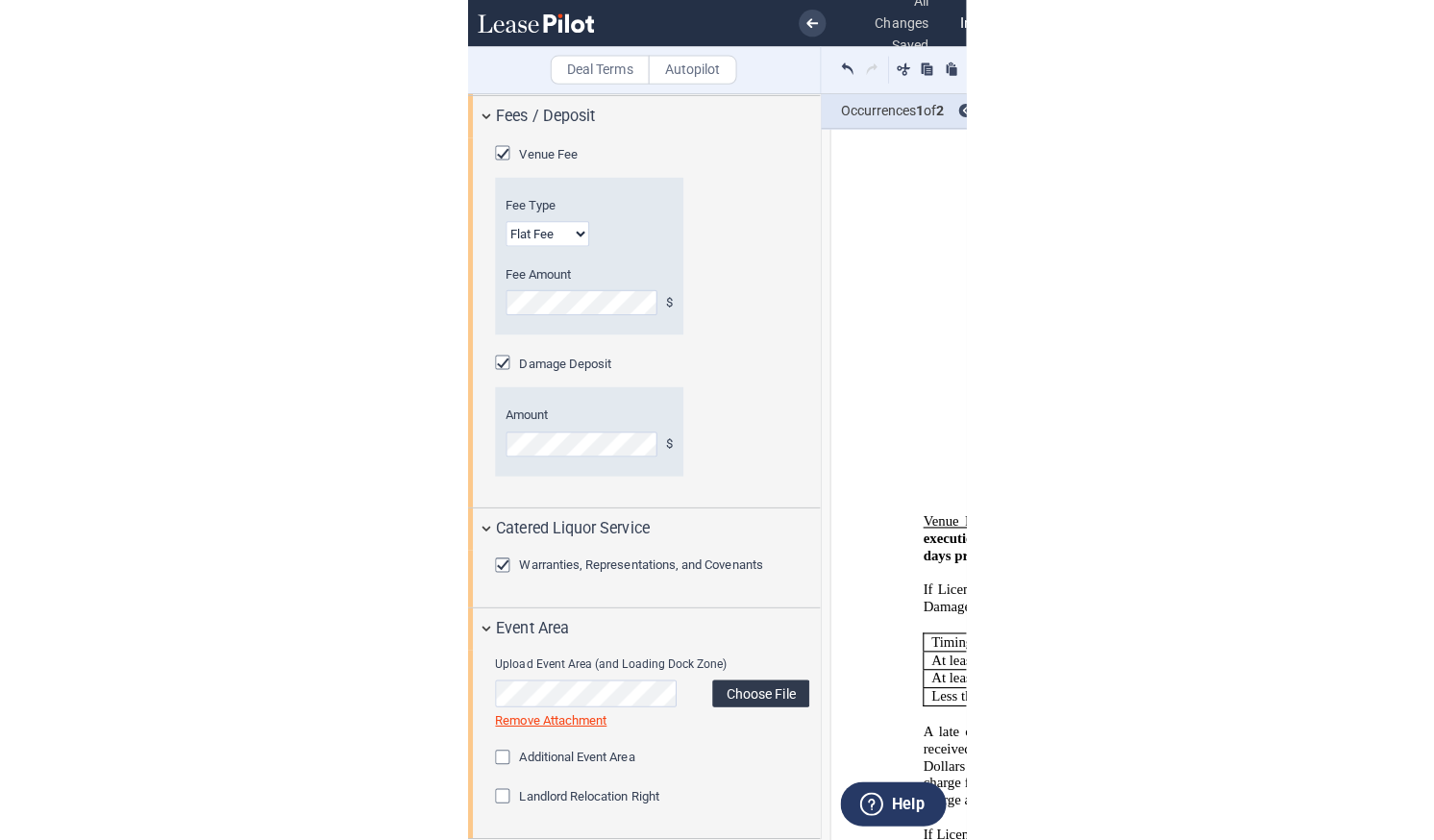 scroll, scrollTop: 3, scrollLeft: 0, axis: vertical 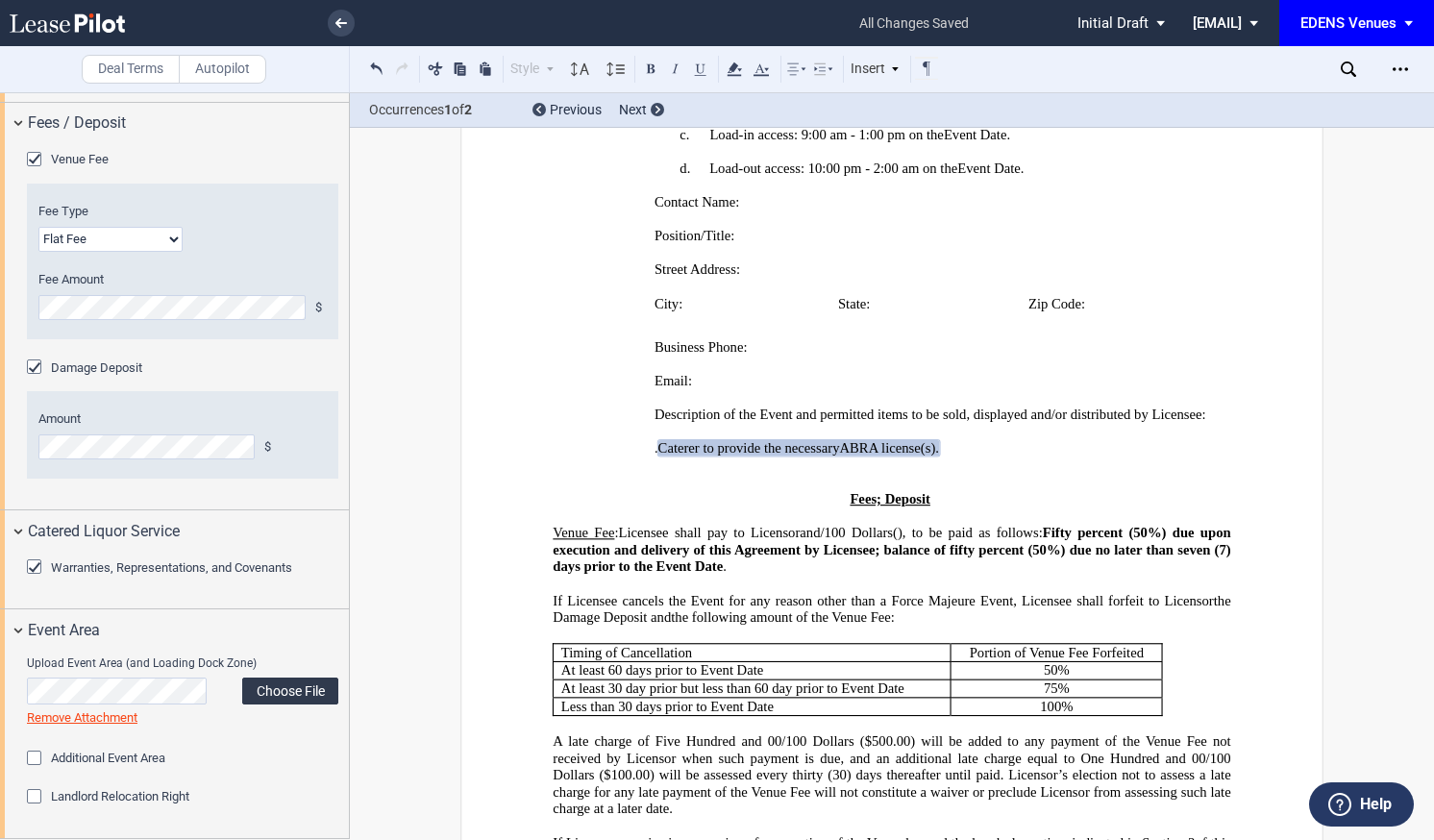 click on "Choose File" 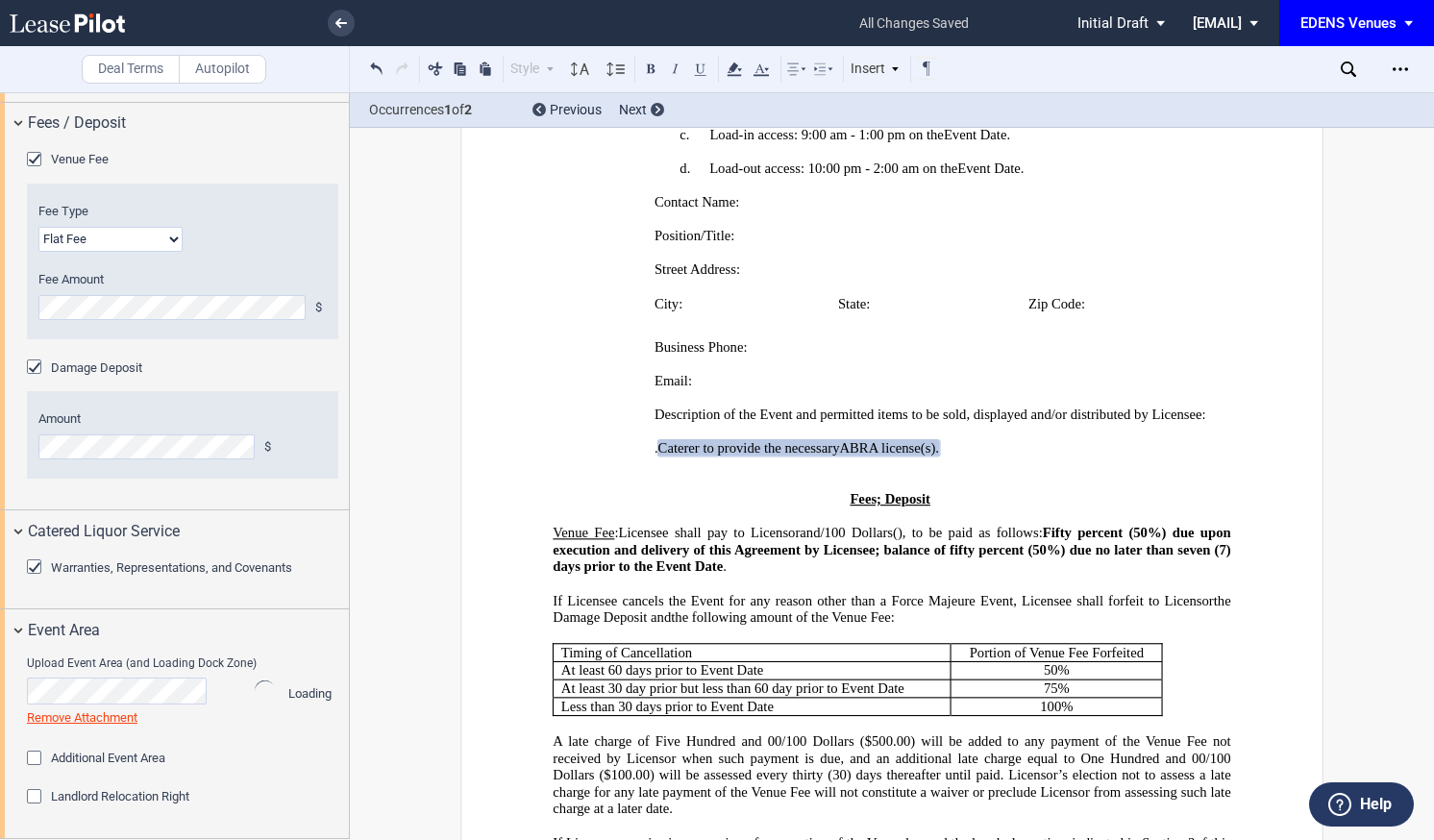 click on "ABRA license(s)" 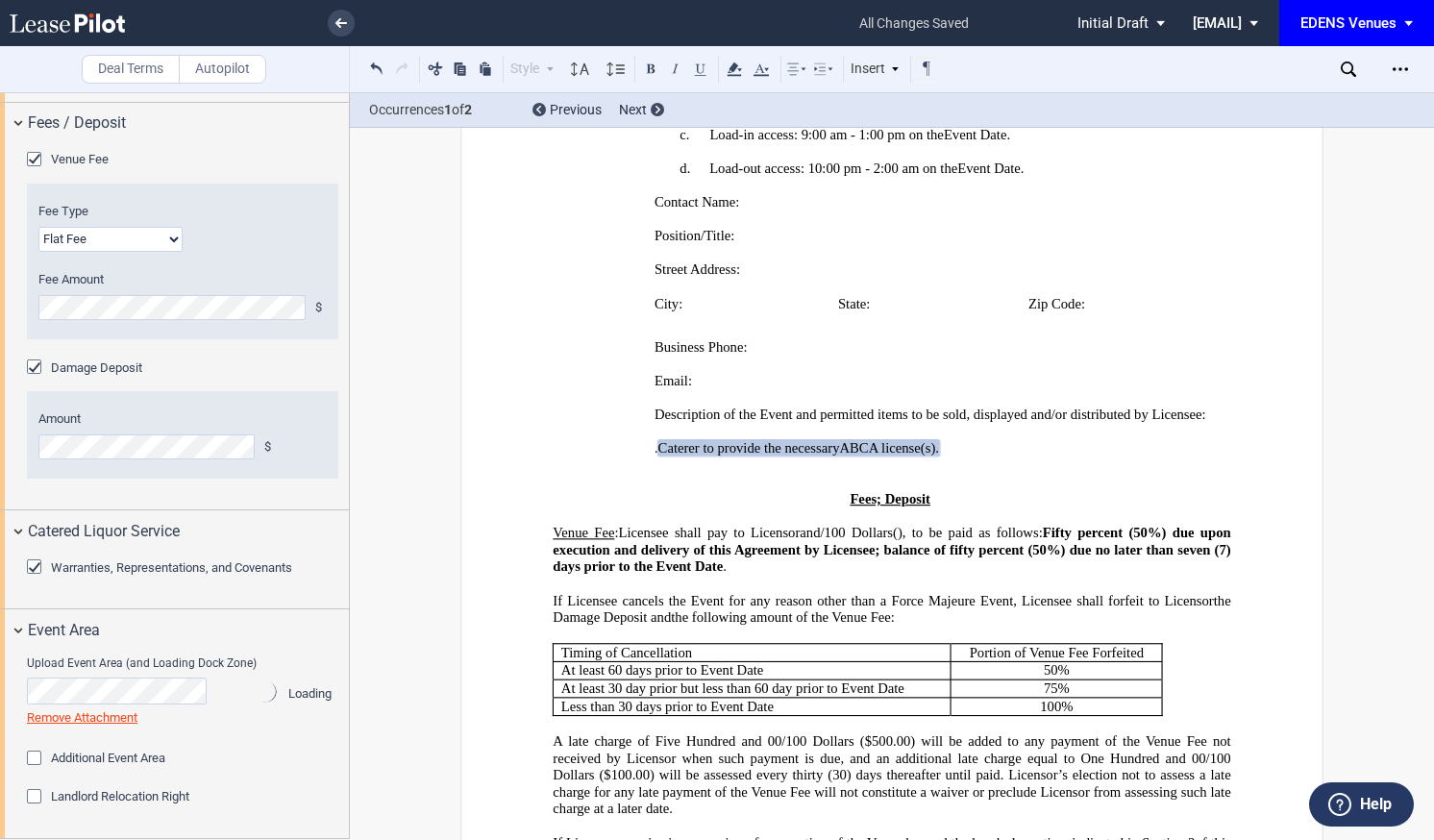 type 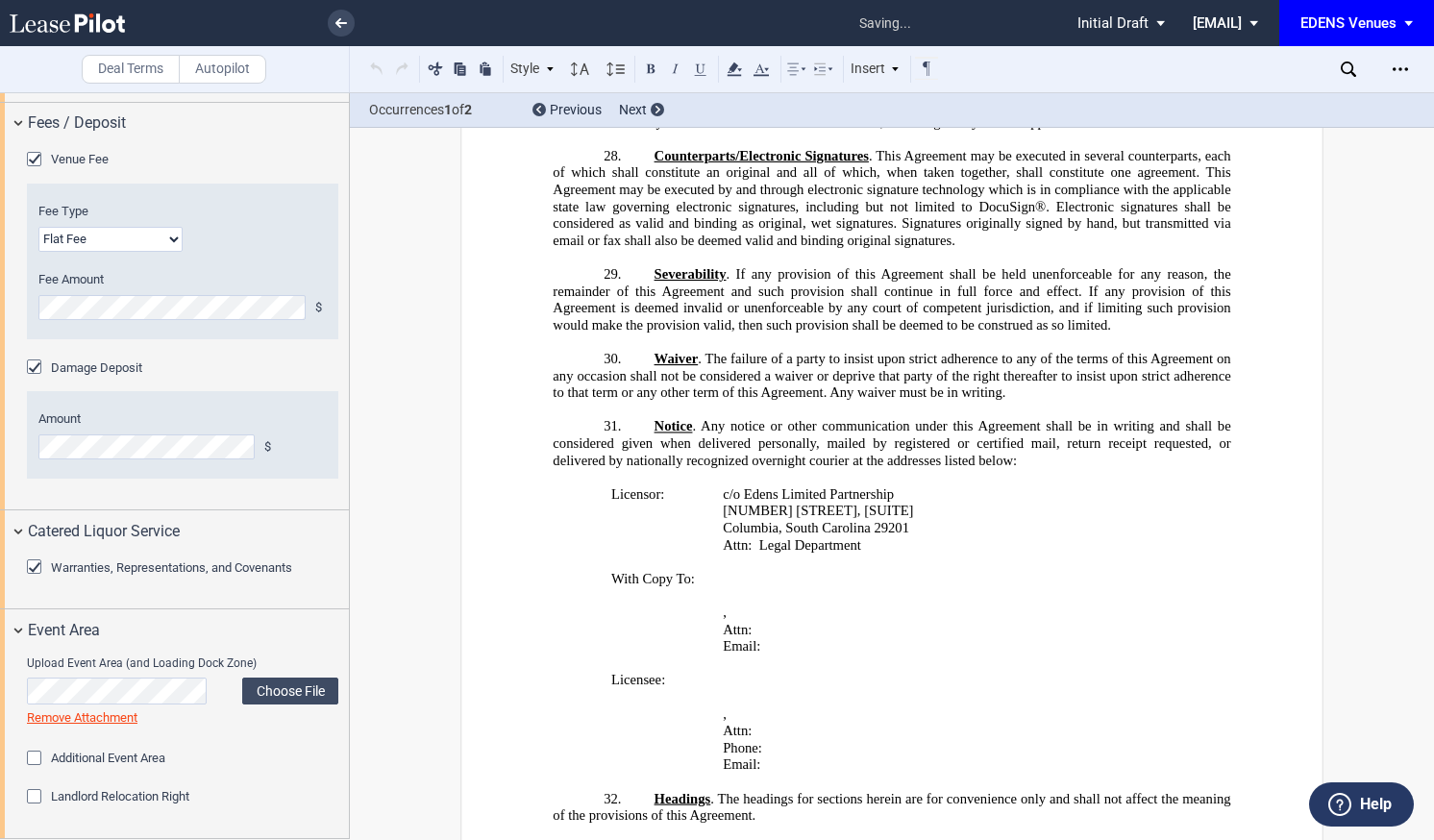 scroll, scrollTop: 7024, scrollLeft: 0, axis: vertical 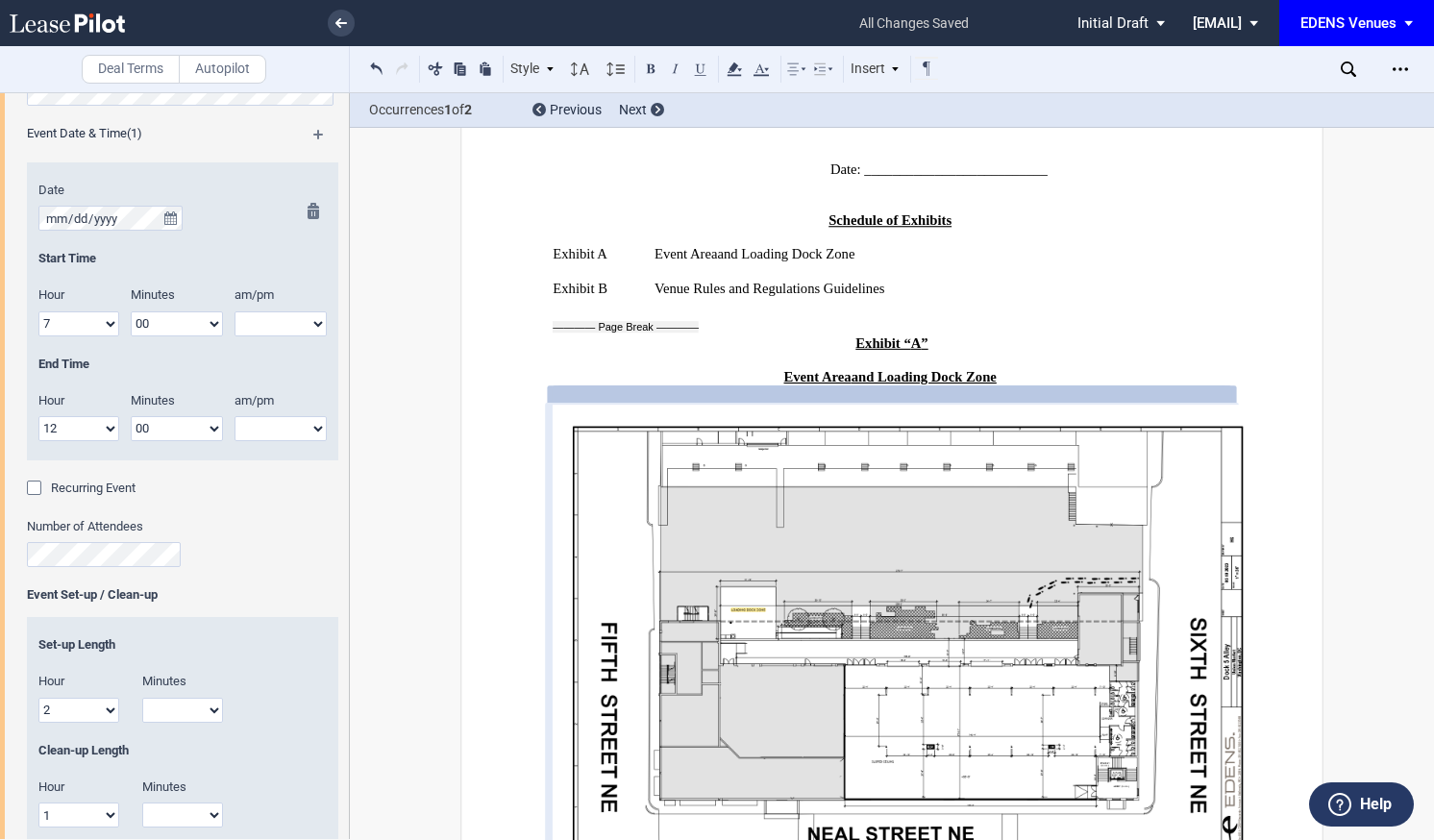 click on "am
pm" at bounding box center [281, 324] 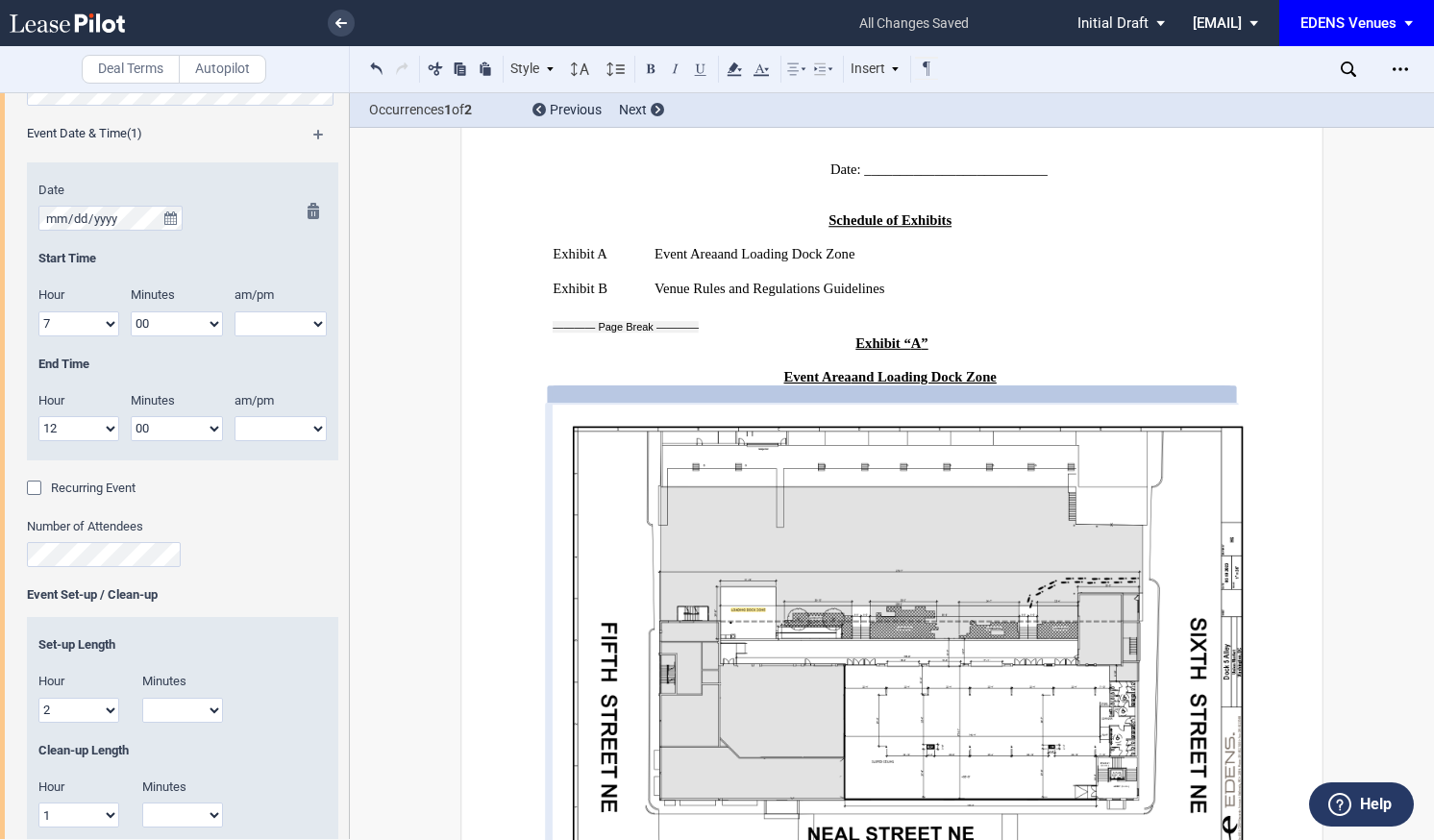 select on "pm" 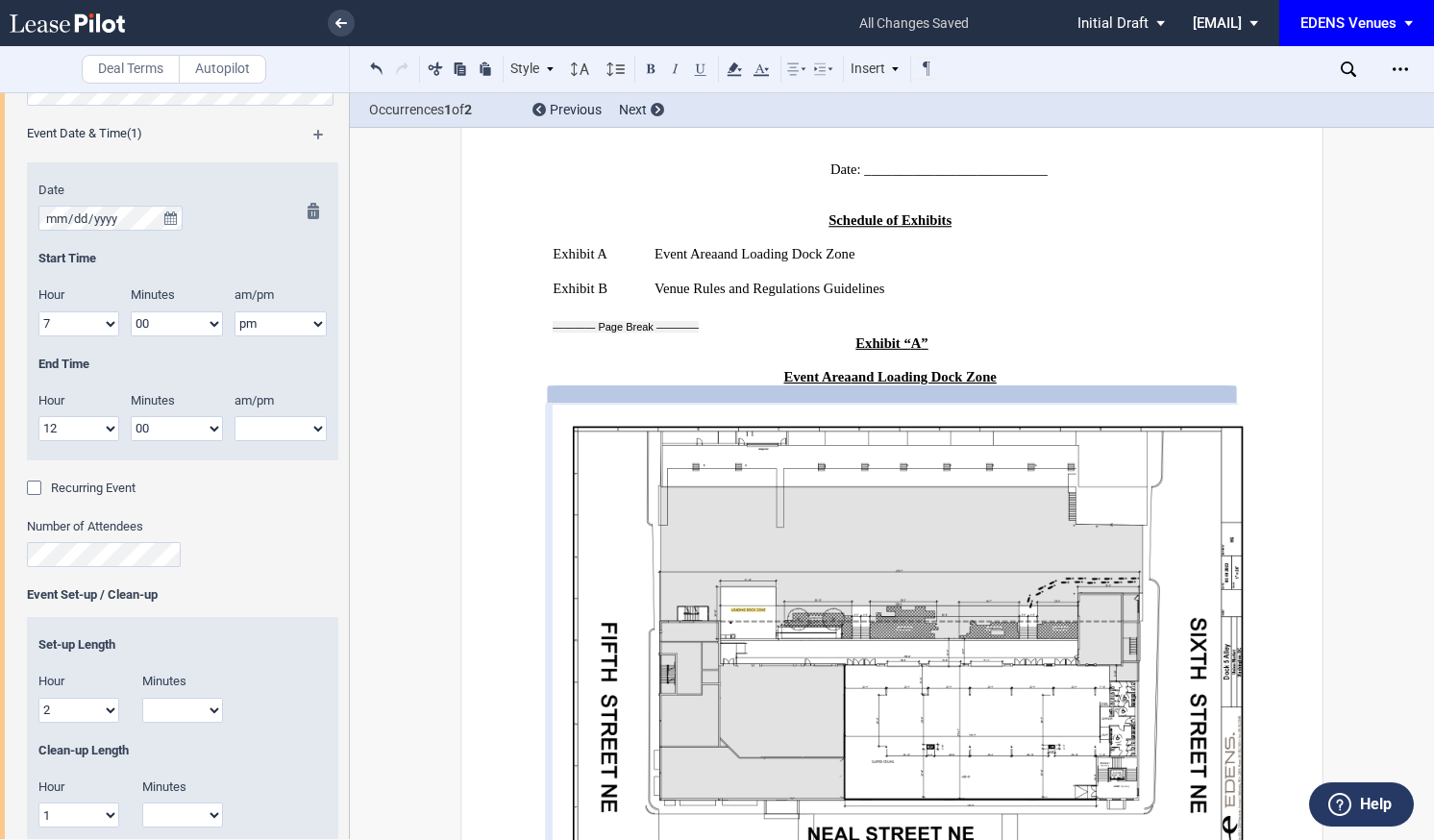 click on "am
pm" at bounding box center (281, 324) 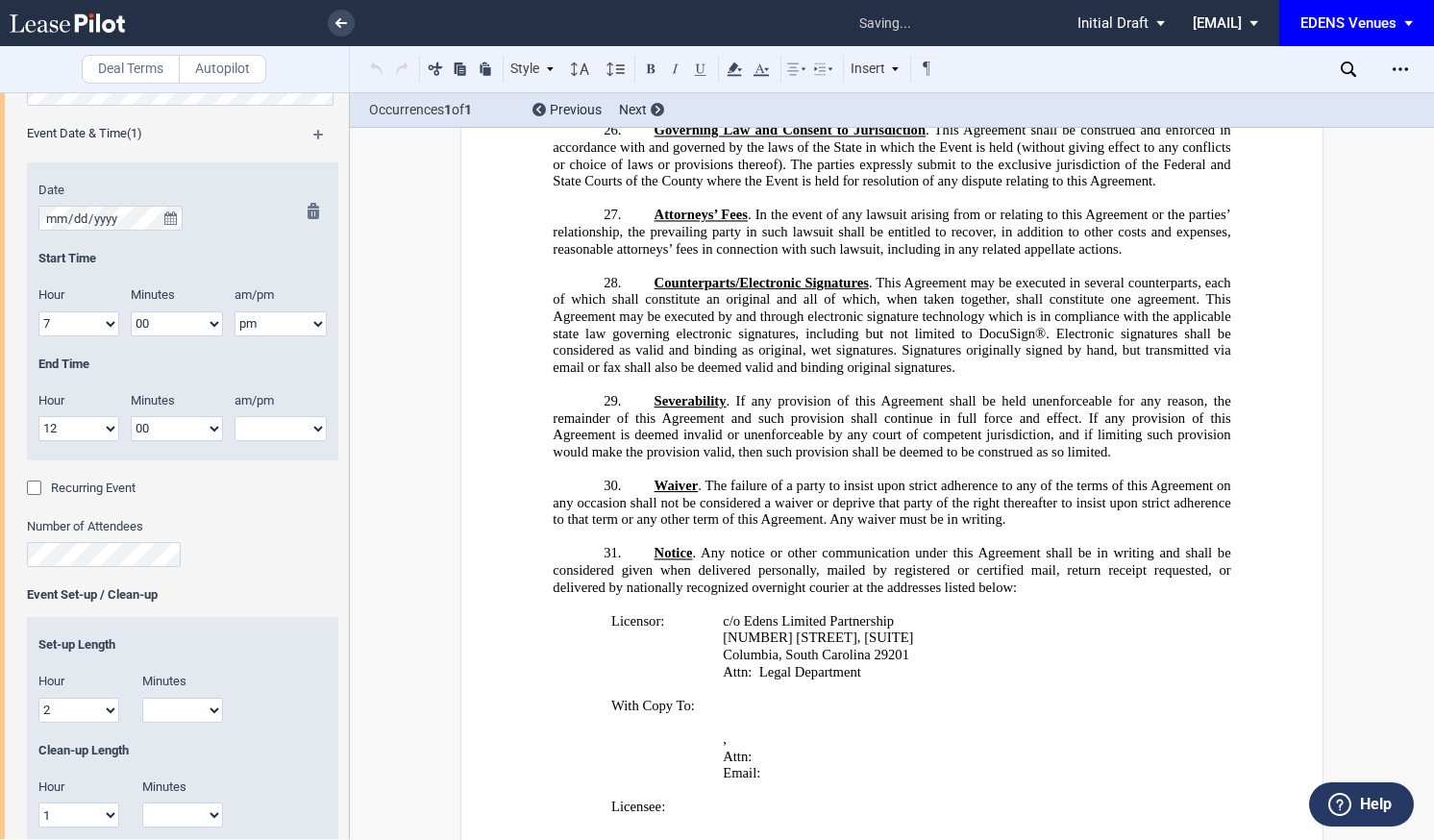 scroll, scrollTop: 539, scrollLeft: 0, axis: vertical 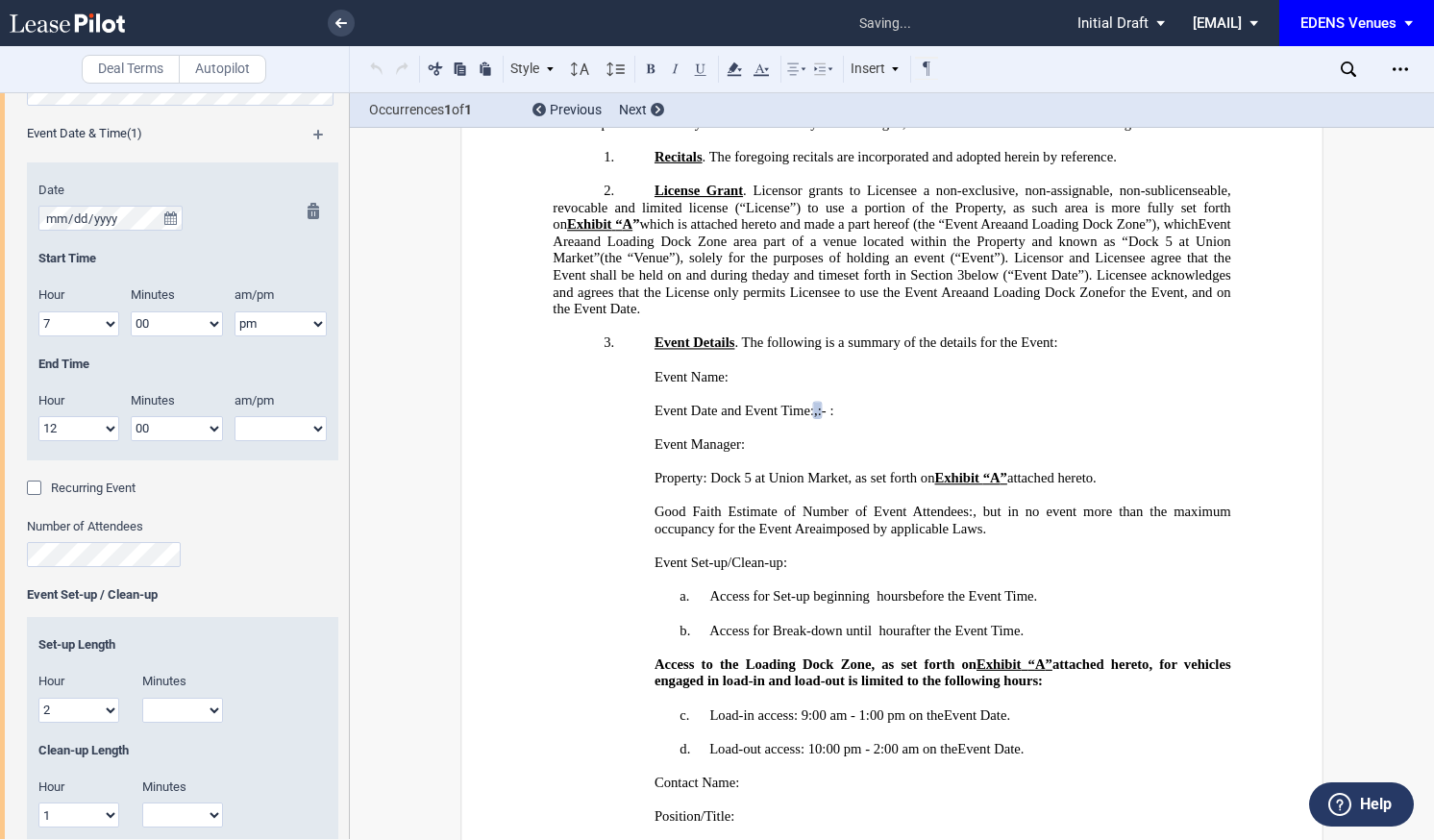 click on "am
pm" at bounding box center (281, 429) 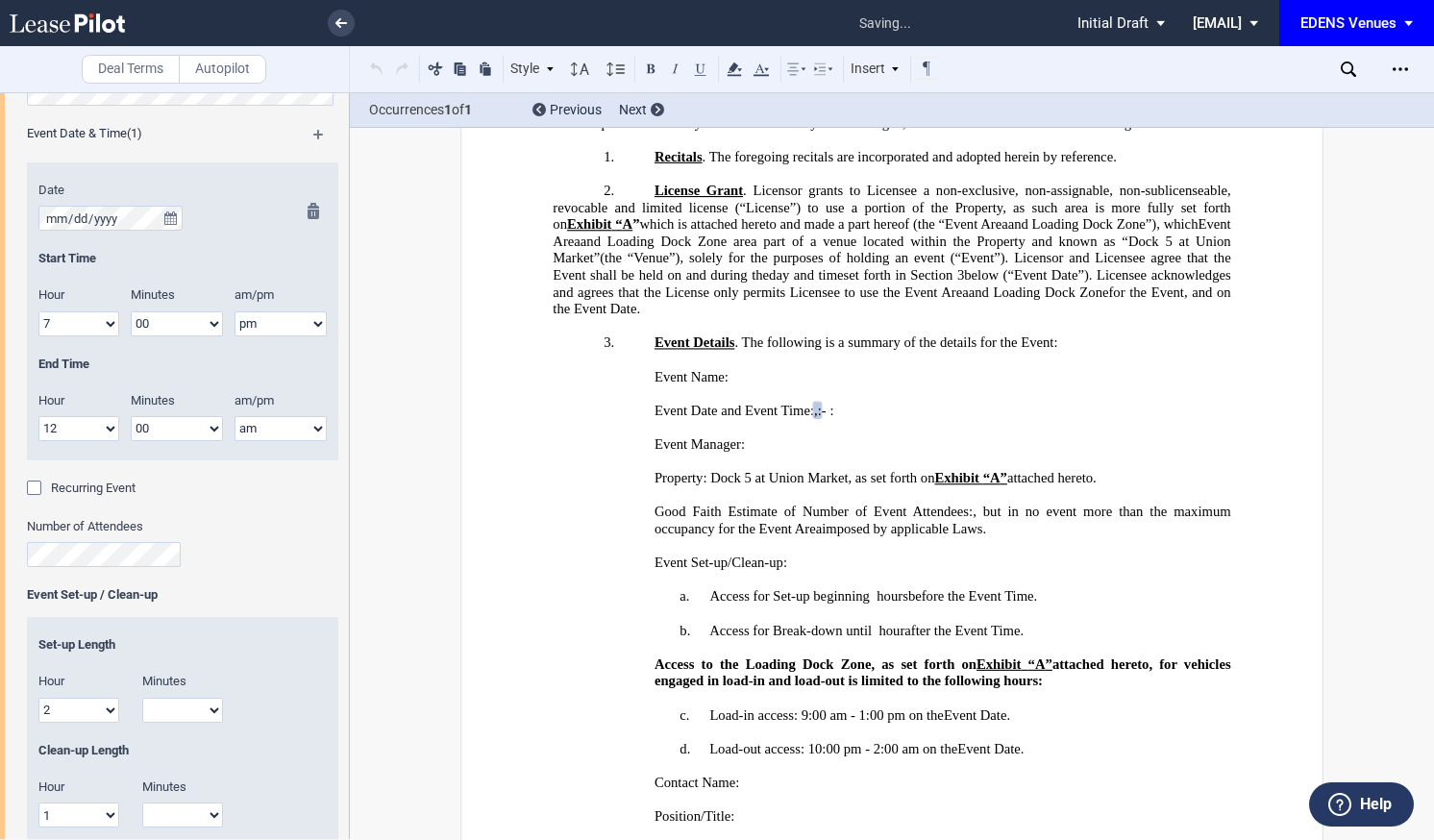 click on "am
pm" at bounding box center [281, 429] 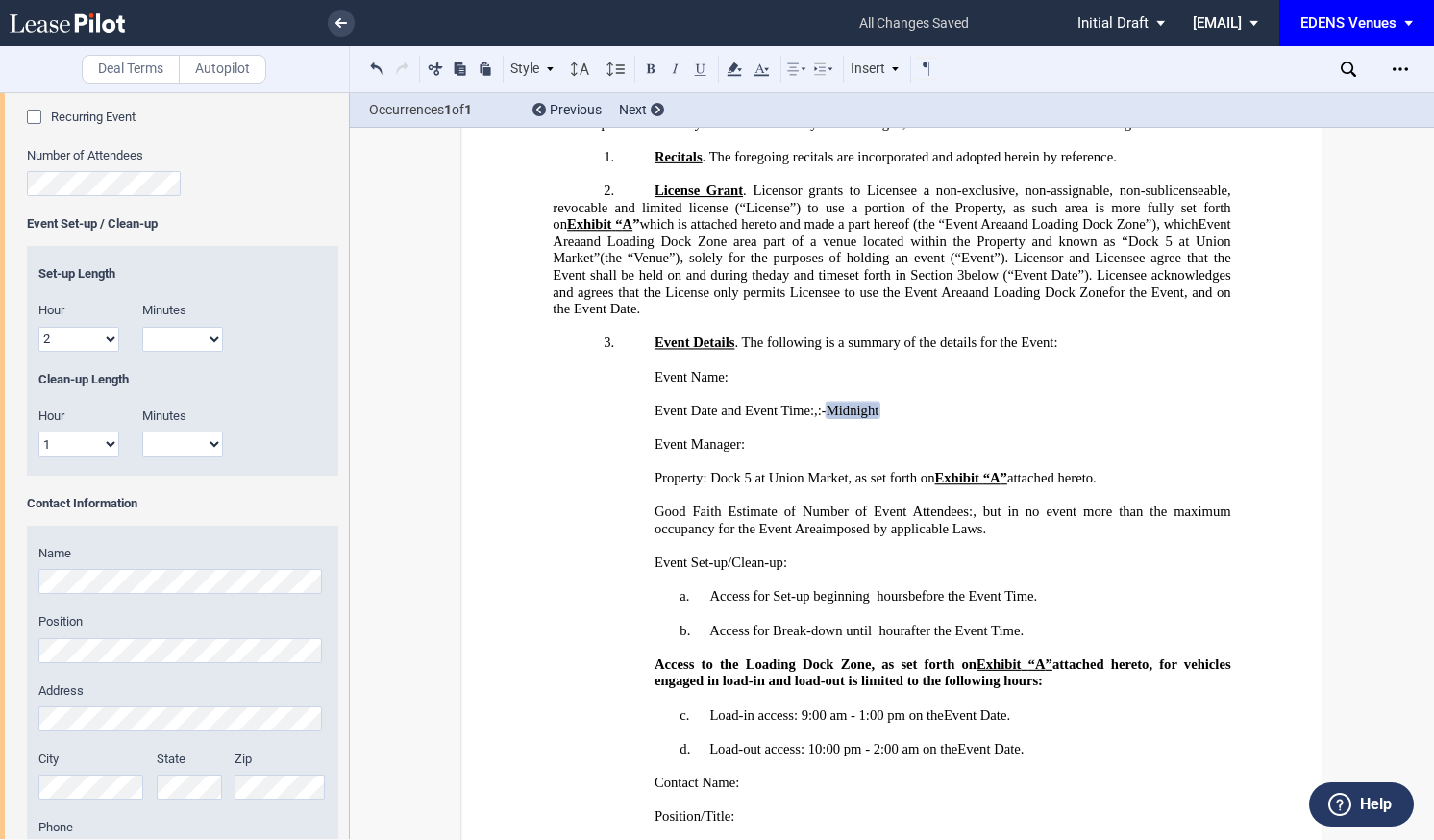 scroll, scrollTop: 1209, scrollLeft: 0, axis: vertical 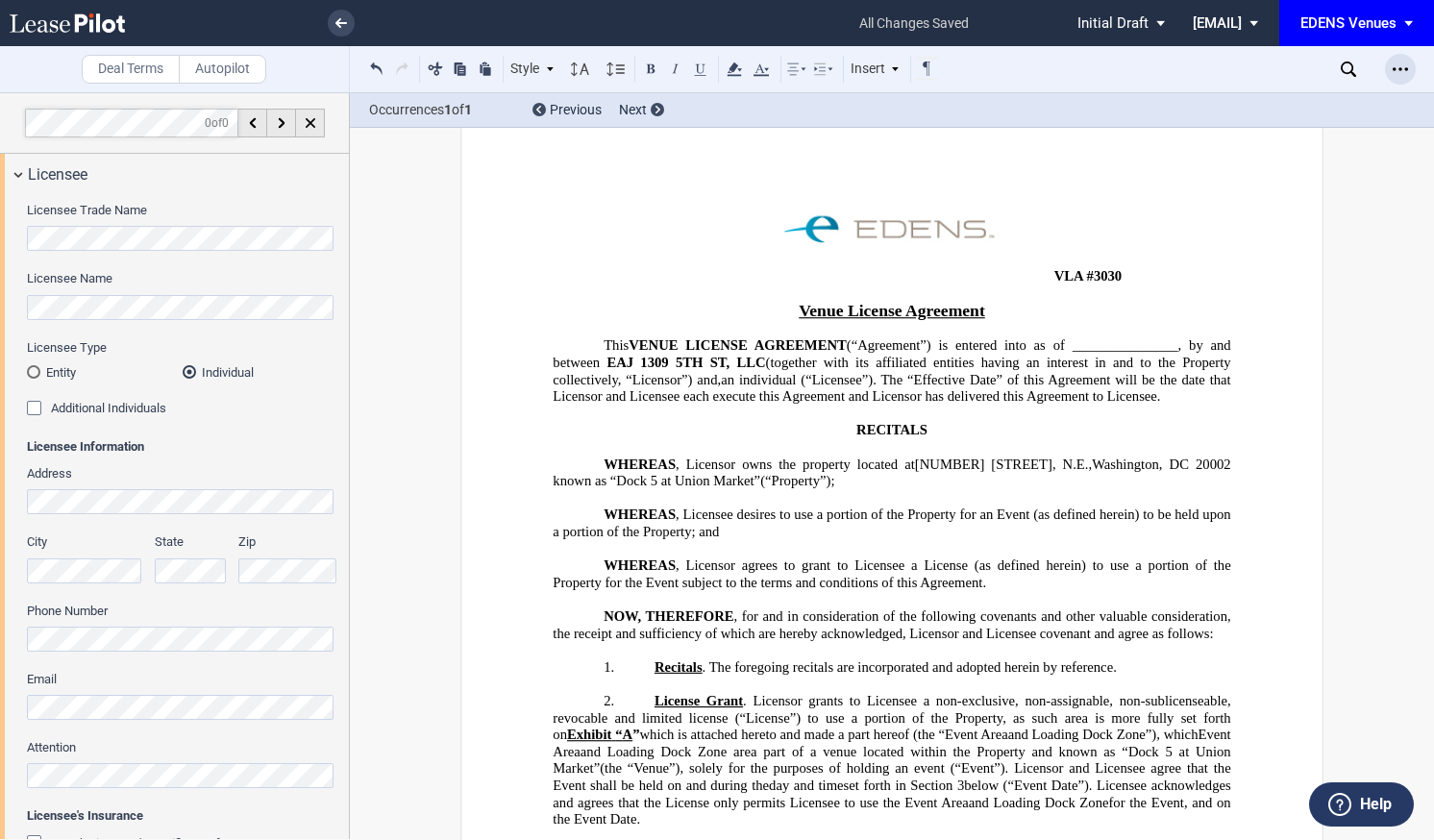 click at bounding box center [1400, 69] 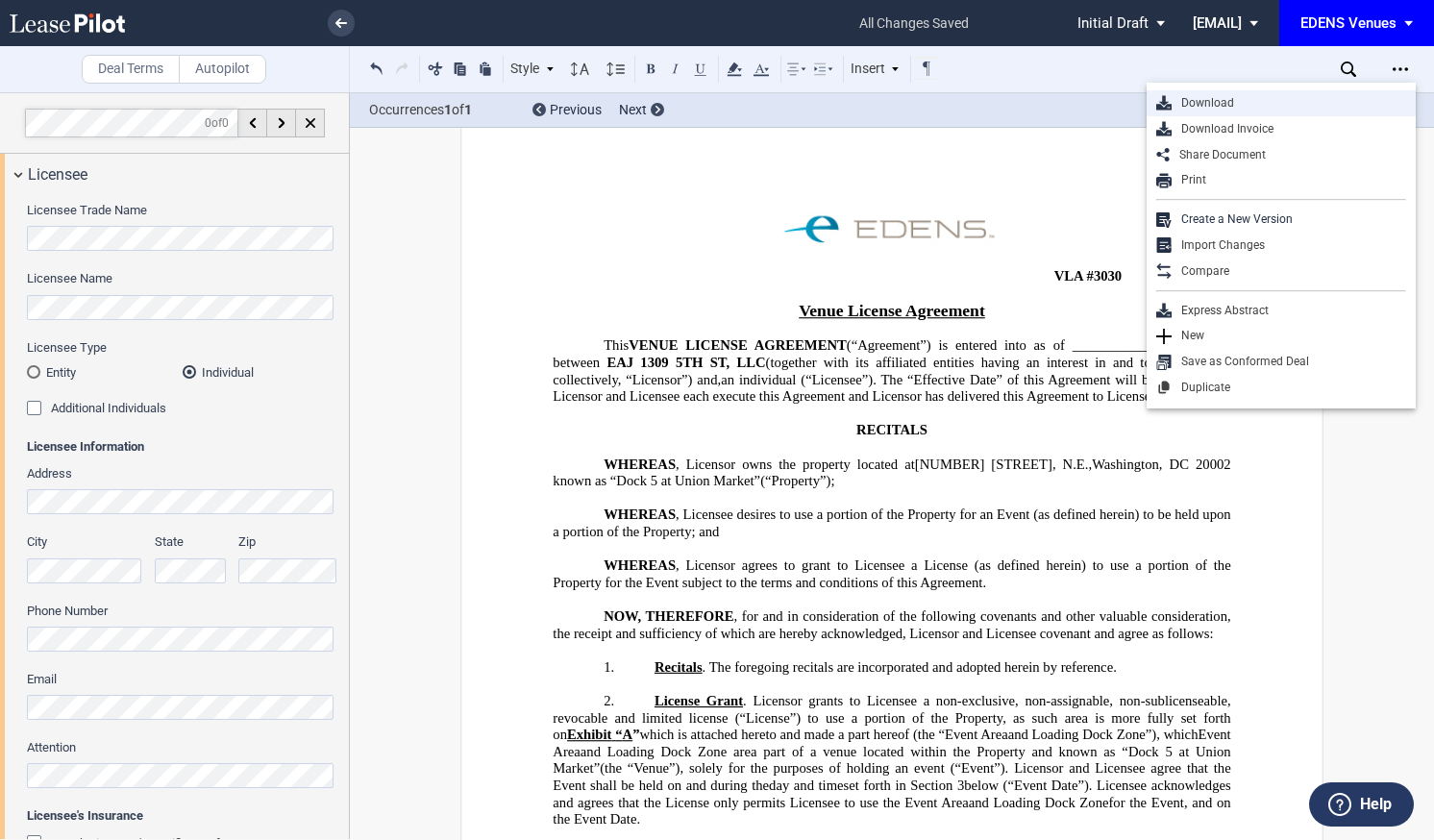 click on "Download" at bounding box center (1289, 103) 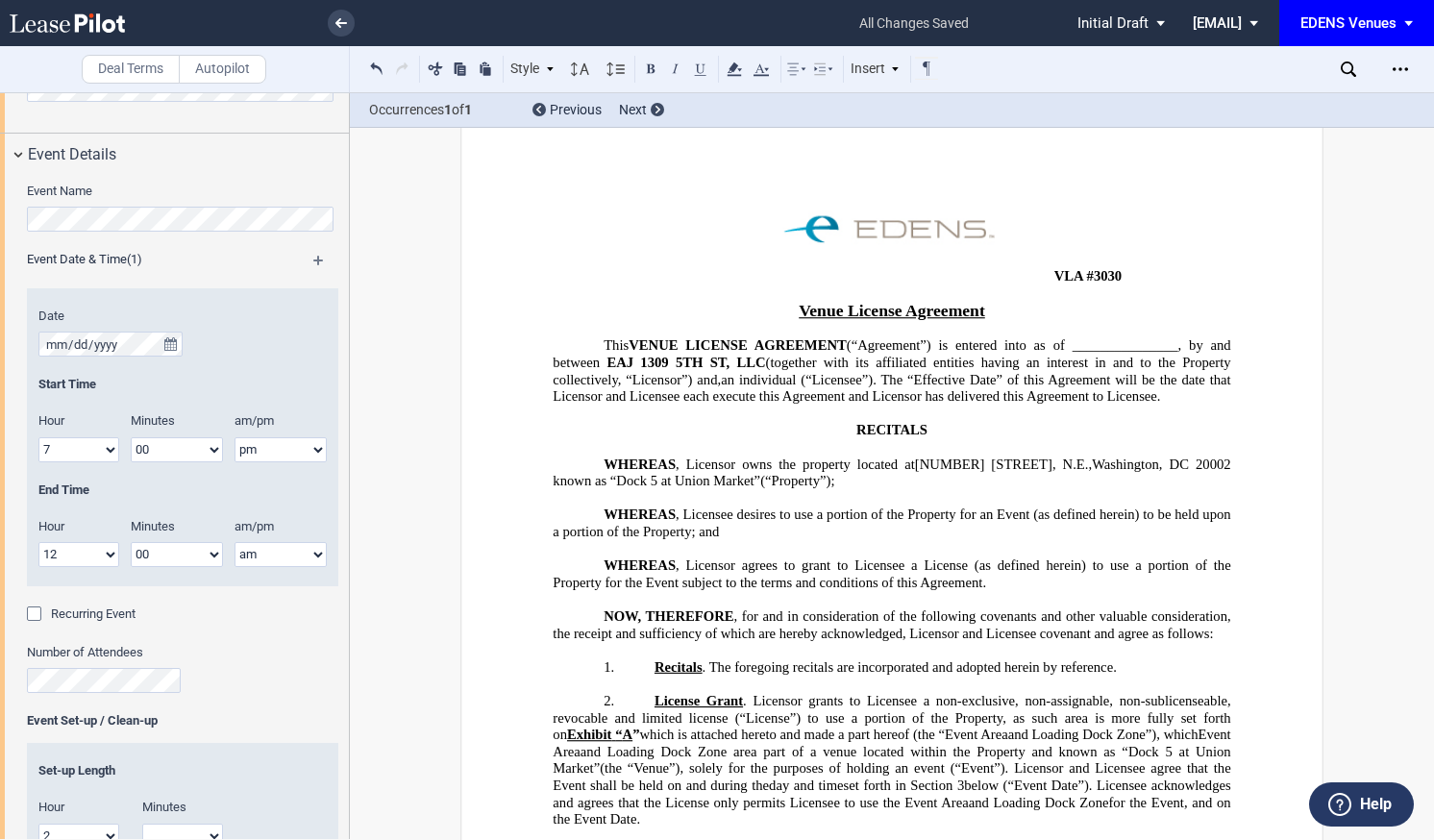 scroll, scrollTop: 1223, scrollLeft: 0, axis: vertical 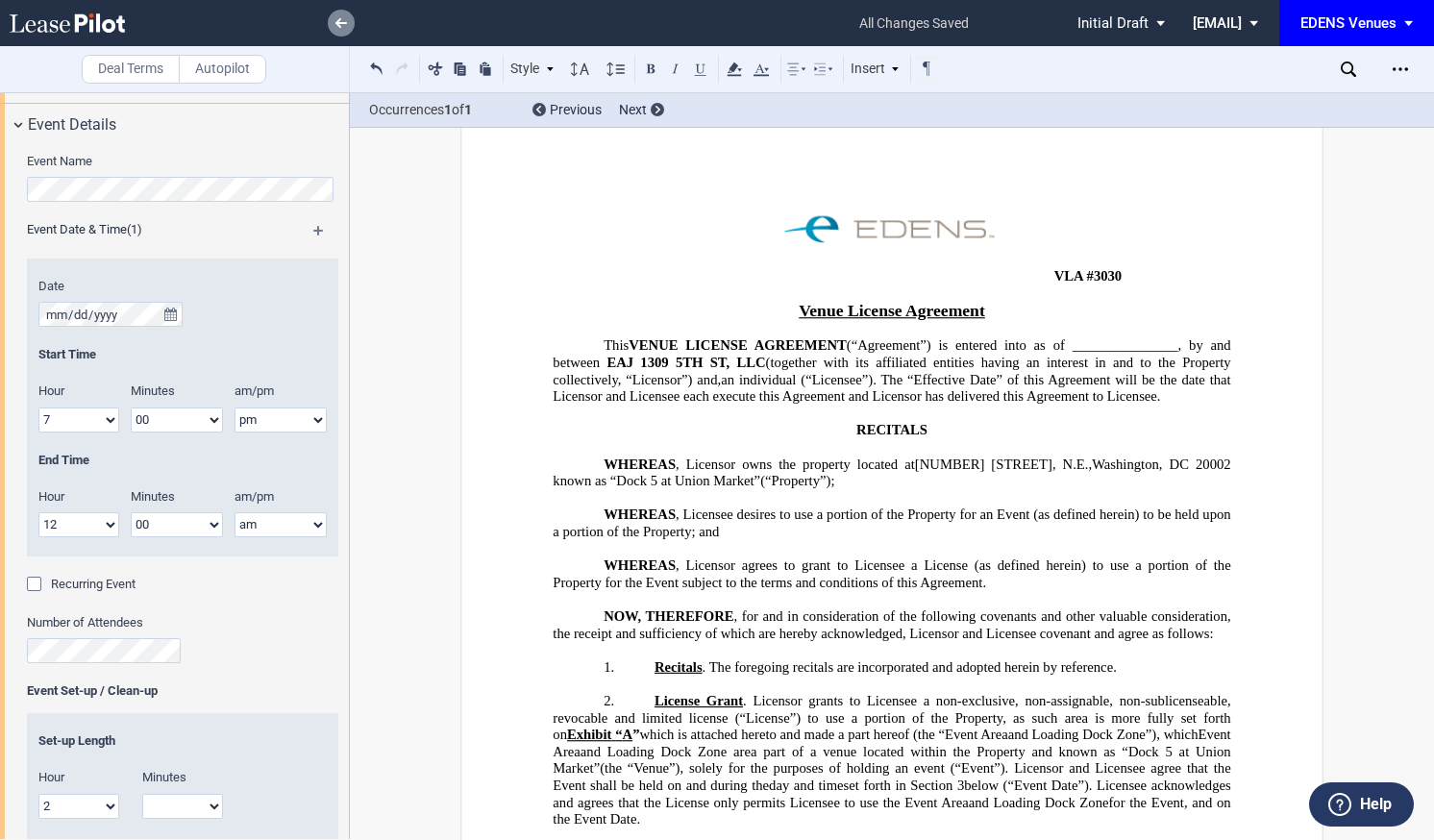 click at bounding box center (341, 23) 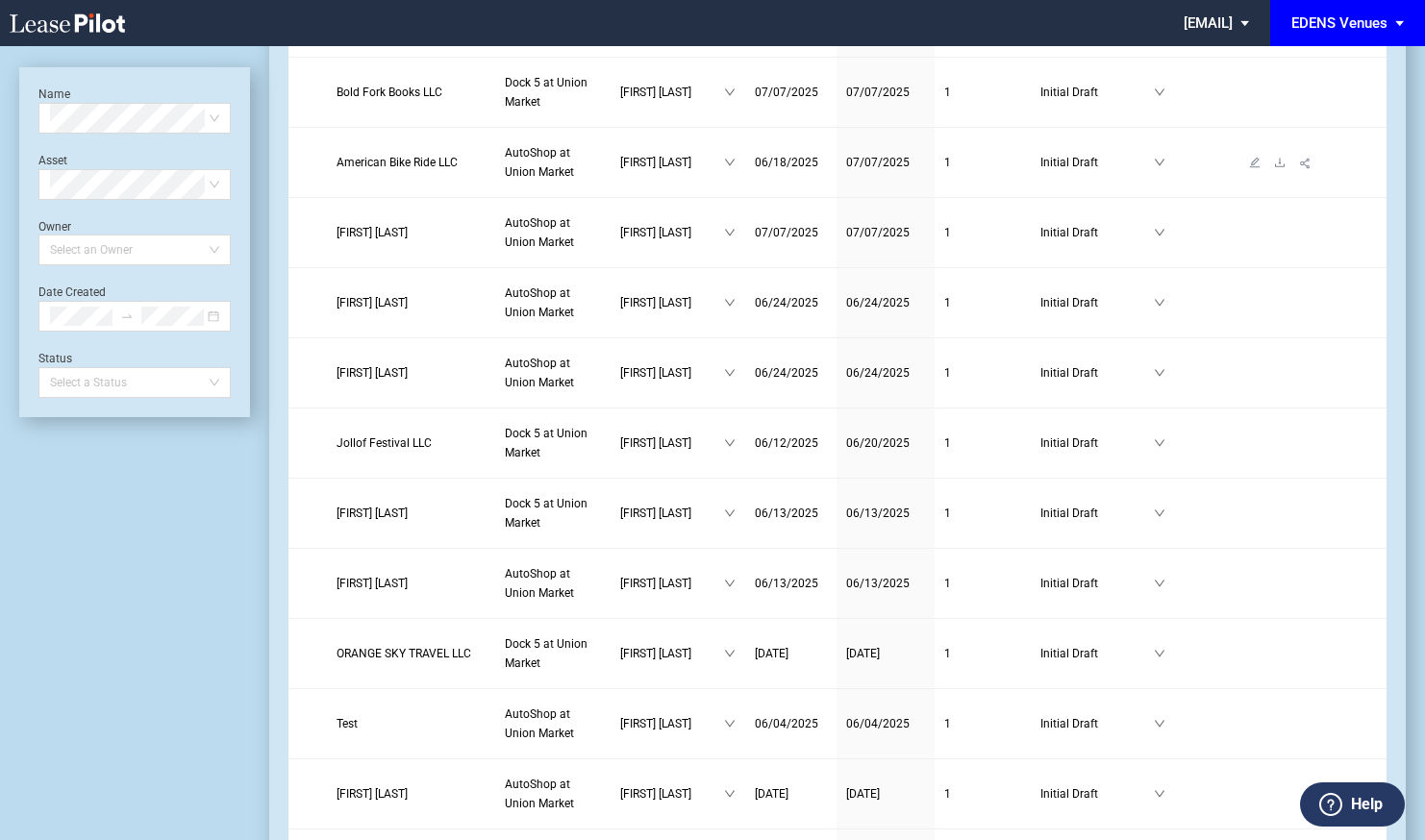 scroll, scrollTop: 0, scrollLeft: 0, axis: both 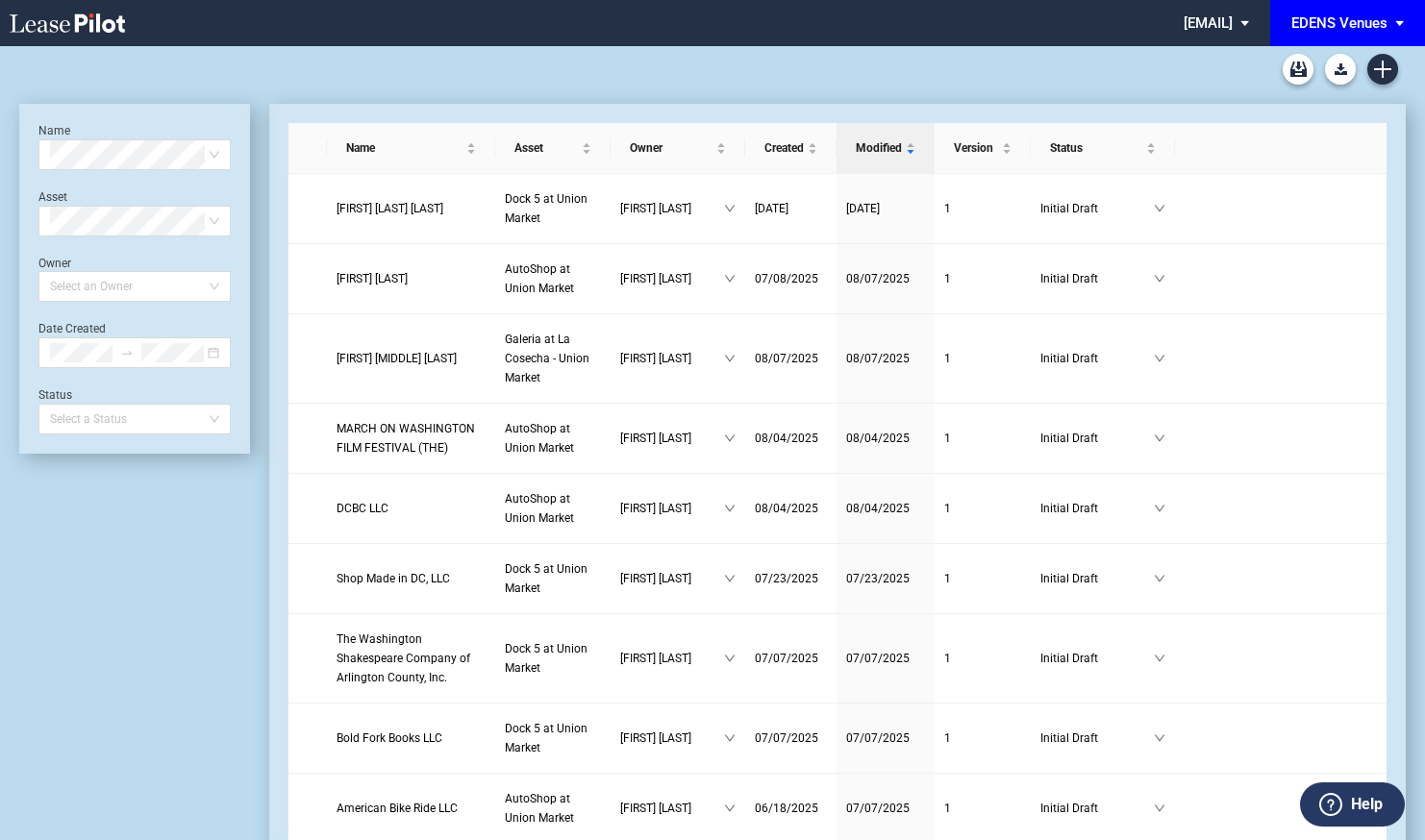 drag, startPoint x: 952, startPoint y: 839, endPoint x: 504, endPoint y: 83, distance: 878.77187 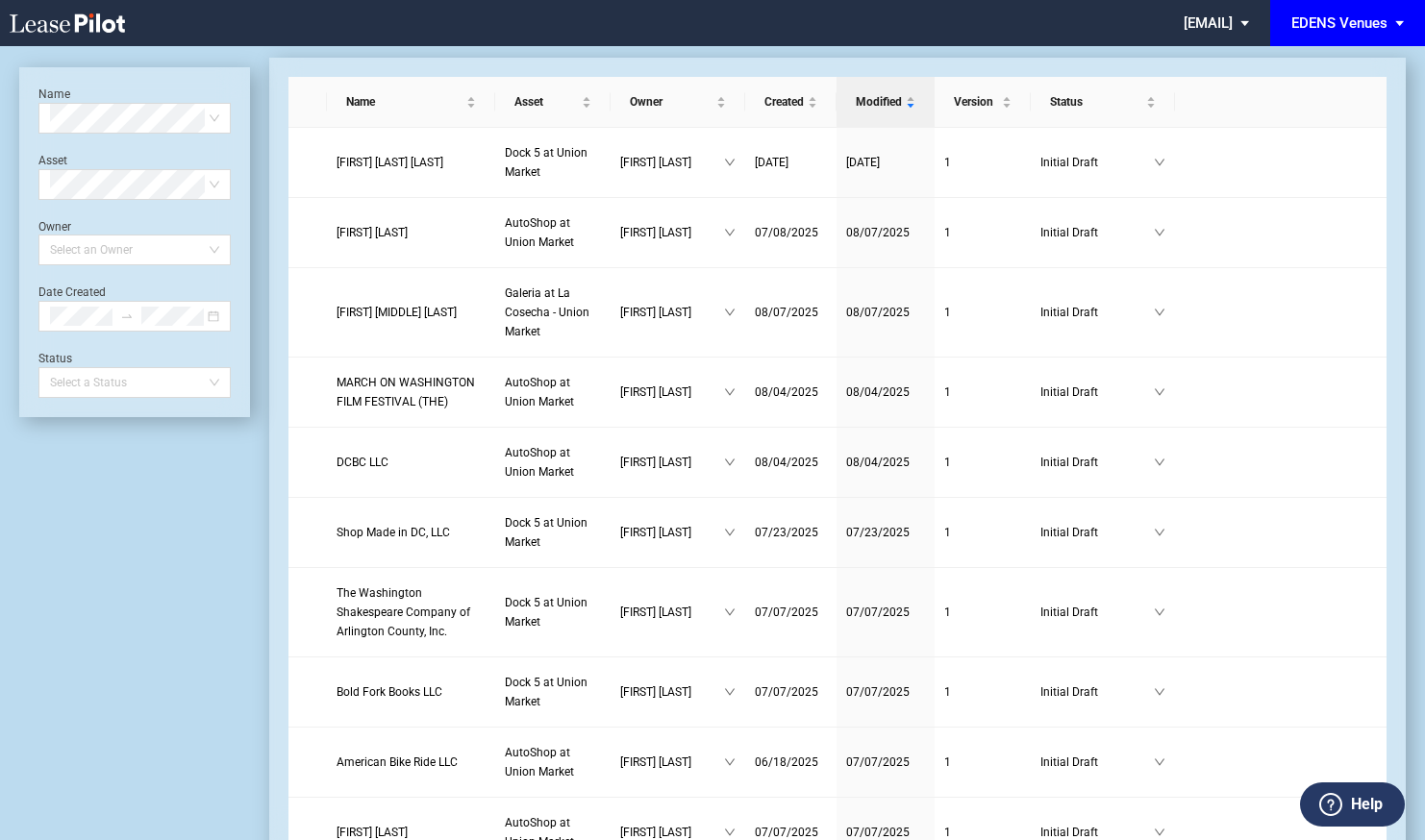 scroll, scrollTop: 9, scrollLeft: 0, axis: vertical 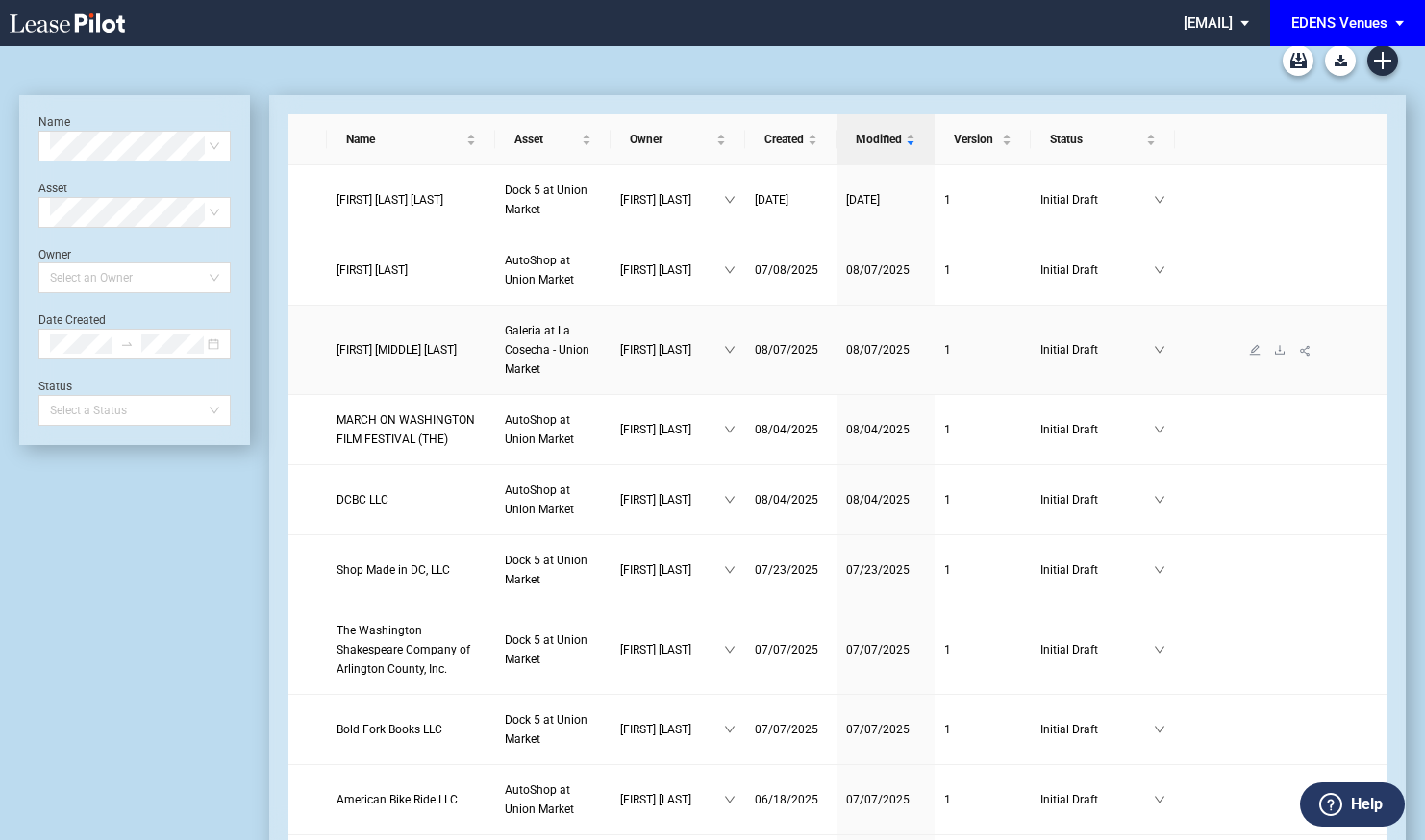click on "Galeria at La Cosecha - Union Market" at bounding box center (547, 350) 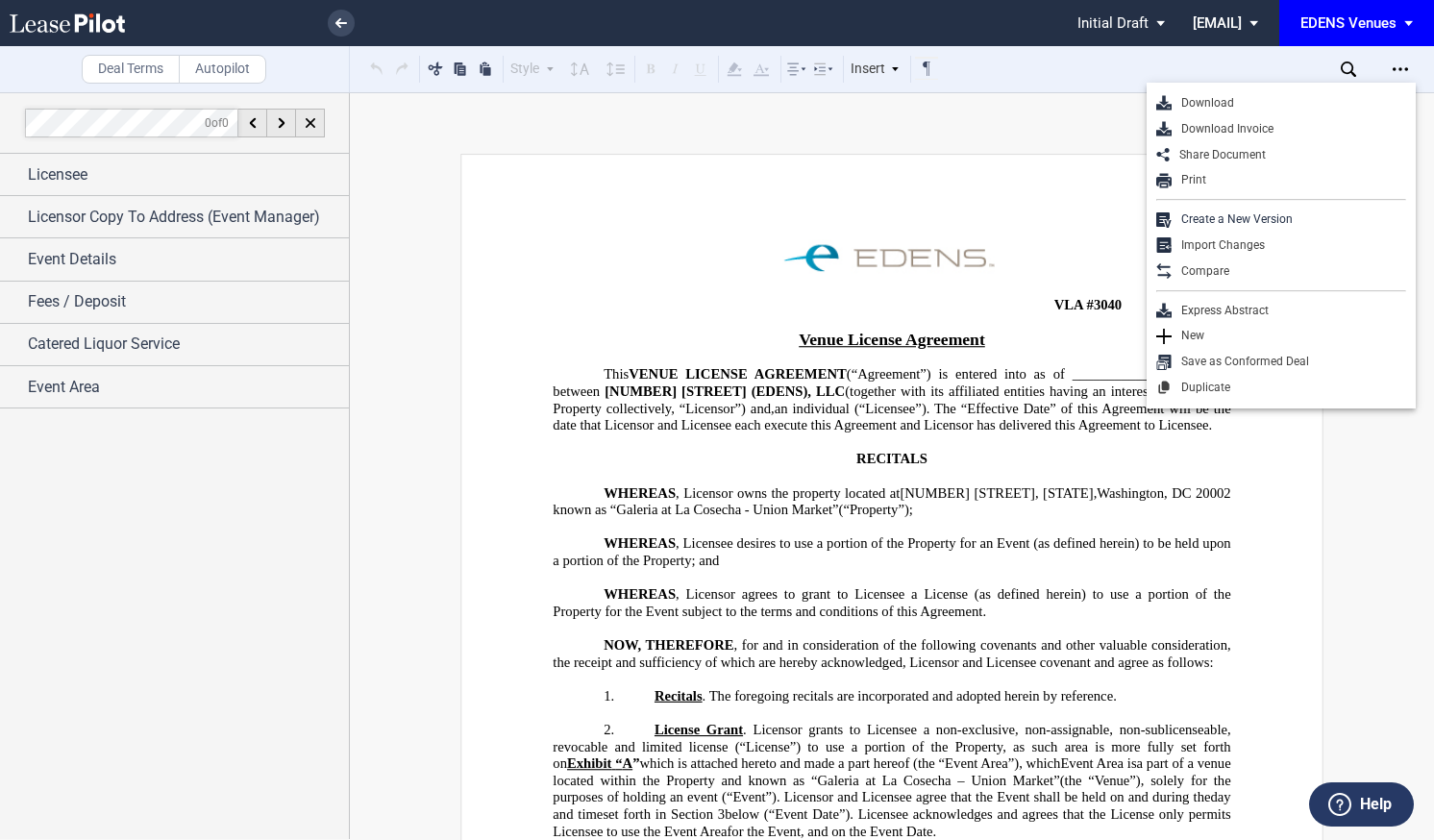 scroll, scrollTop: 0, scrollLeft: 0, axis: both 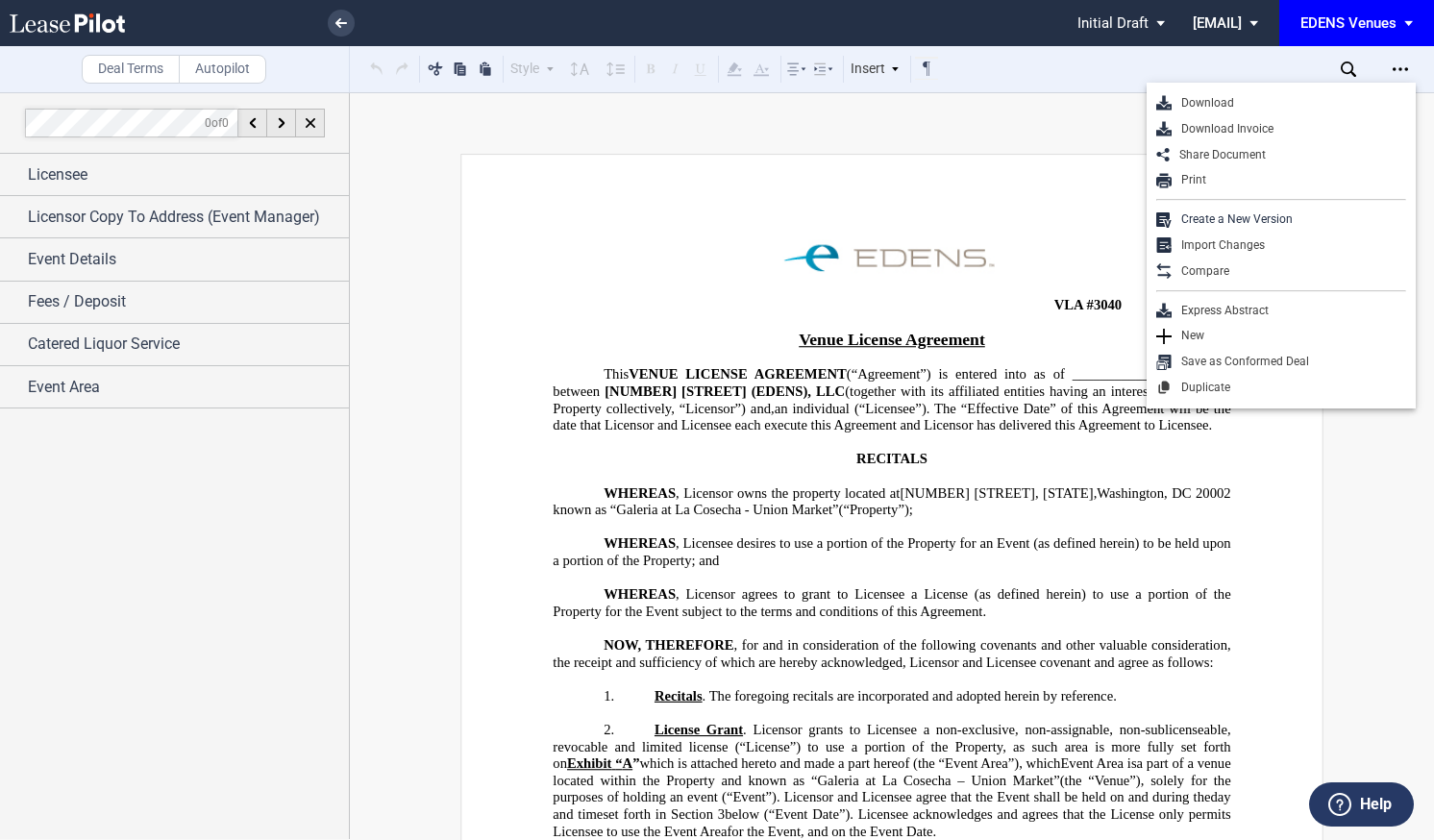 click on "Pending...
Pending...
Initial Draft
Initial Draft
In Negotiation
Final Draft
[EMAIL]
Change Password
2-Factor Authentication
Sign Out
EDENS Venues
EDENS Events
EDENS Venues" at bounding box center [717, 23] 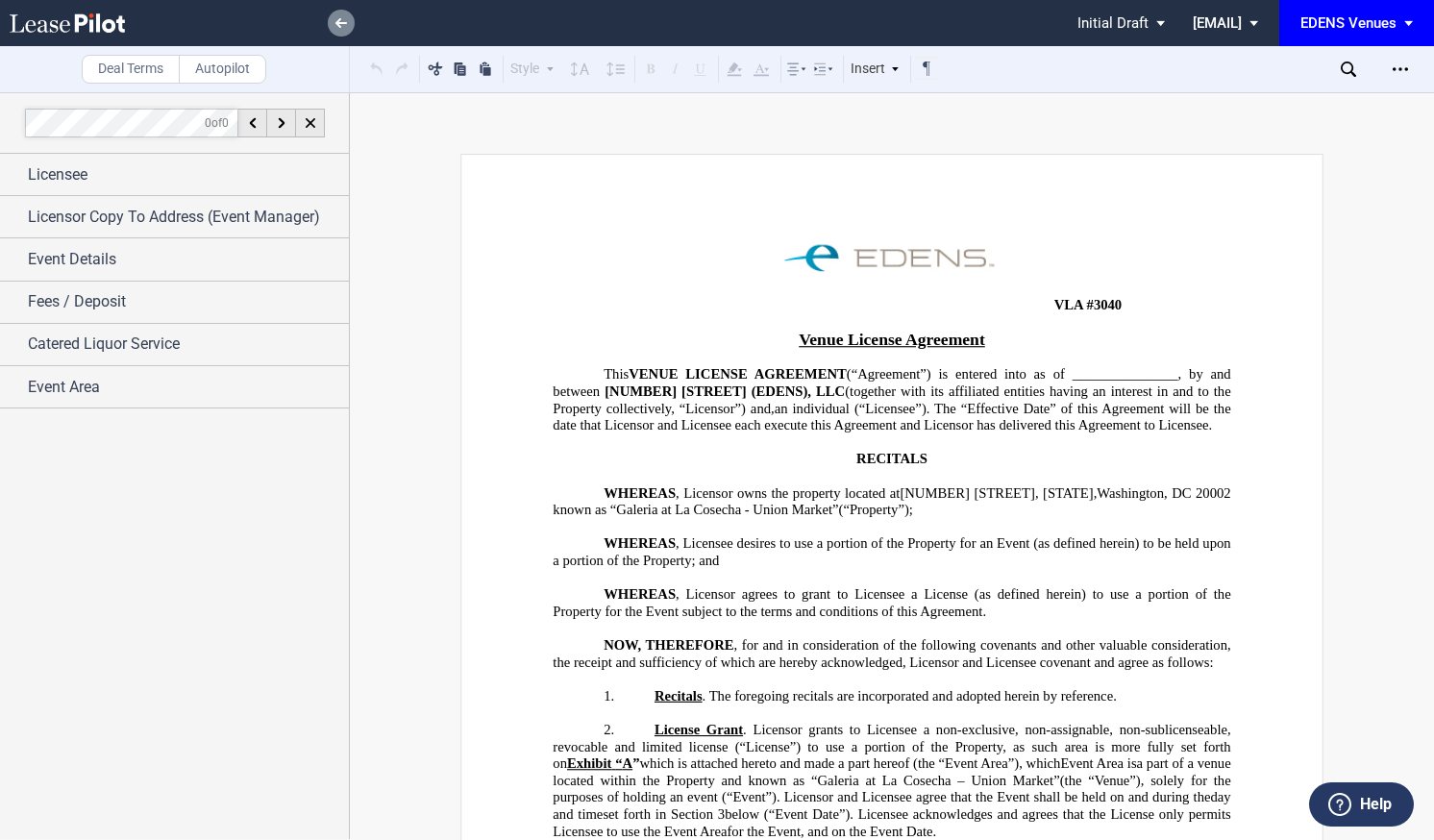 click at bounding box center [341, 23] 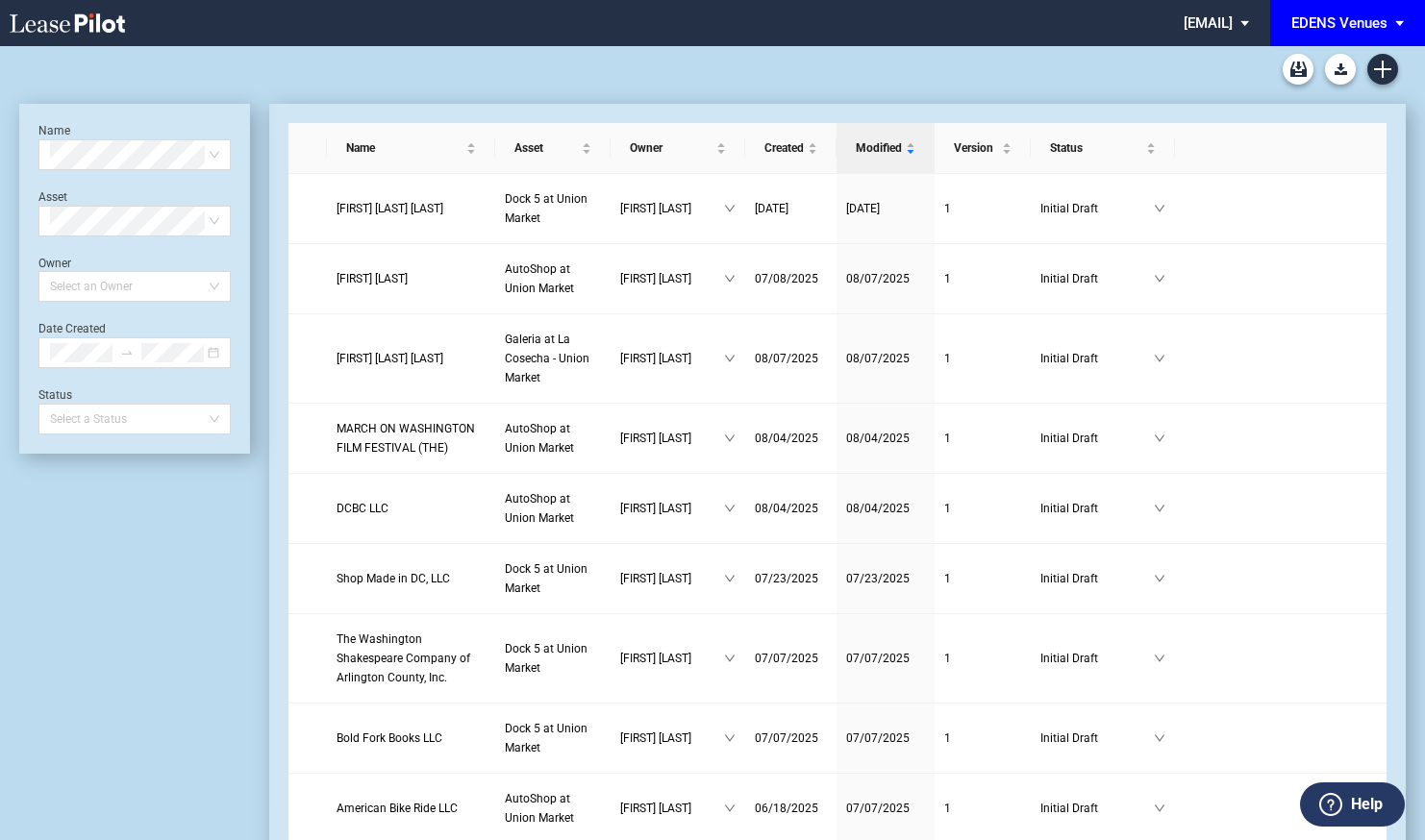 scroll, scrollTop: 0, scrollLeft: 0, axis: both 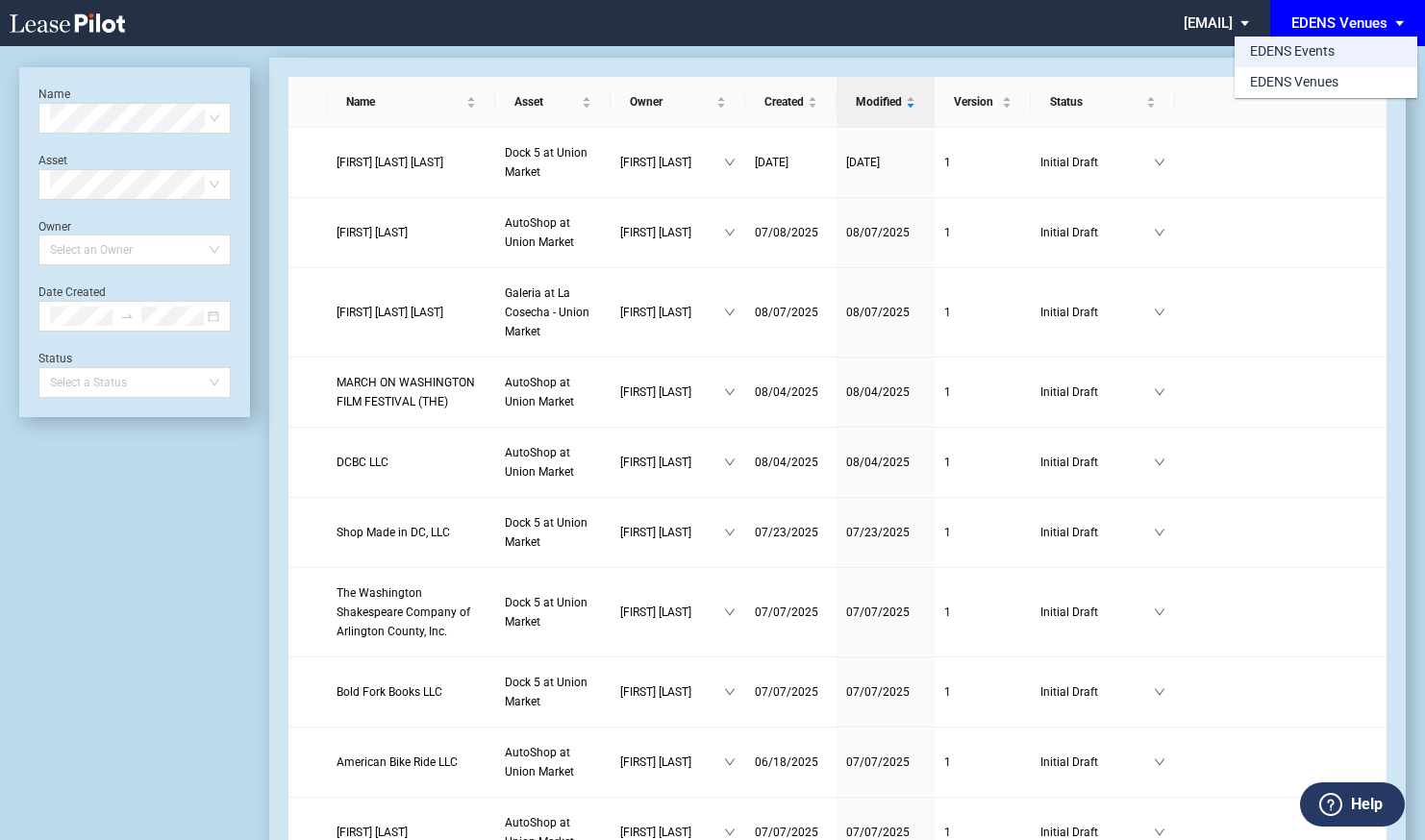 click on "EDENS Events" at bounding box center (1292, 52) 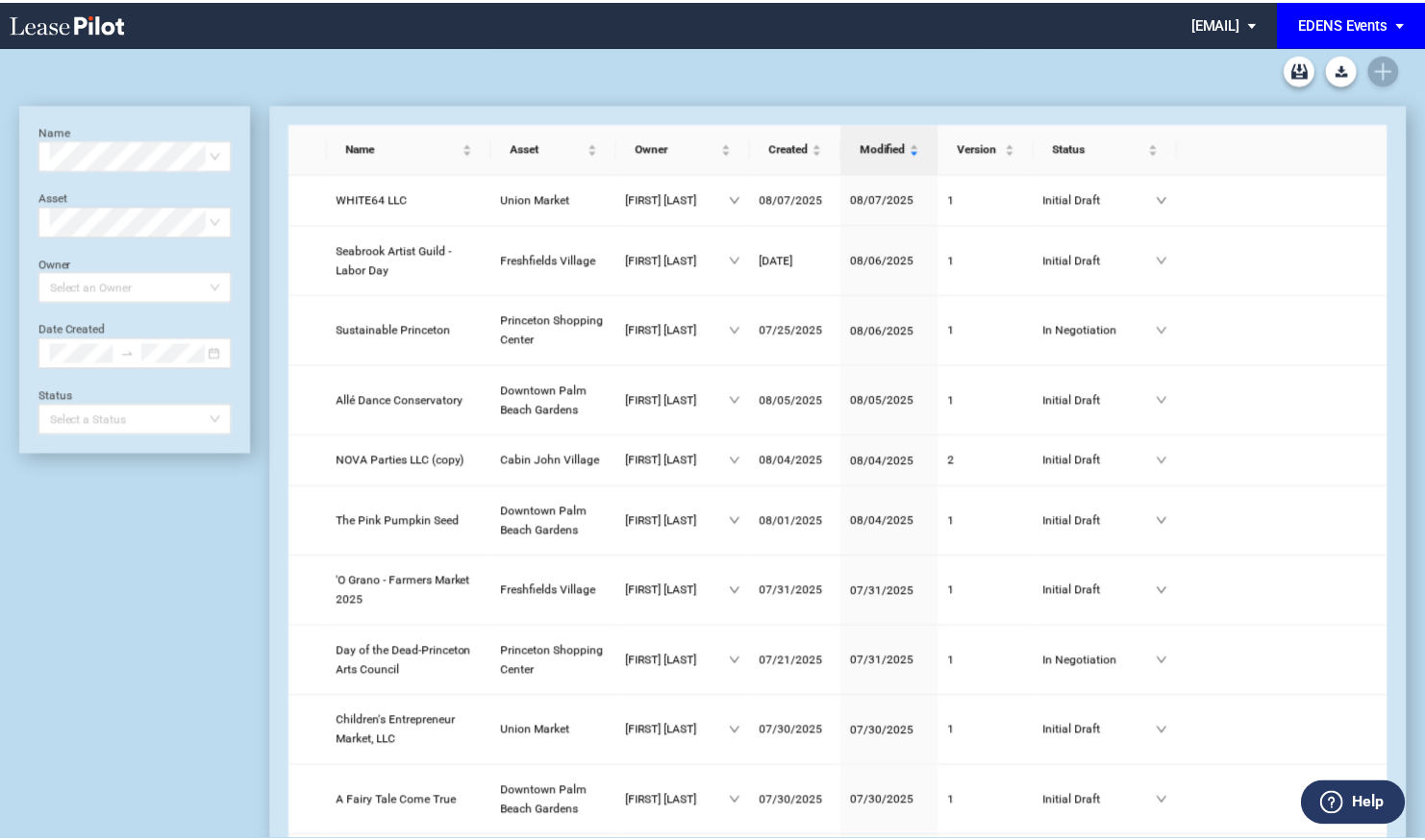 scroll, scrollTop: 0, scrollLeft: 0, axis: both 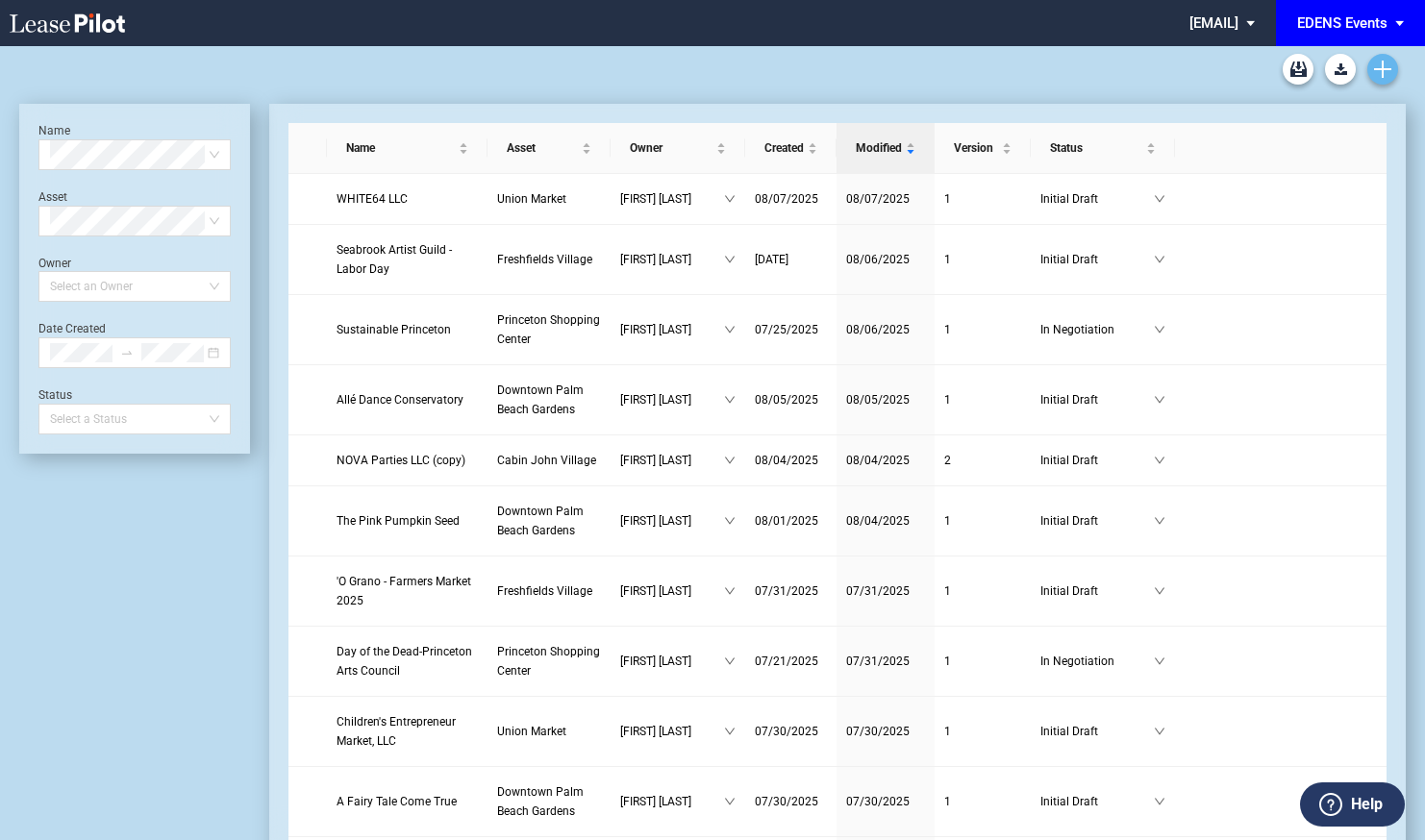 click 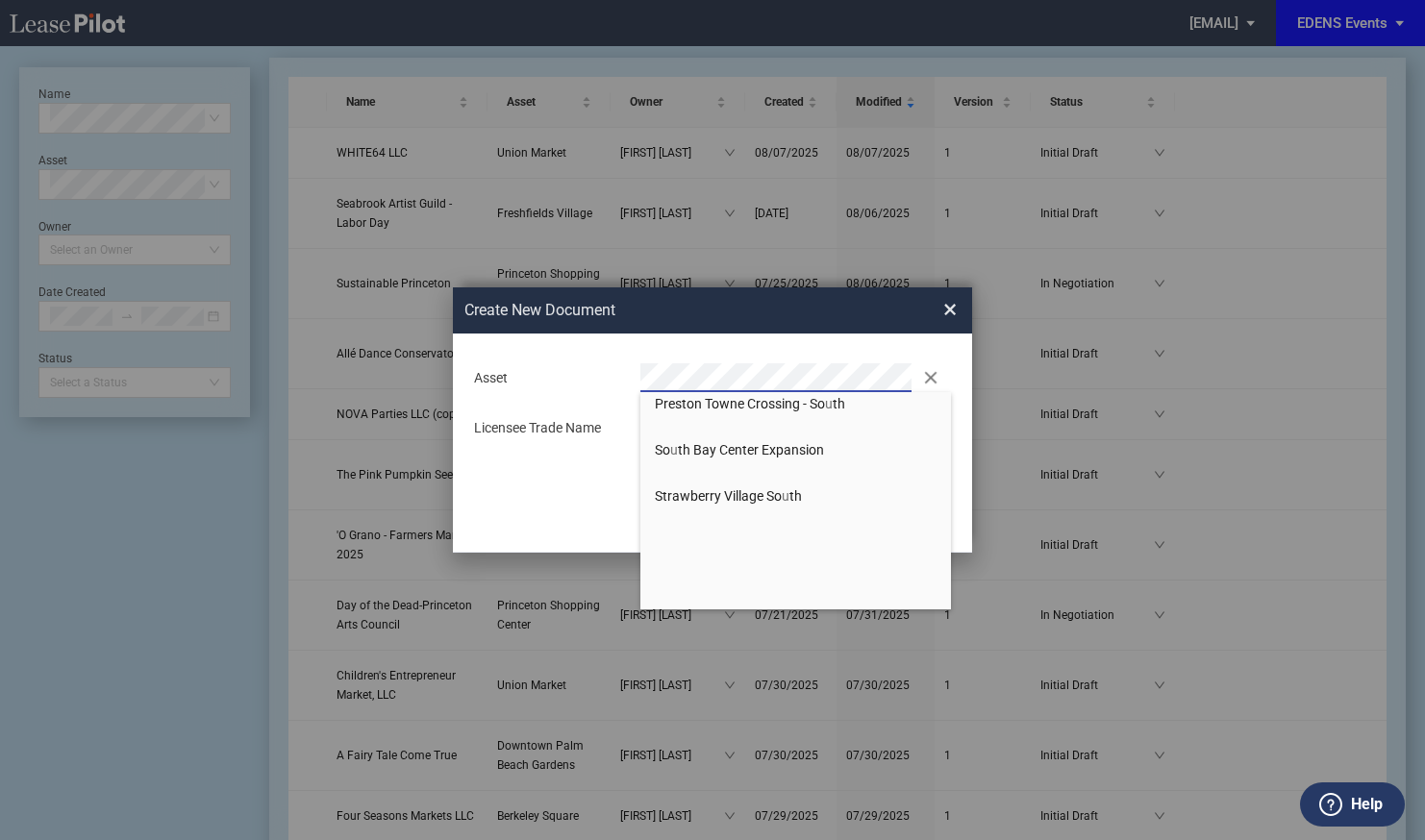 scroll, scrollTop: 0, scrollLeft: 0, axis: both 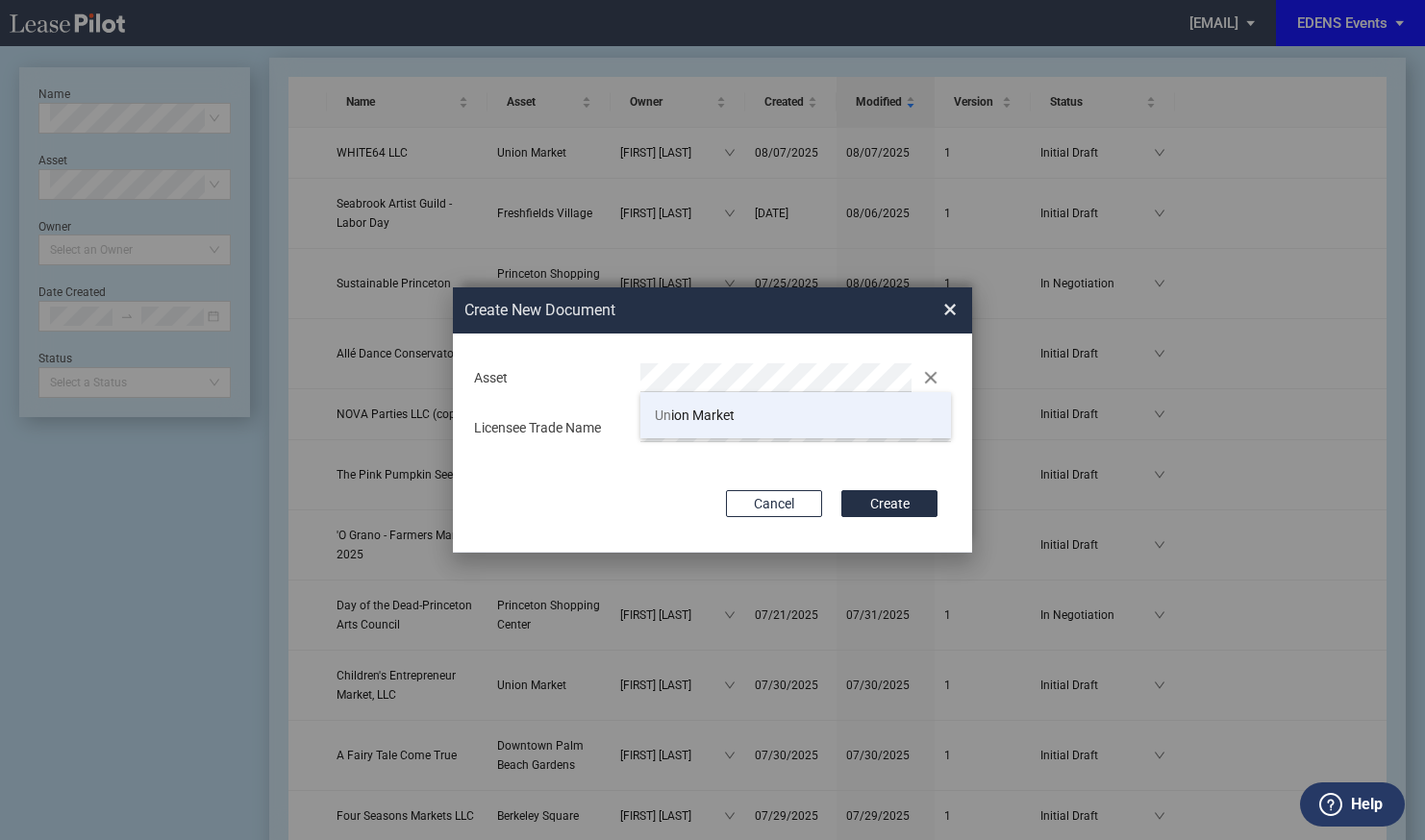 click on "Un ion Market" at bounding box center [795, 415] 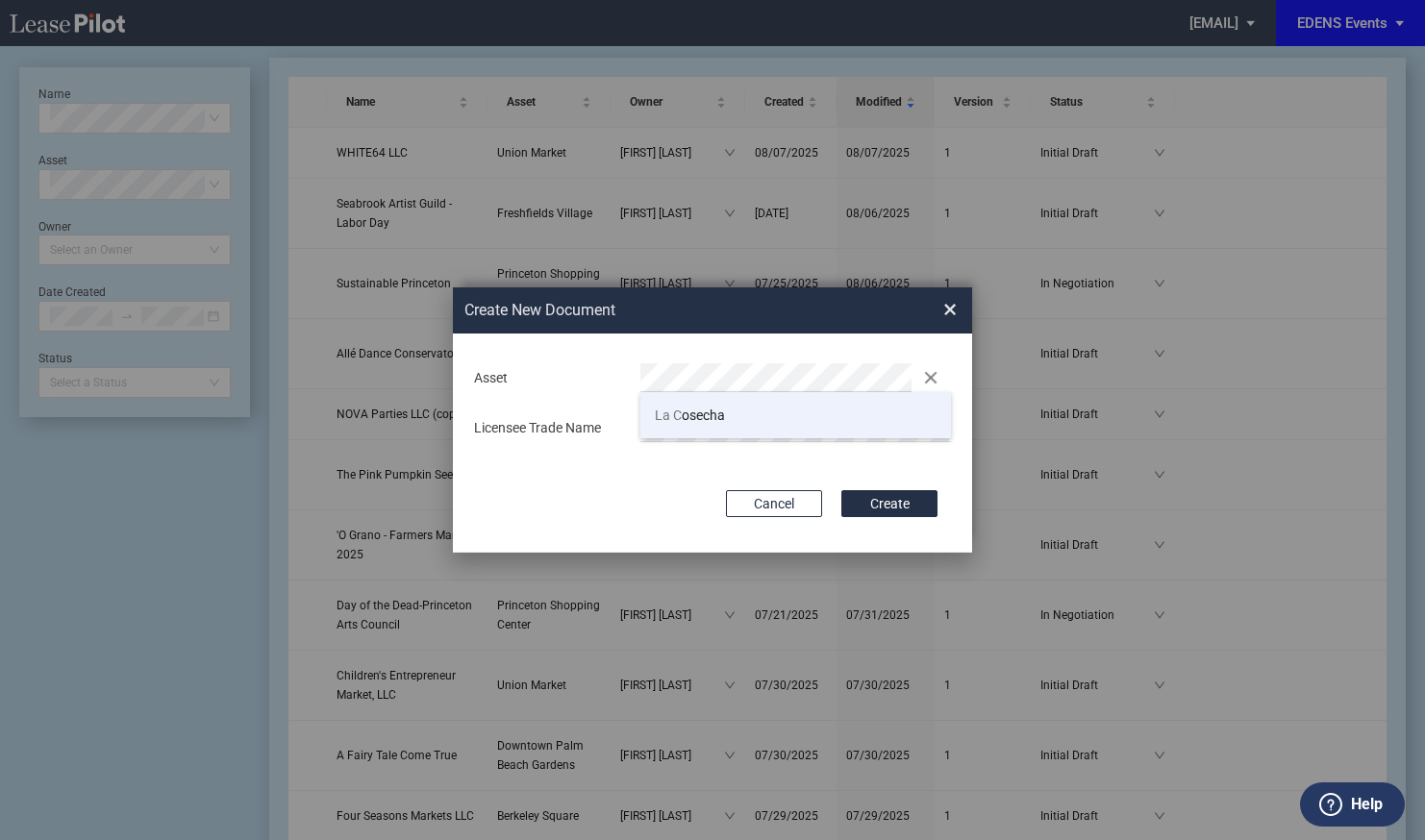 click on "La C osecha" at bounding box center [689, 415] 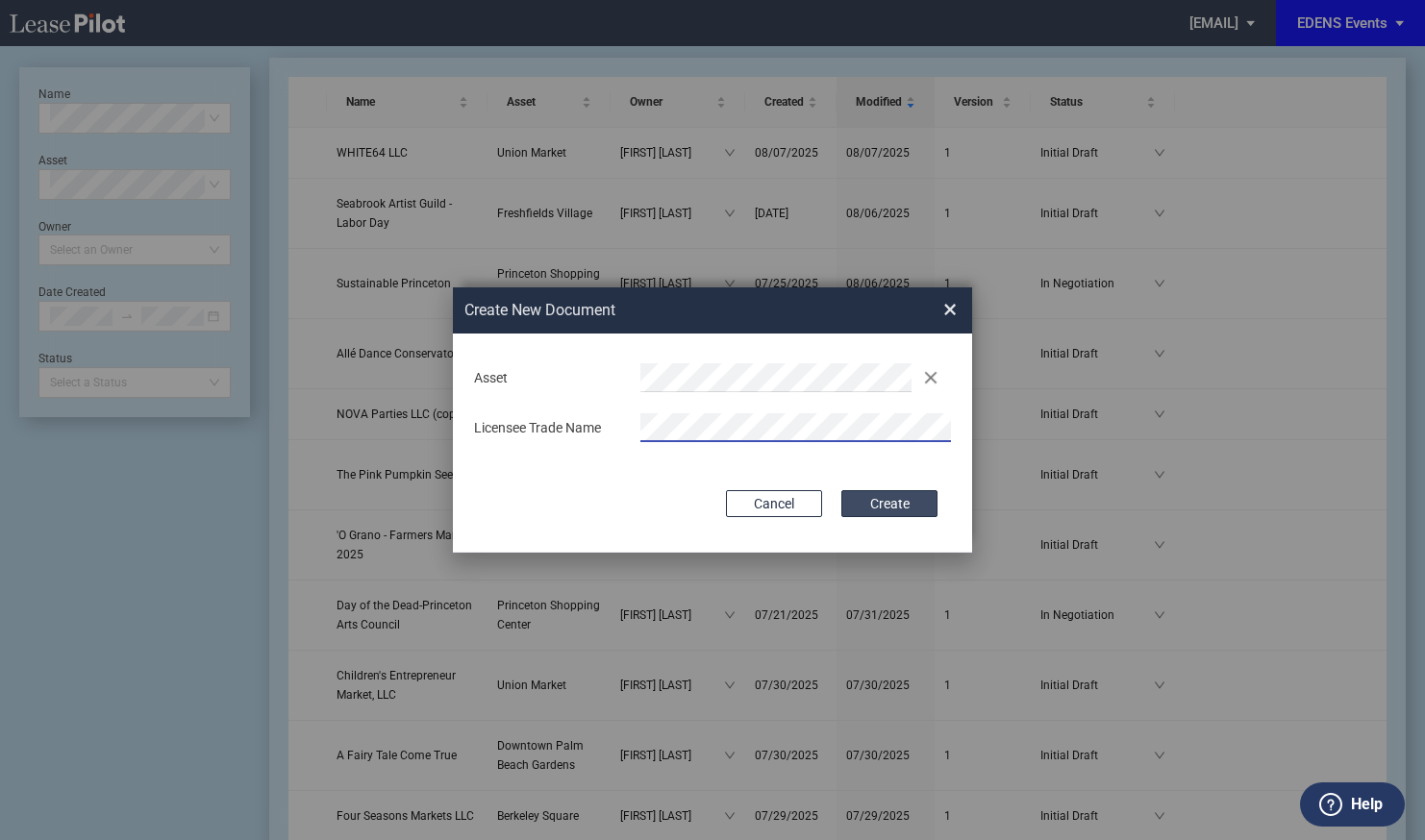 click on "Create" at bounding box center [889, 504] 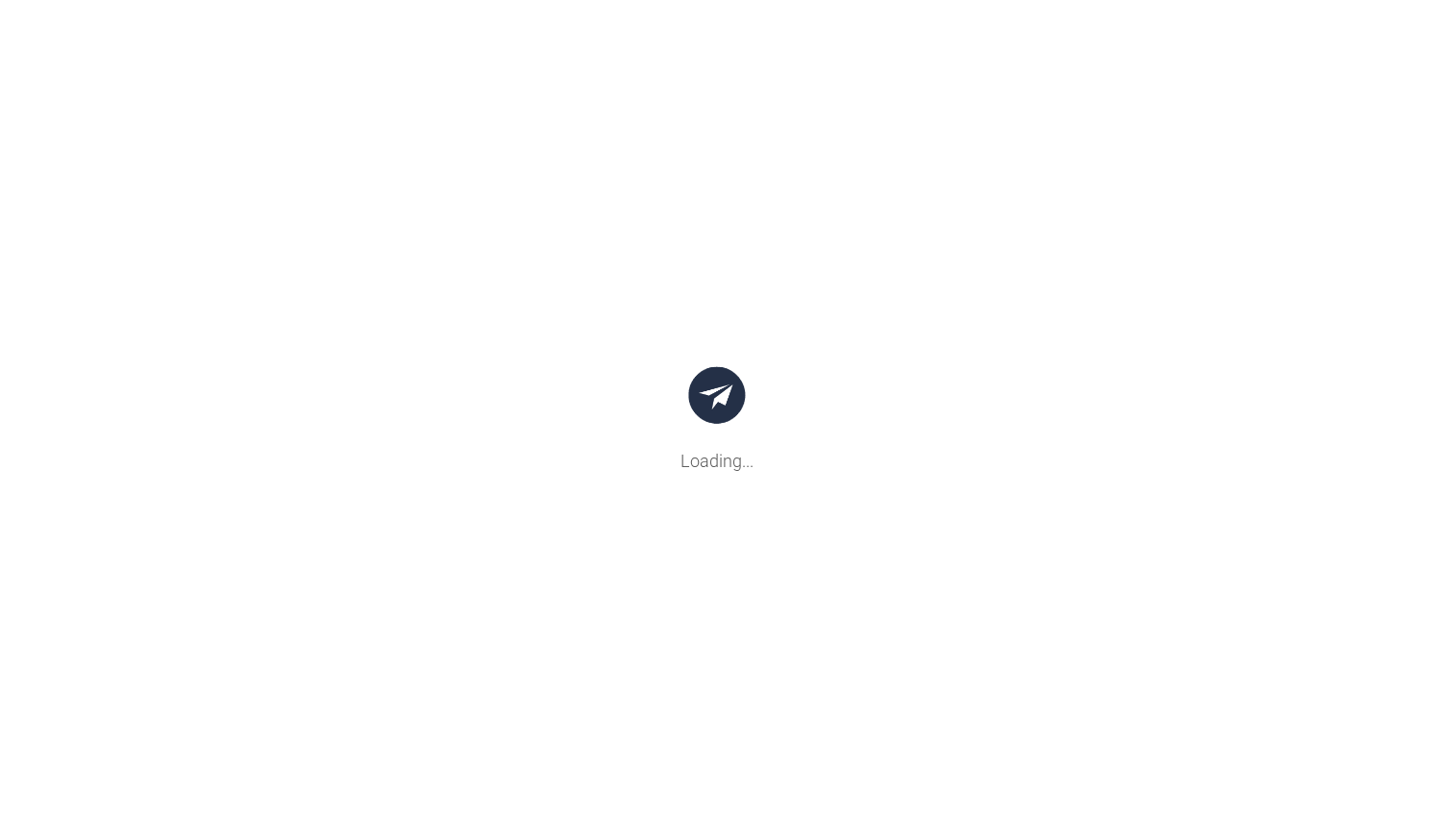 scroll, scrollTop: 0, scrollLeft: 0, axis: both 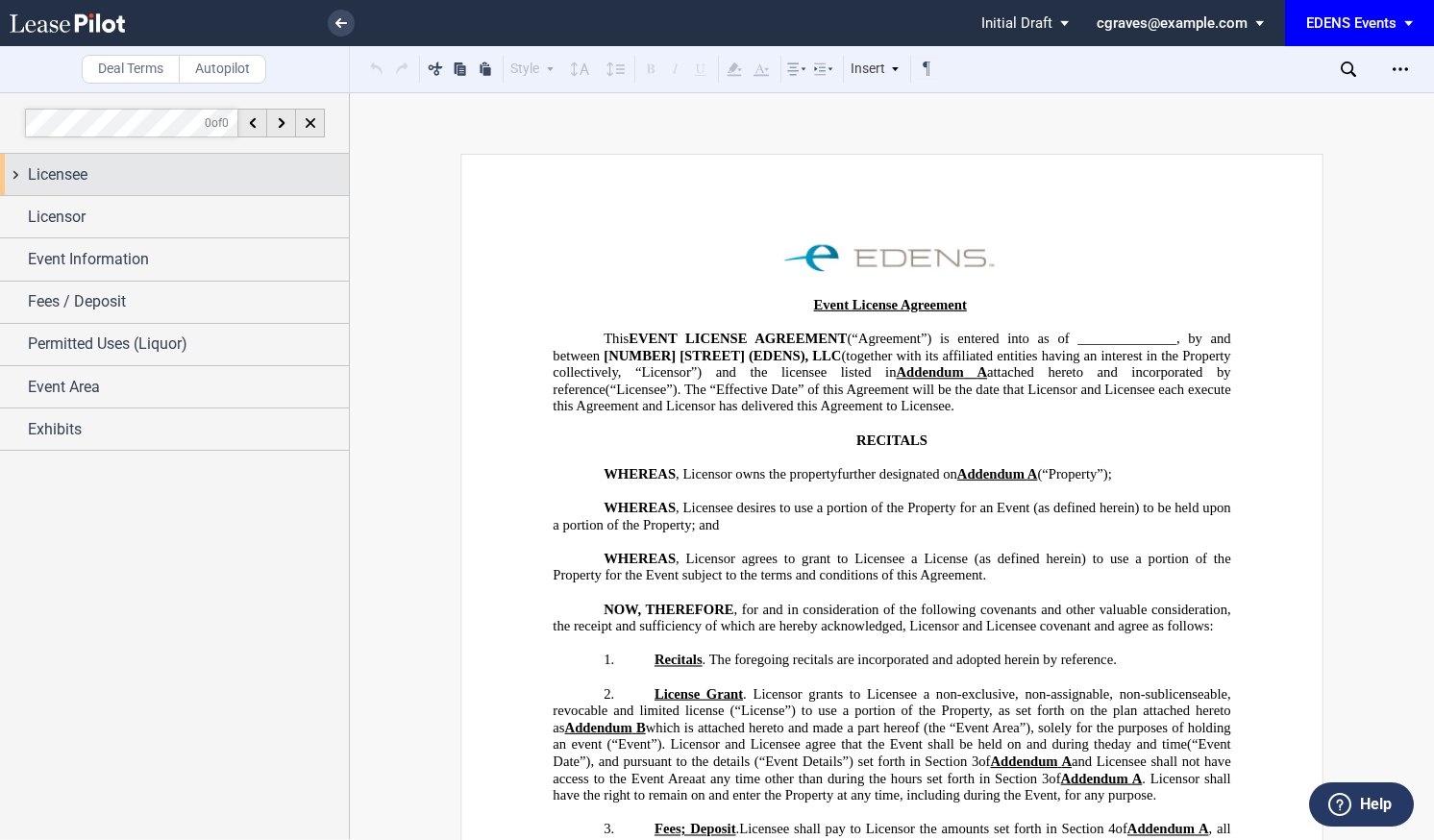 click on "Licensee" at bounding box center [188, 175] 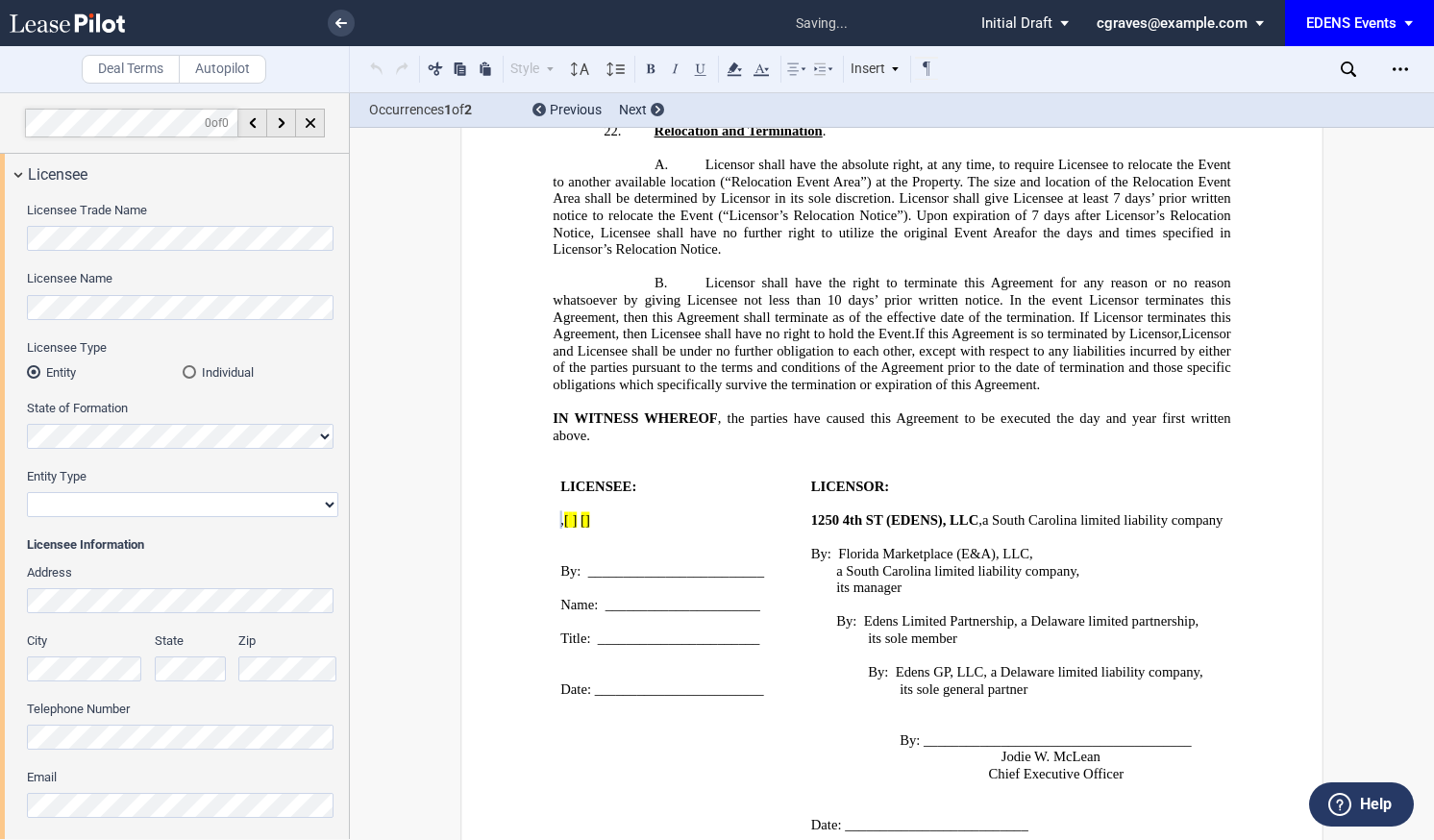 scroll, scrollTop: 2847, scrollLeft: 0, axis: vertical 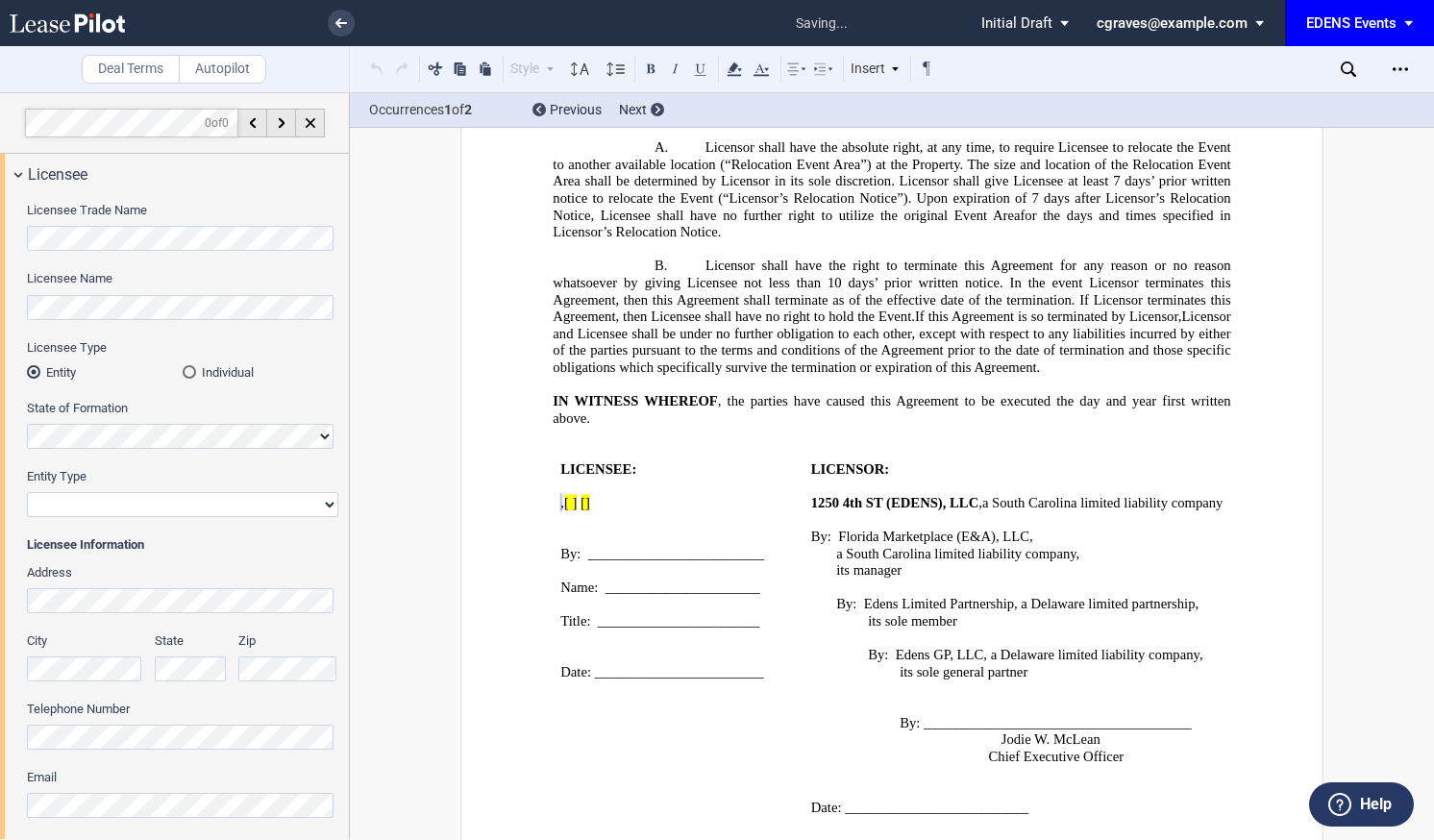 click at bounding box center (189, 372) 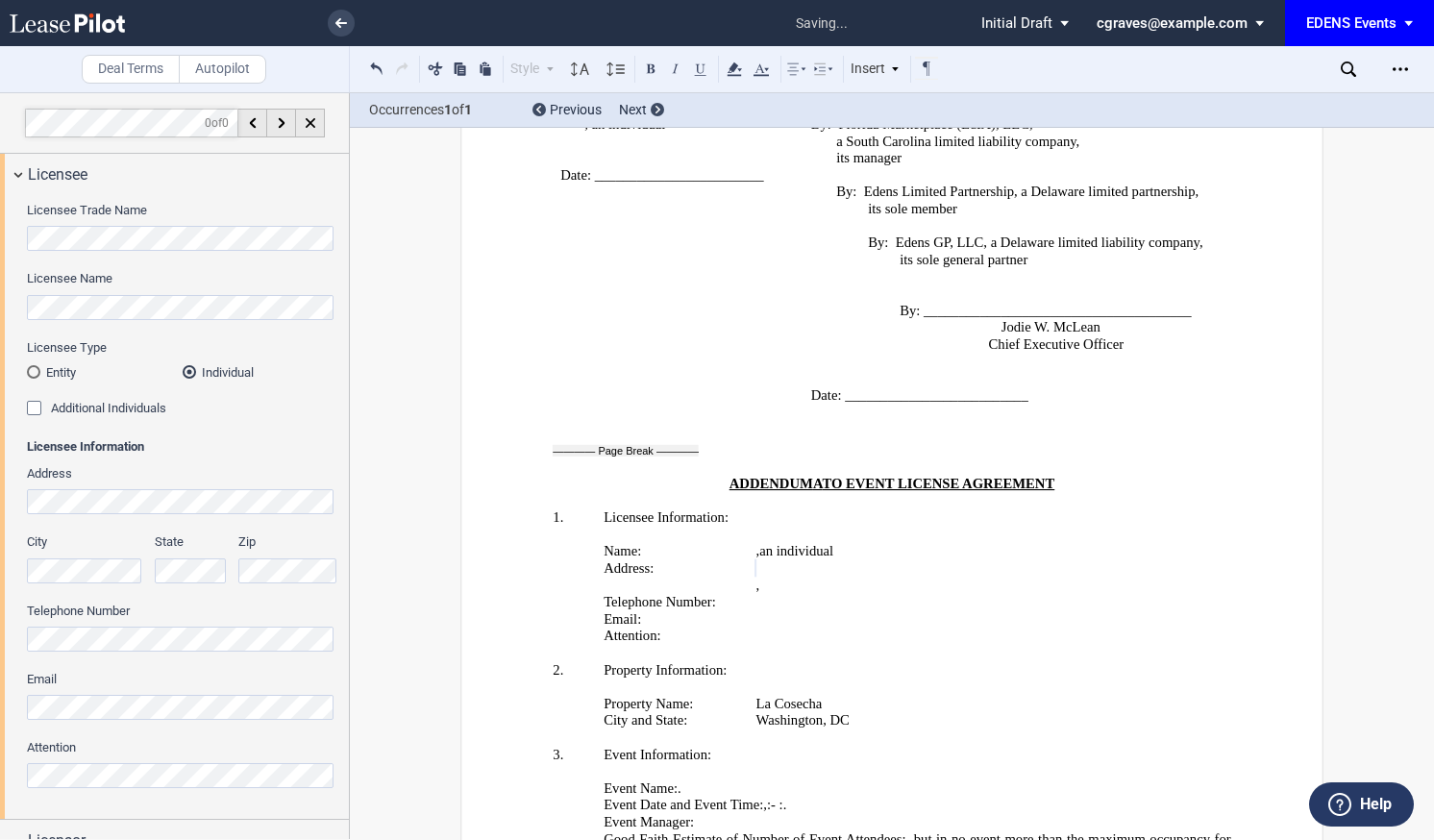 scroll, scrollTop: 3328, scrollLeft: 0, axis: vertical 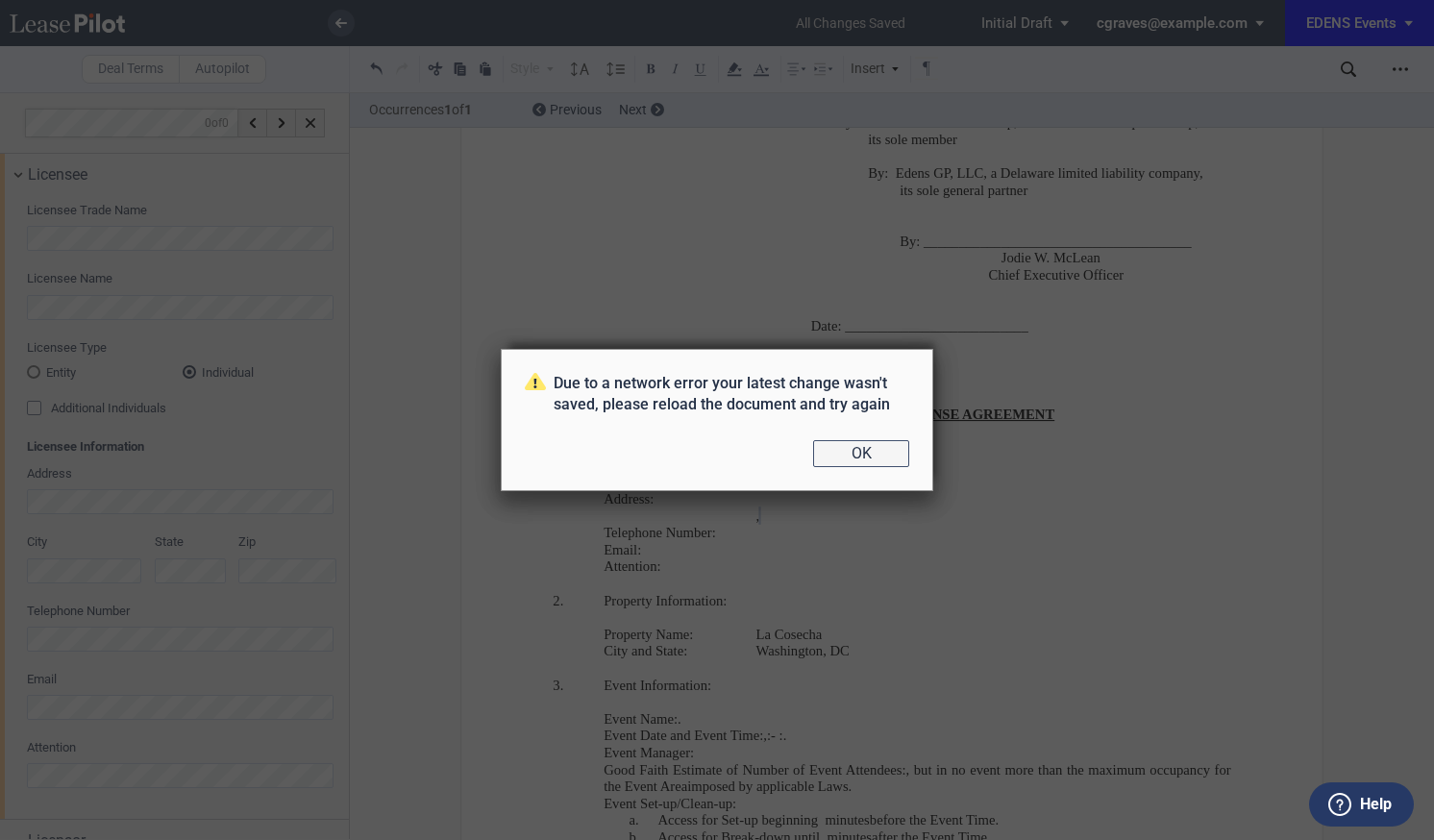 click on "OK" at bounding box center [861, 454] 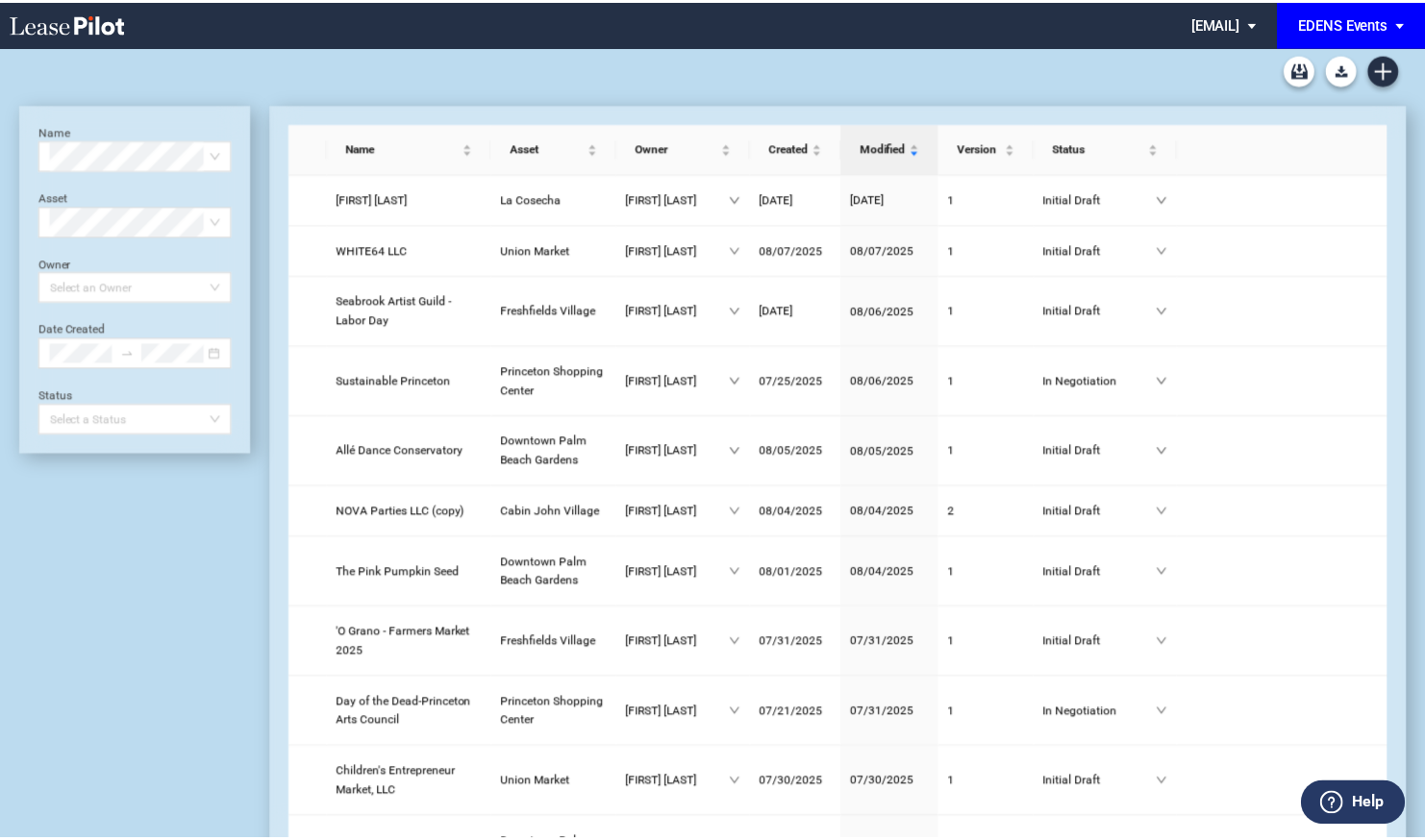 scroll, scrollTop: 0, scrollLeft: 0, axis: both 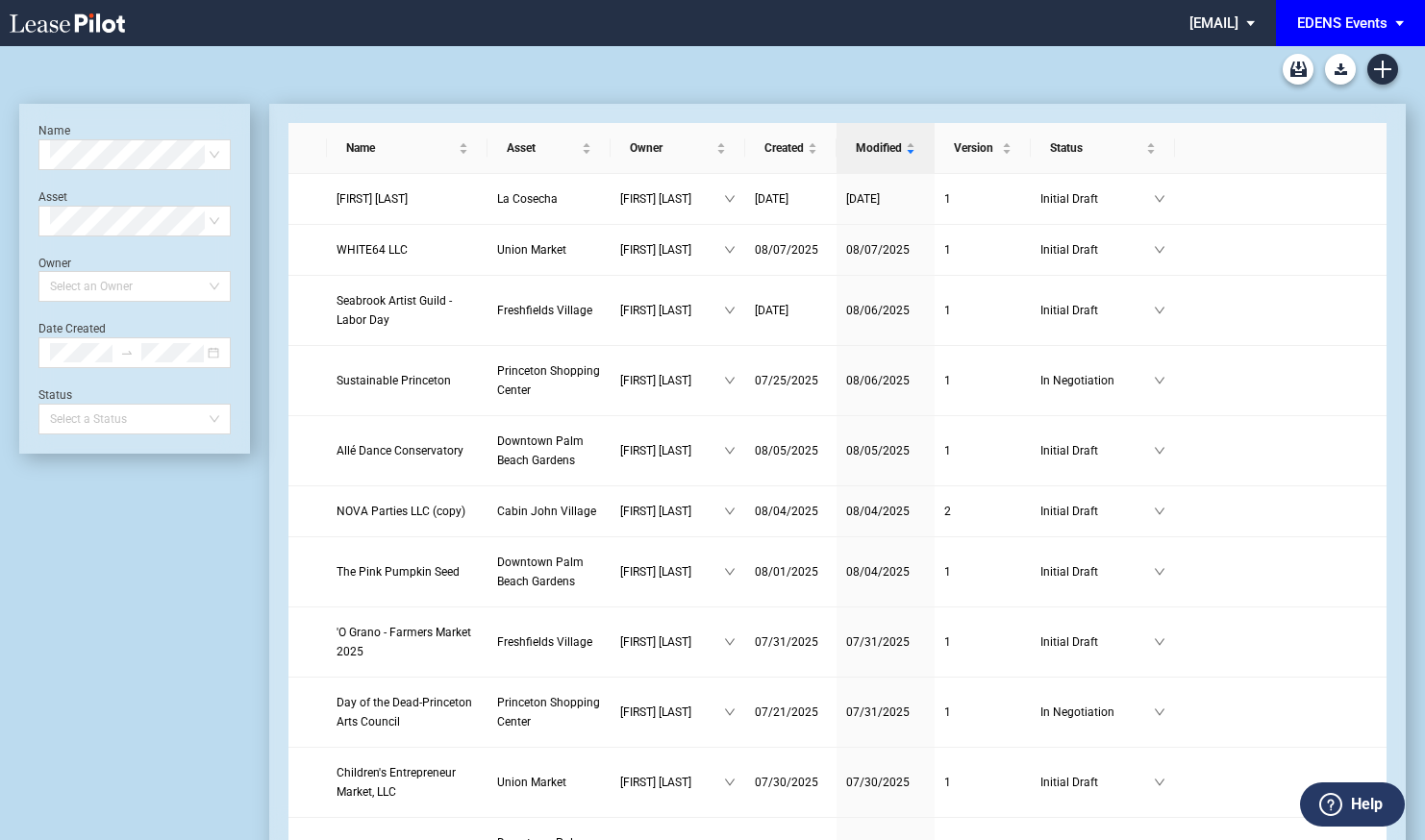 click on "EDENS Events" at bounding box center [1342, 23] 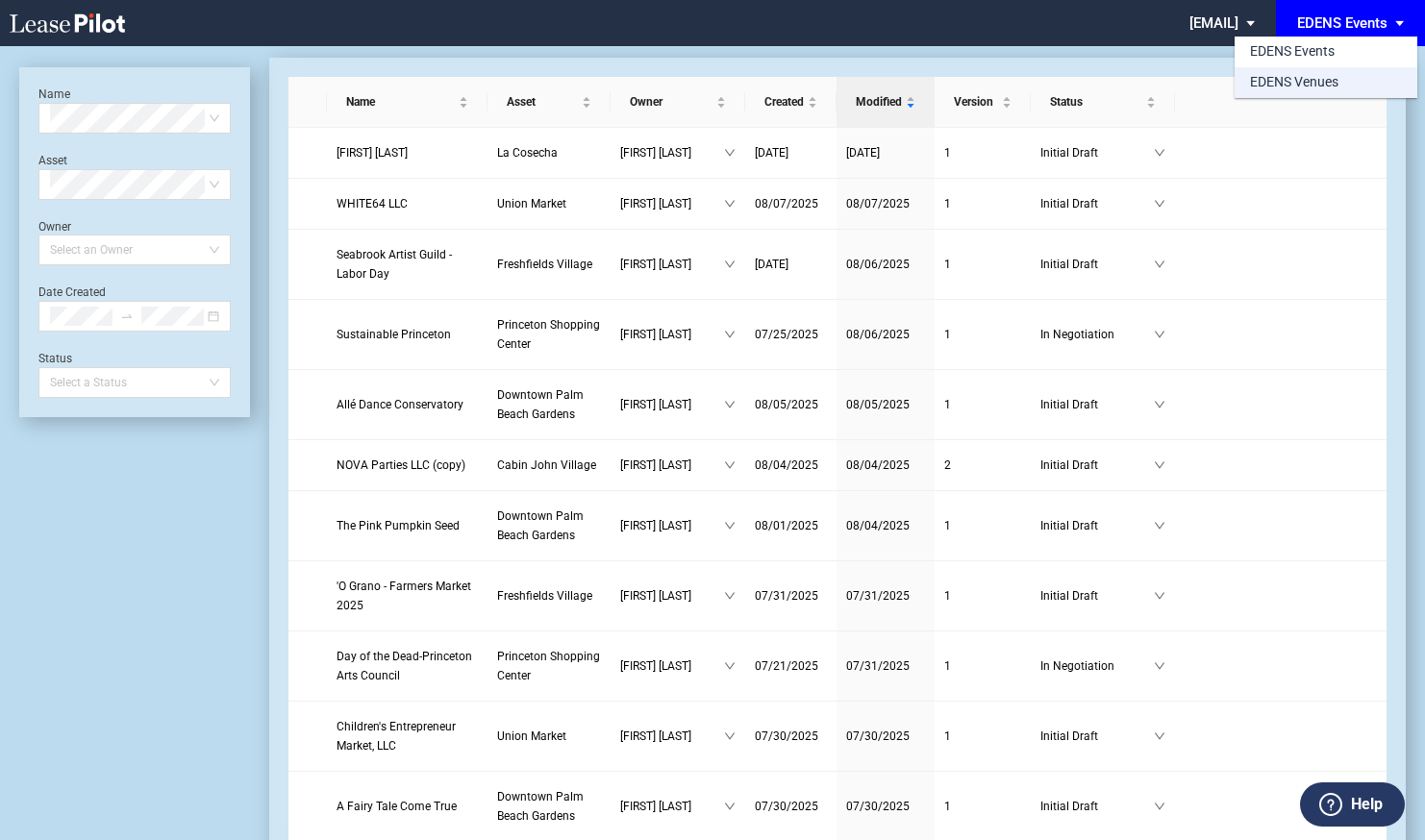 click on "EDENS Venues" at bounding box center (1294, 83) 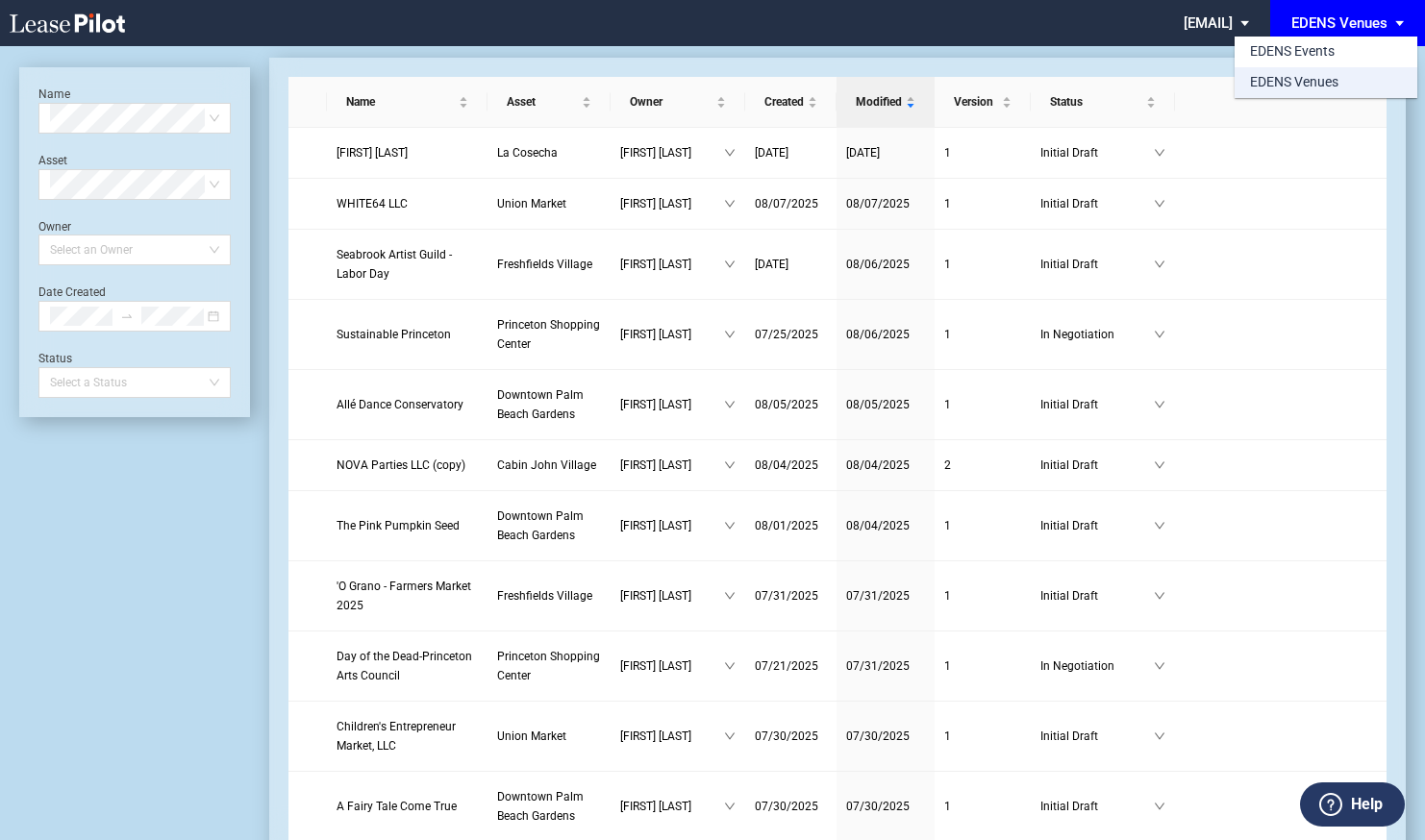 scroll, scrollTop: 46, scrollLeft: 0, axis: vertical 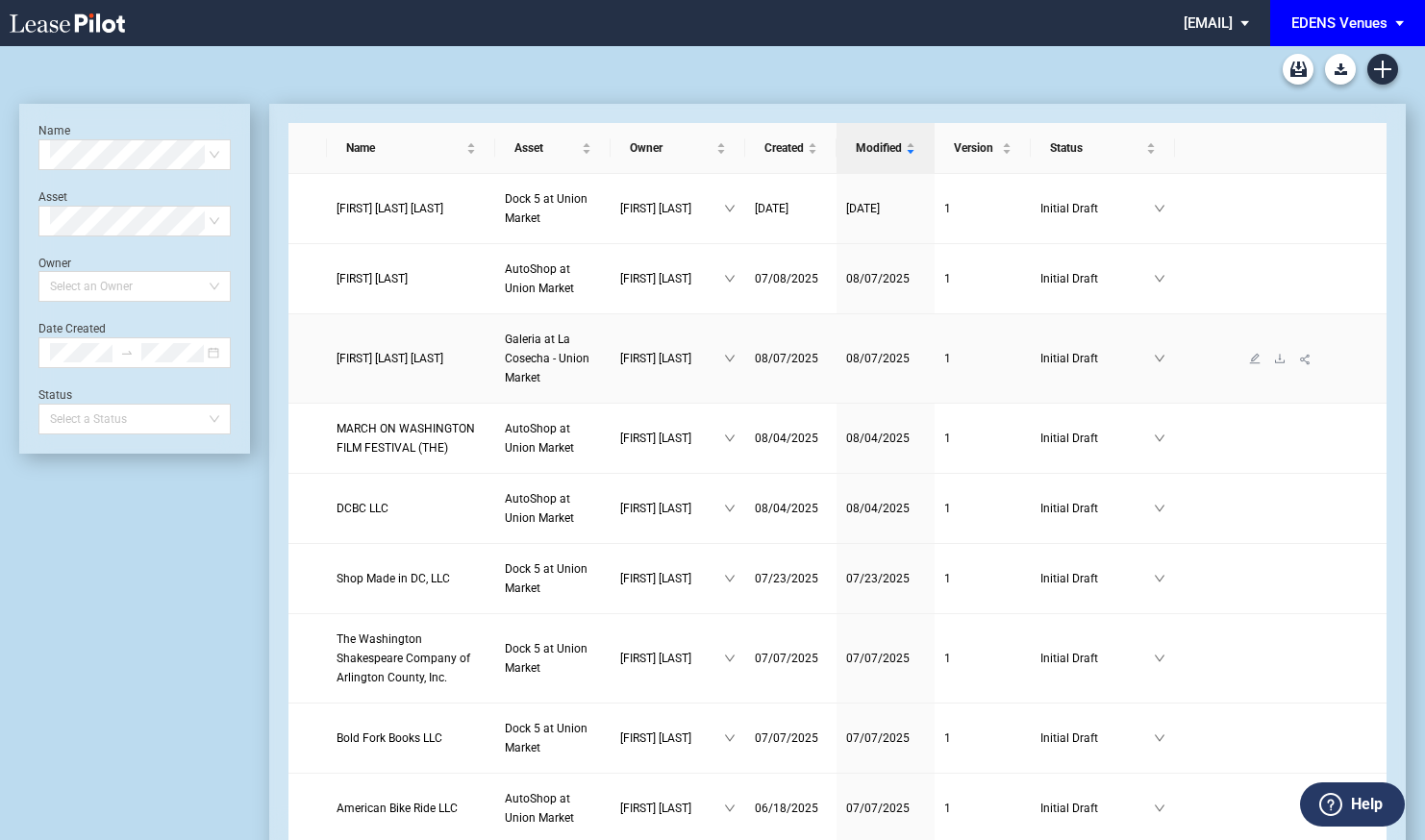 click on "[FIRST] [LAST] [LAST]" at bounding box center (389, 358) 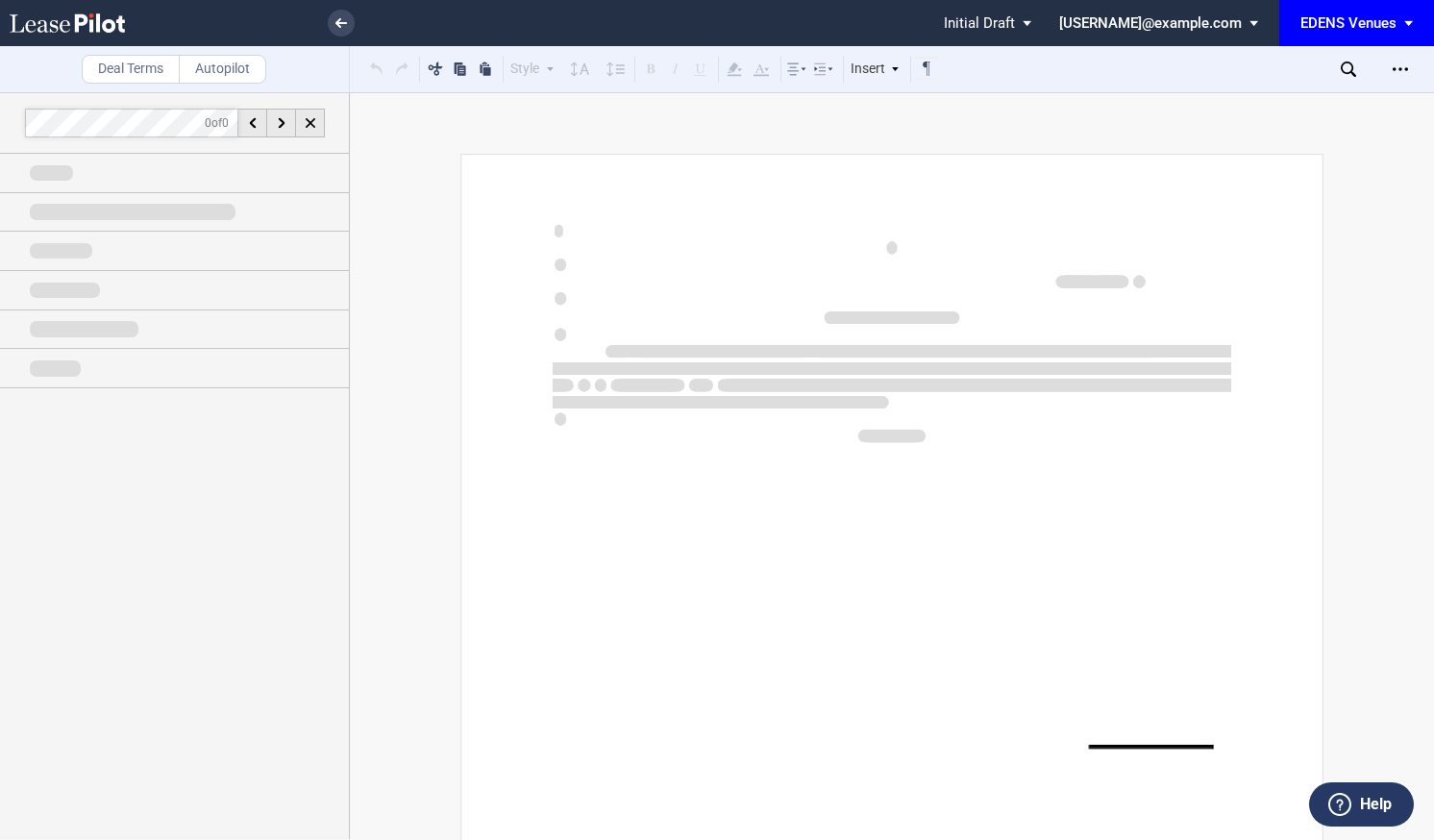 scroll, scrollTop: 0, scrollLeft: 0, axis: both 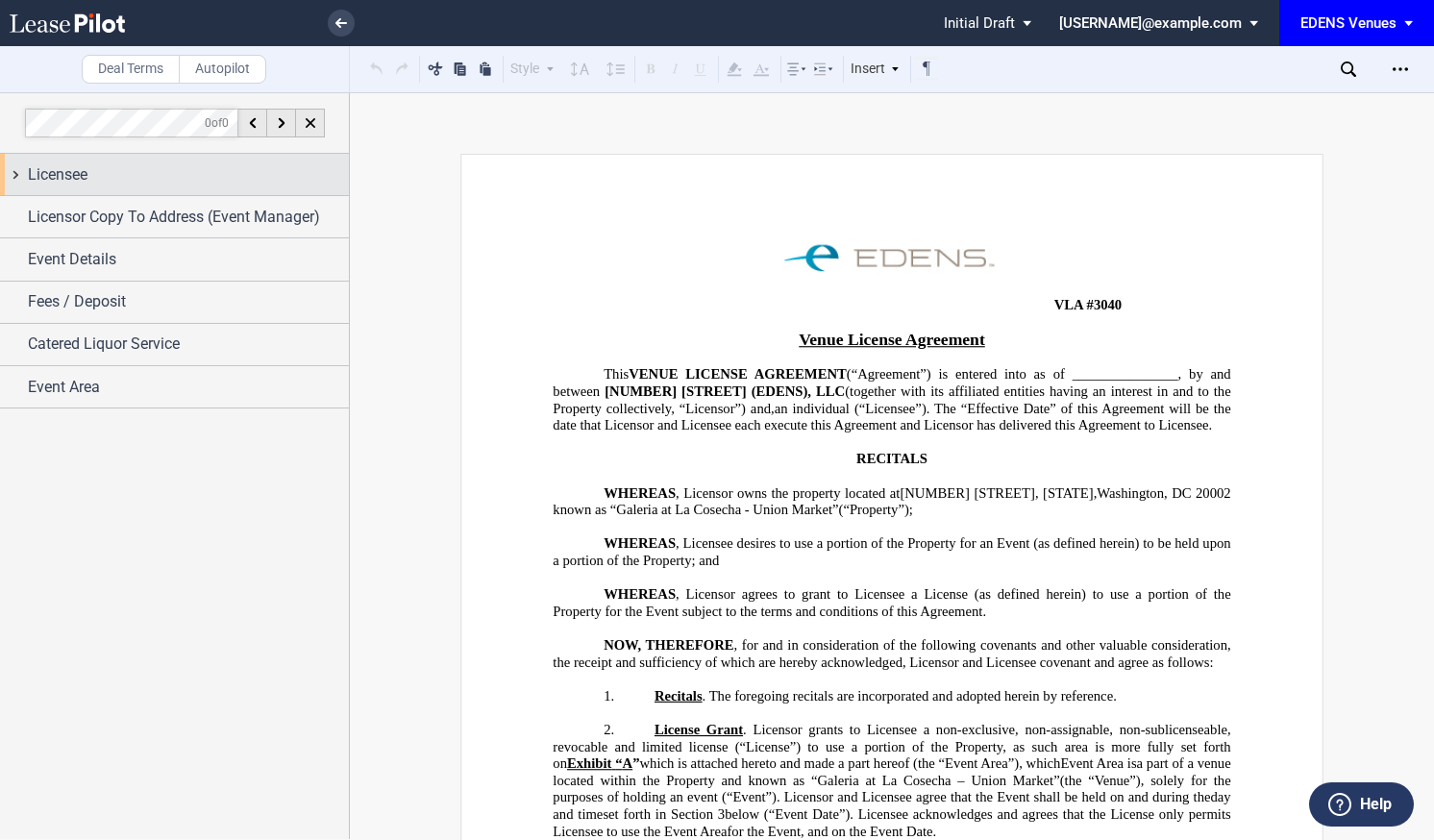 click on "Licensee" at bounding box center (188, 175) 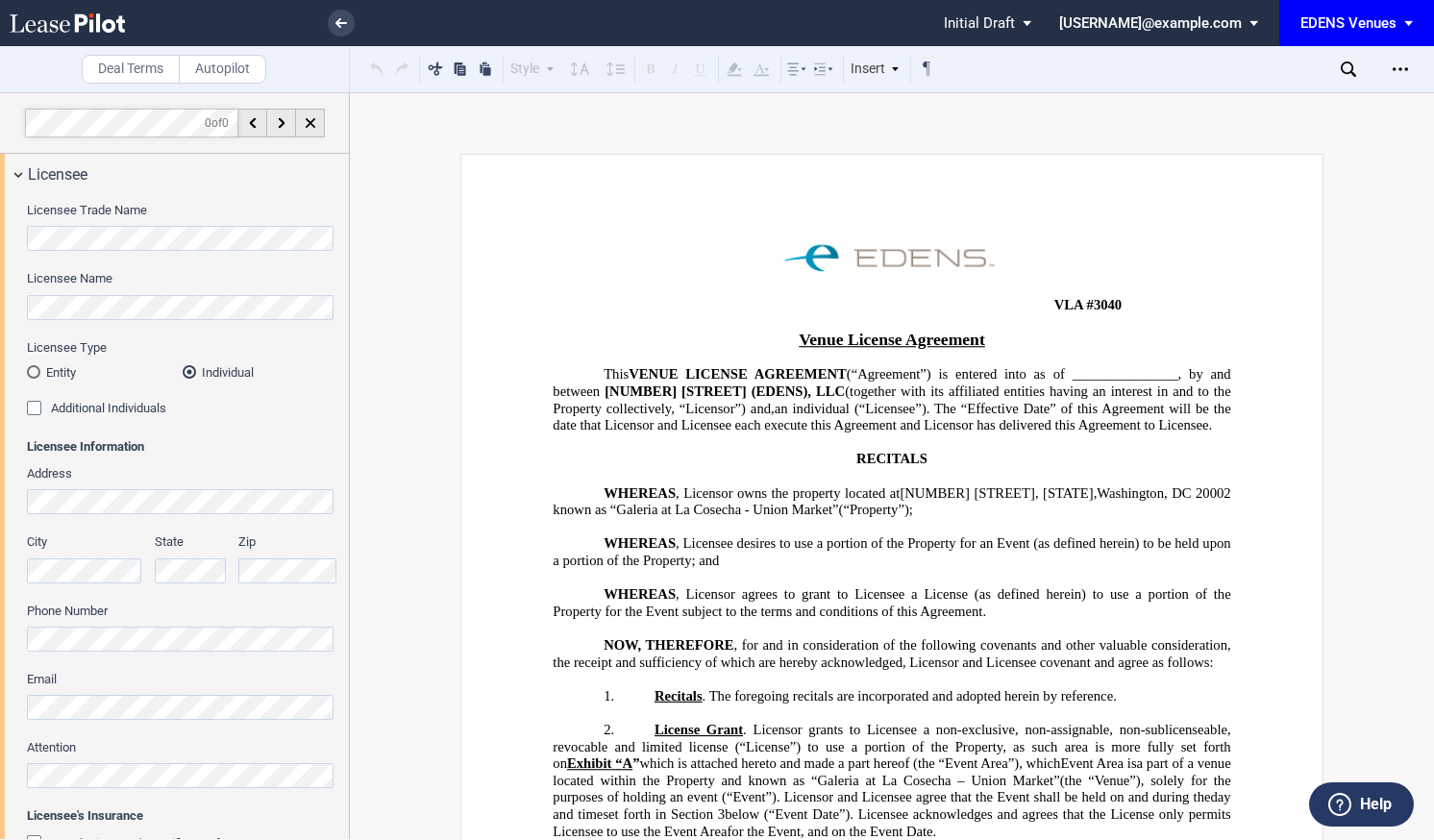 scroll, scrollTop: 259, scrollLeft: 0, axis: vertical 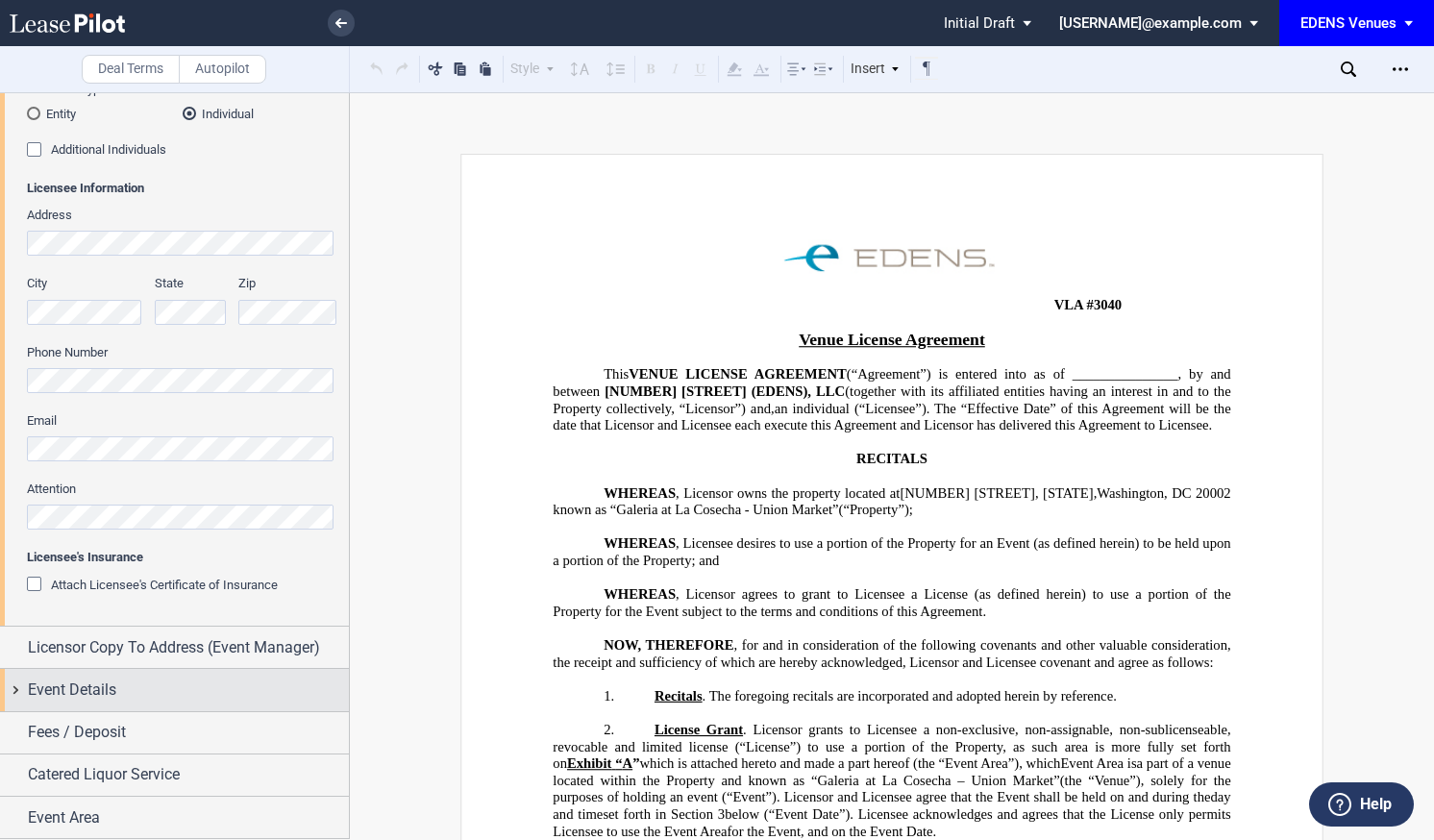 click on "Event Details" at bounding box center [72, 690] 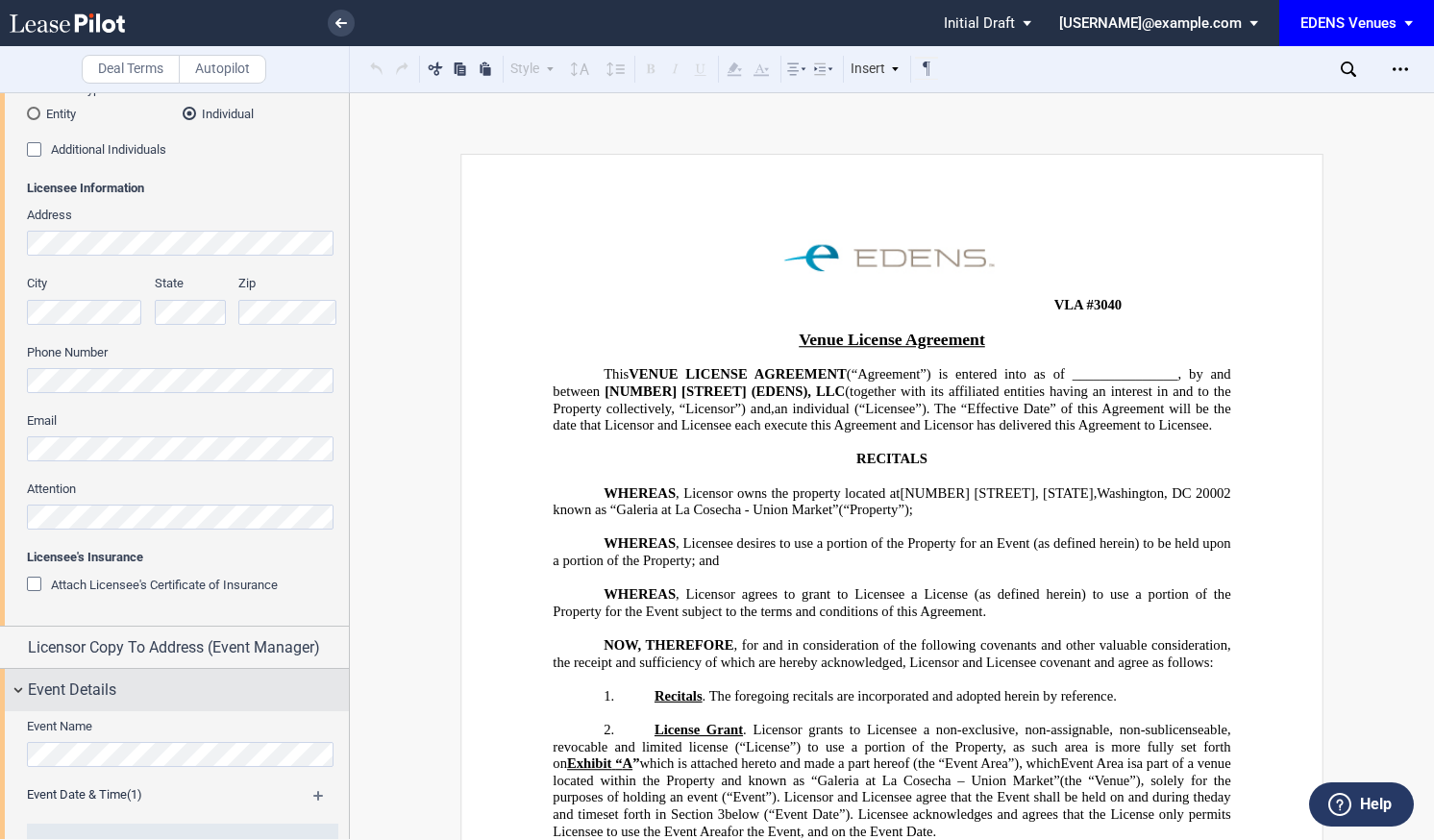 scroll, scrollTop: 290, scrollLeft: 0, axis: vertical 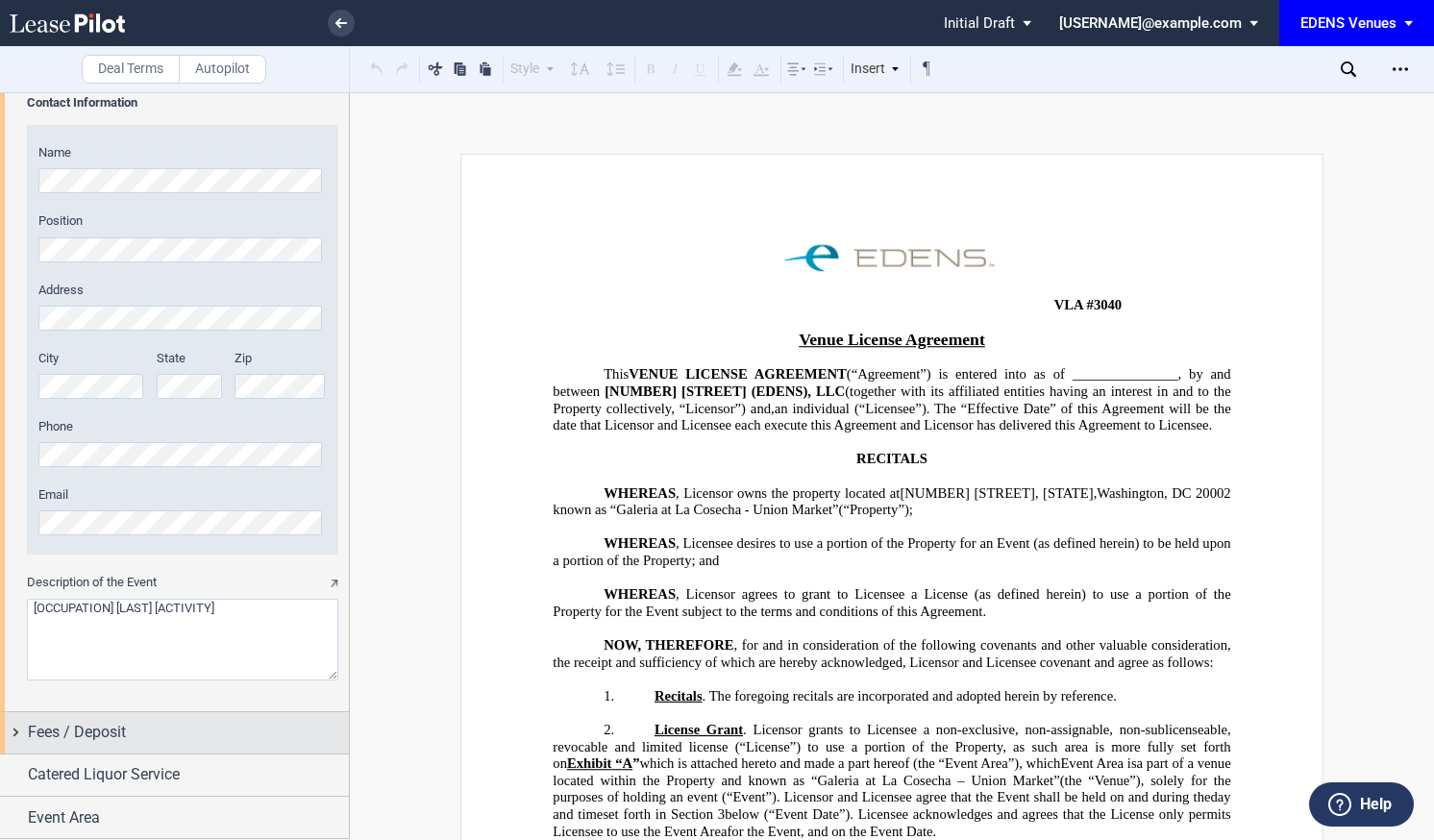 click on "Fees / Deposit" at bounding box center [77, 732] 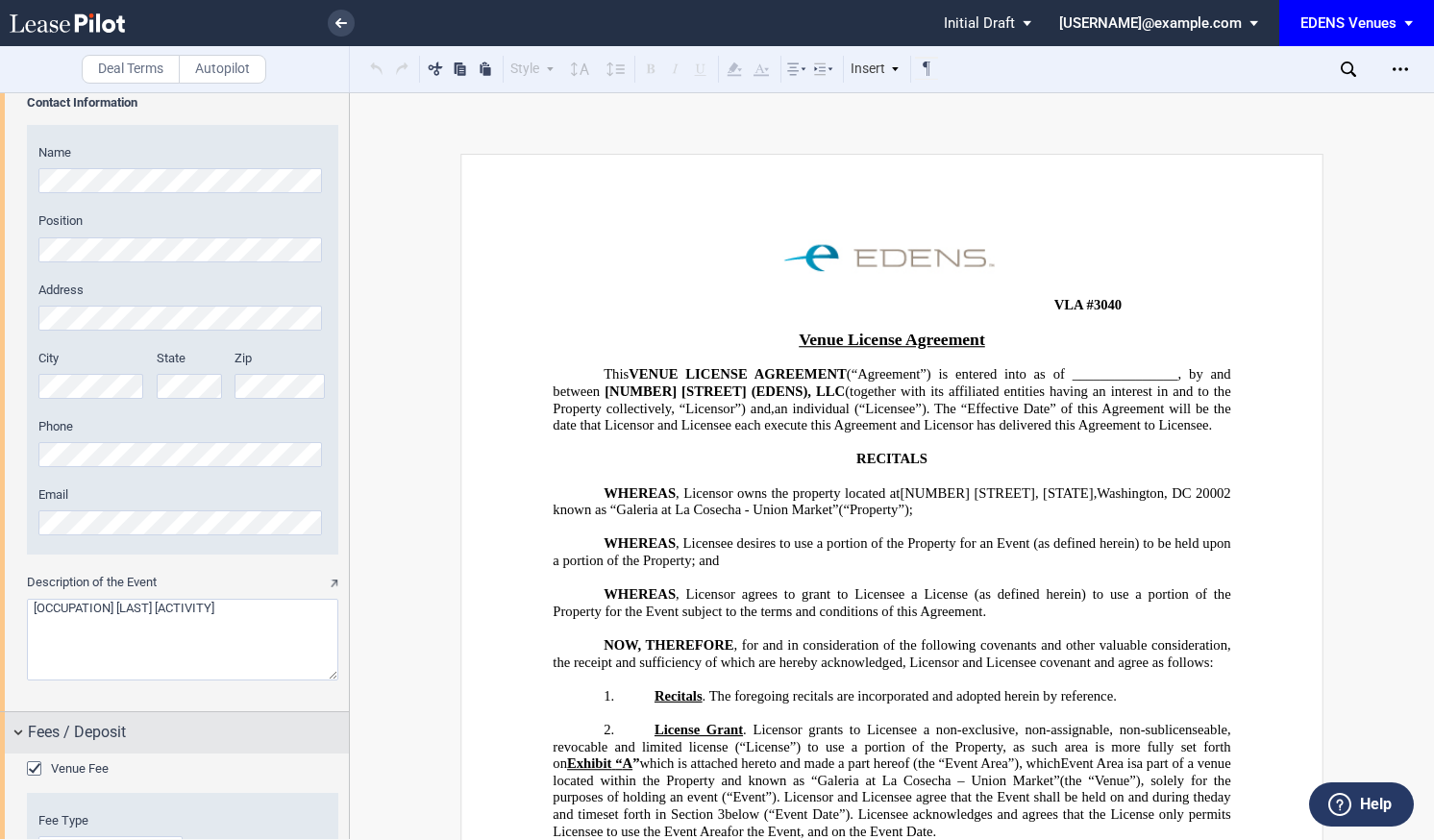 scroll, scrollTop: 2058, scrollLeft: 0, axis: vertical 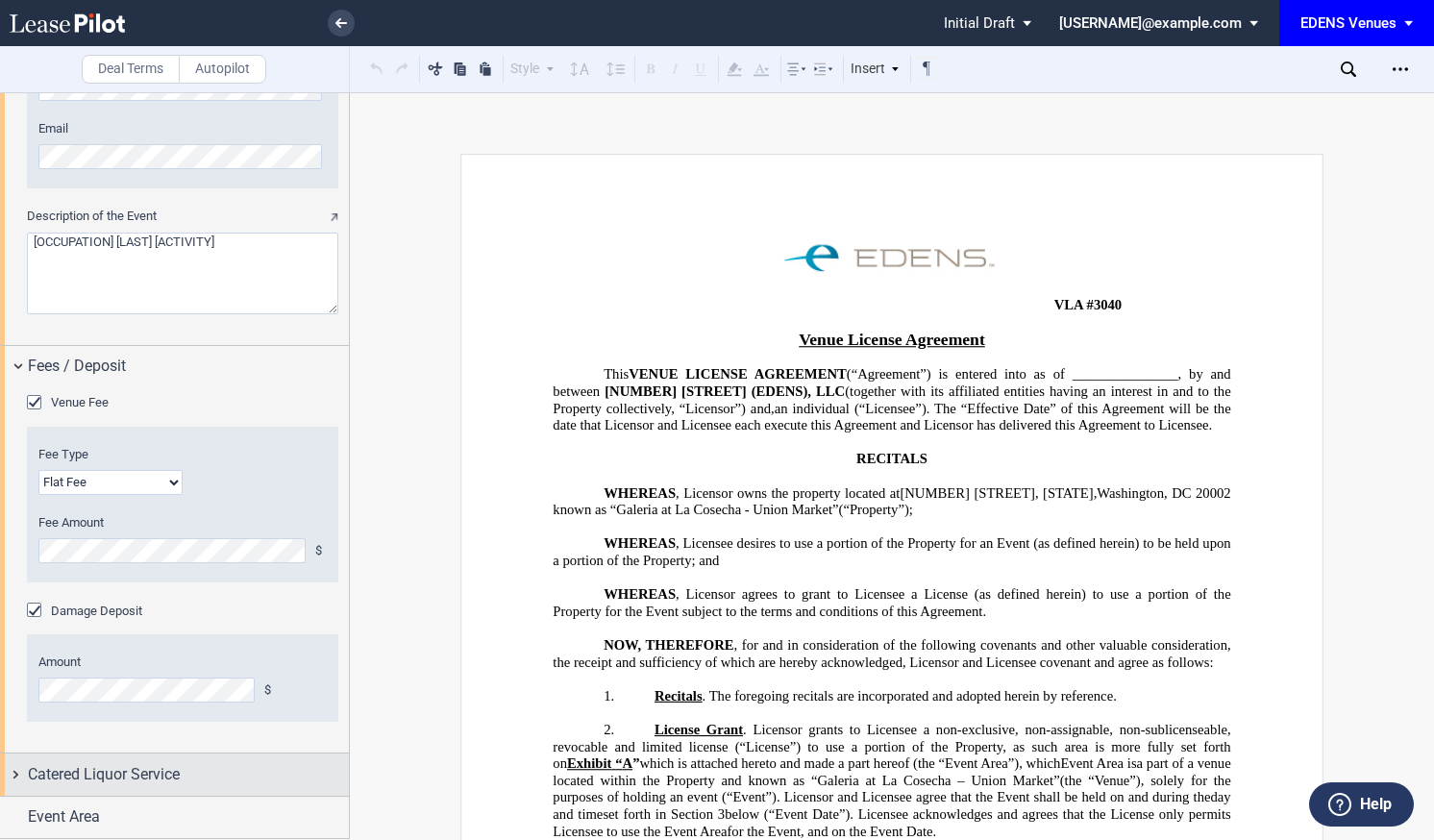 click on "Catered Liquor Service" at bounding box center [104, 775] 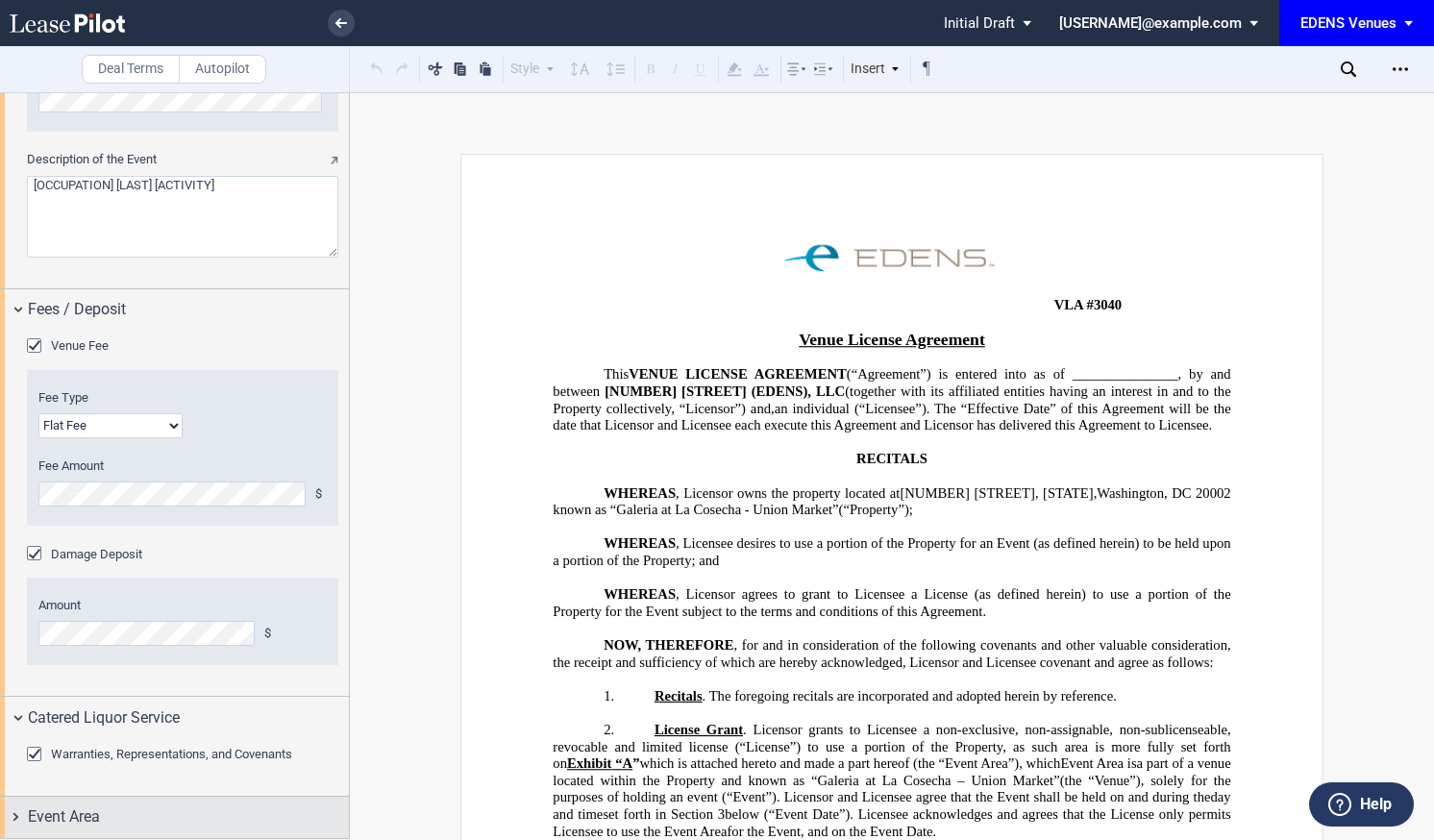 click on "Event Area" at bounding box center (63, 817) 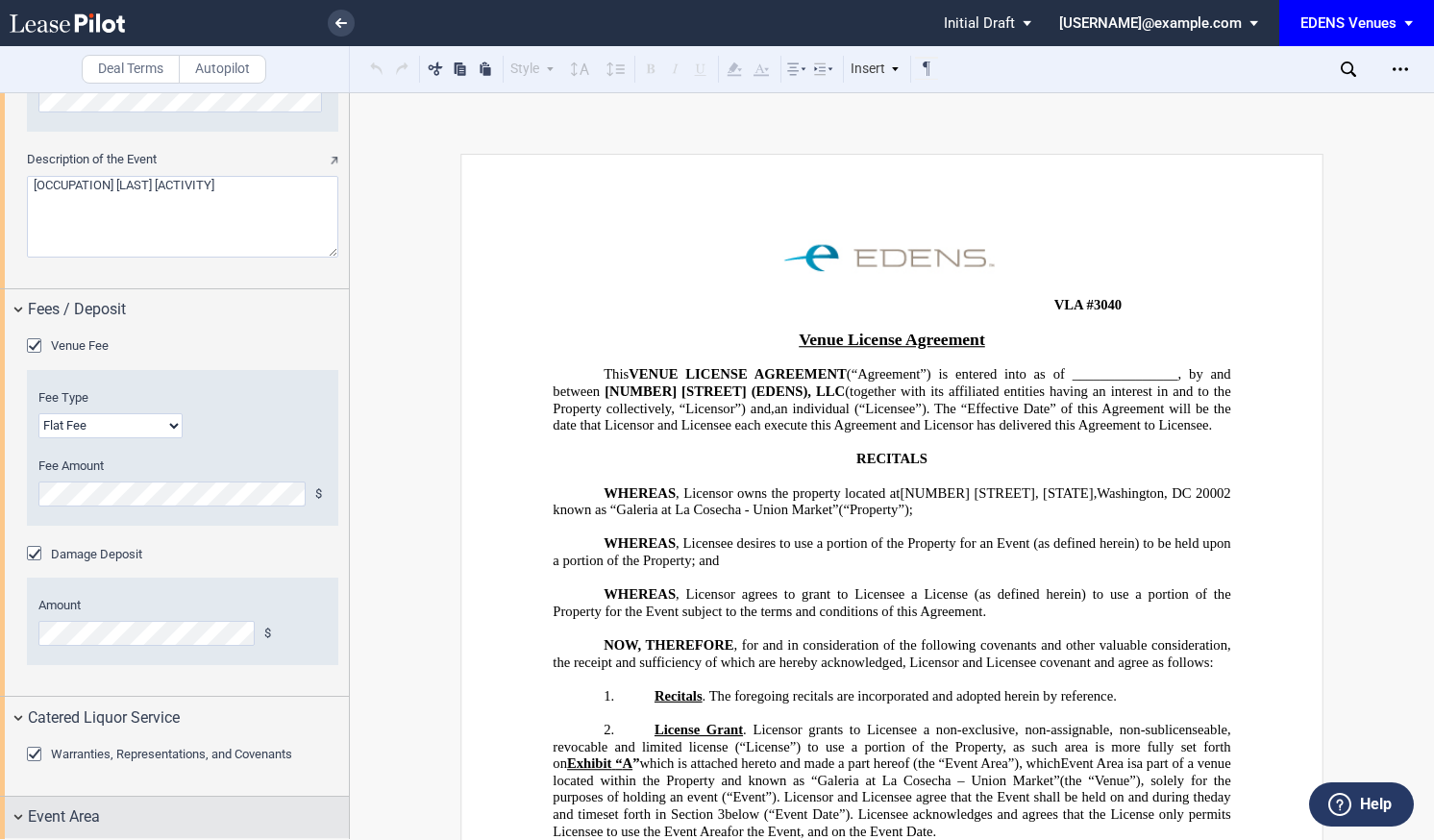 scroll, scrollTop: 2301, scrollLeft: 0, axis: vertical 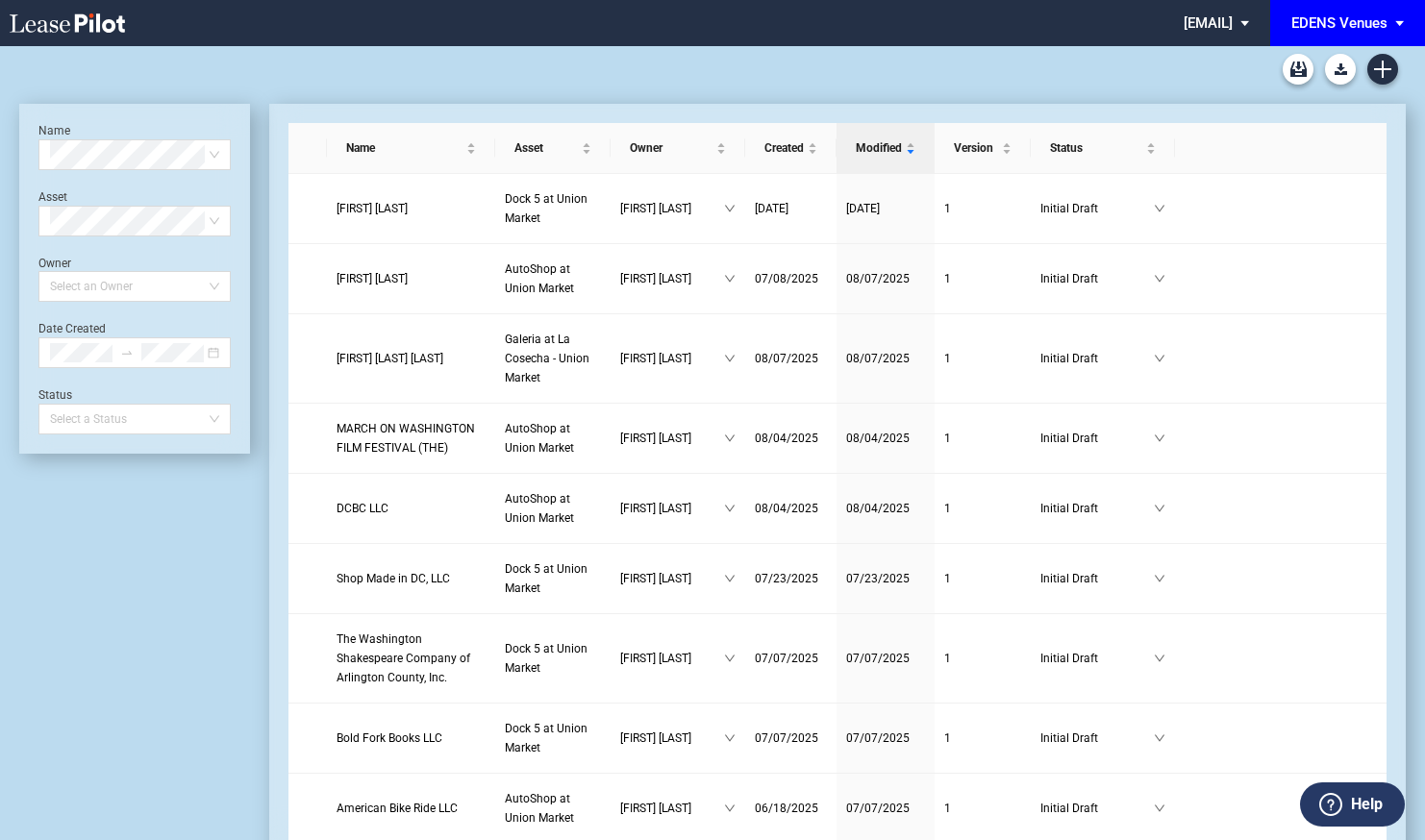click on "EDENS Venues" at bounding box center [1339, 23] 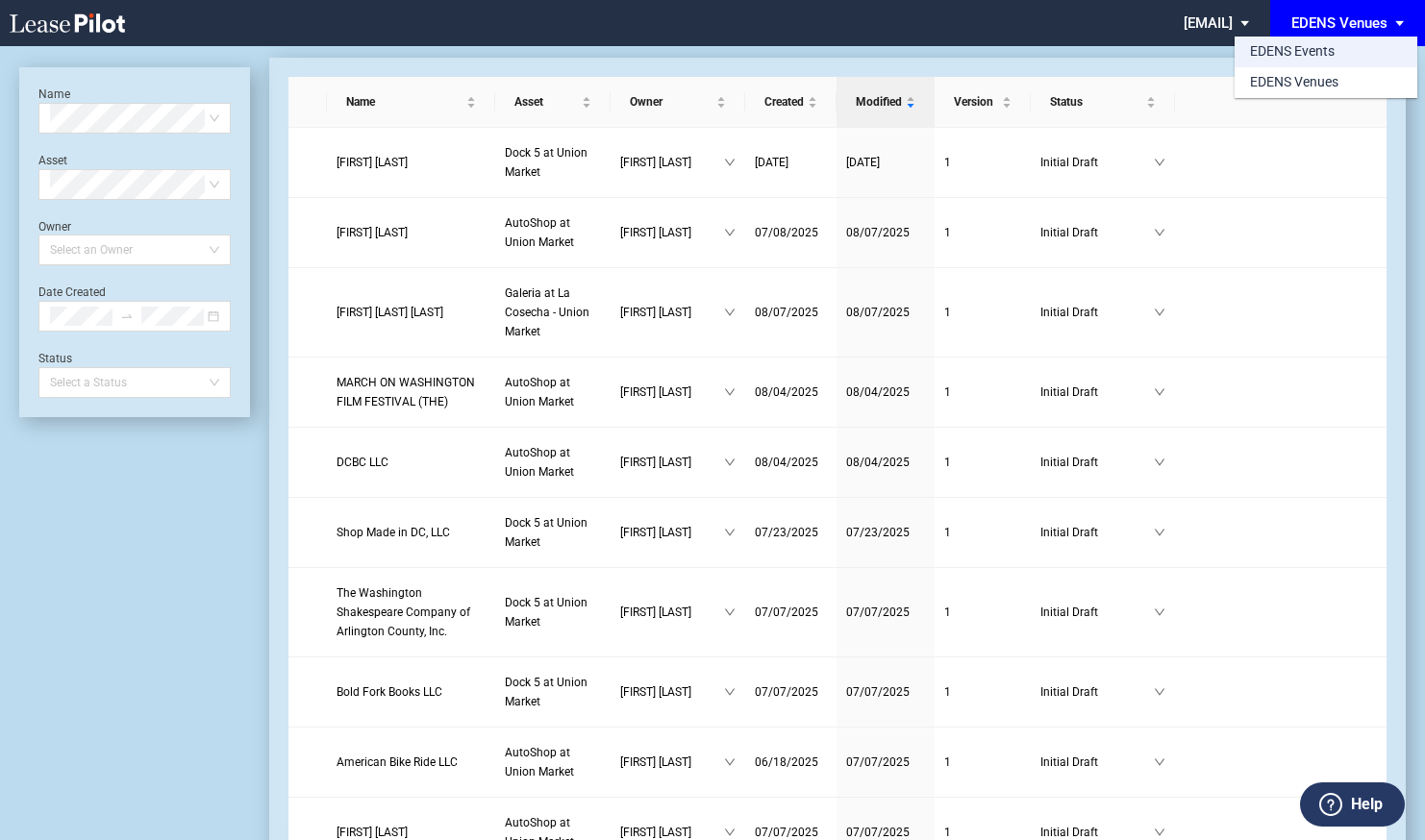 click on "EDENS Events" at bounding box center [1292, 52] 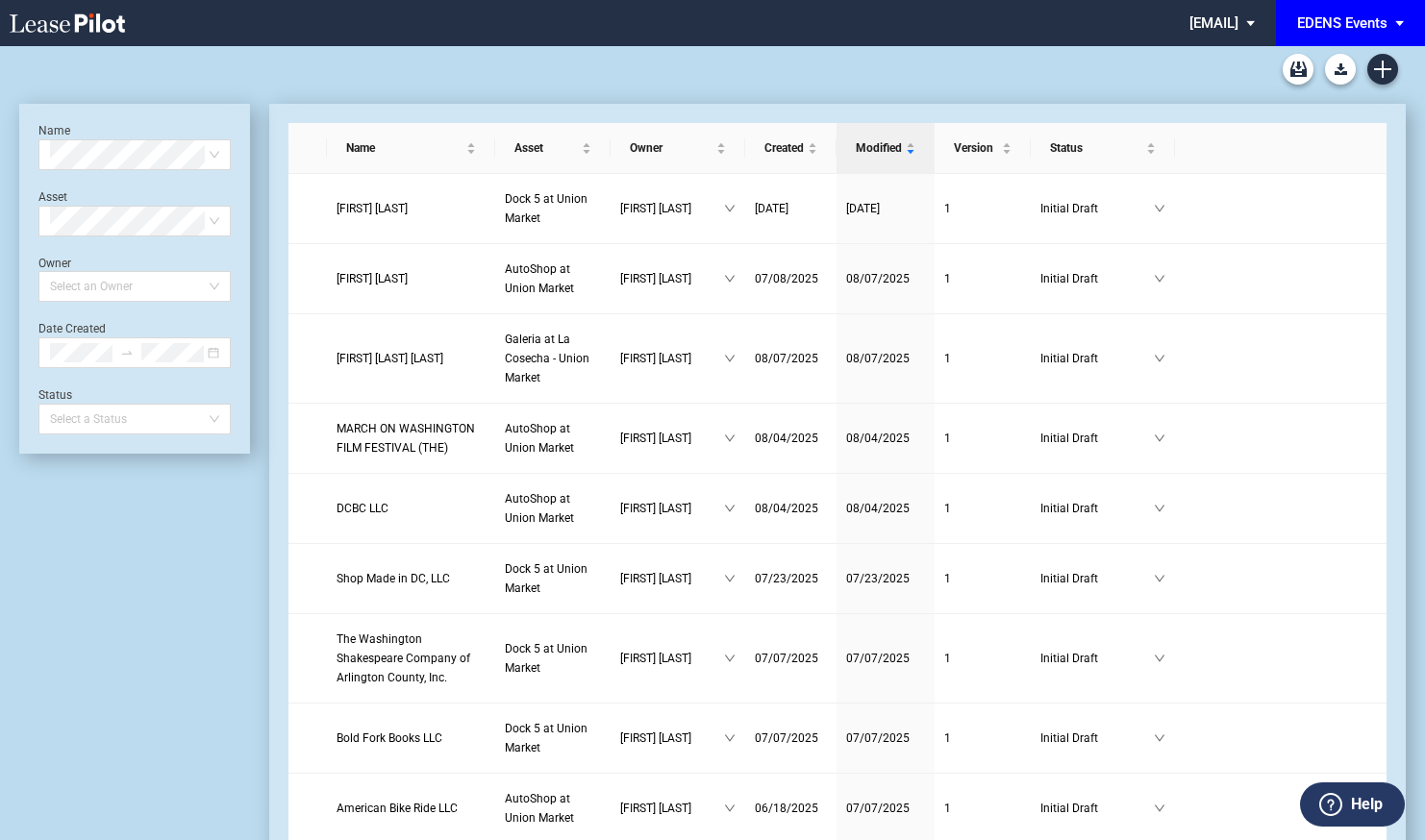 scroll, scrollTop: 46, scrollLeft: 0, axis: vertical 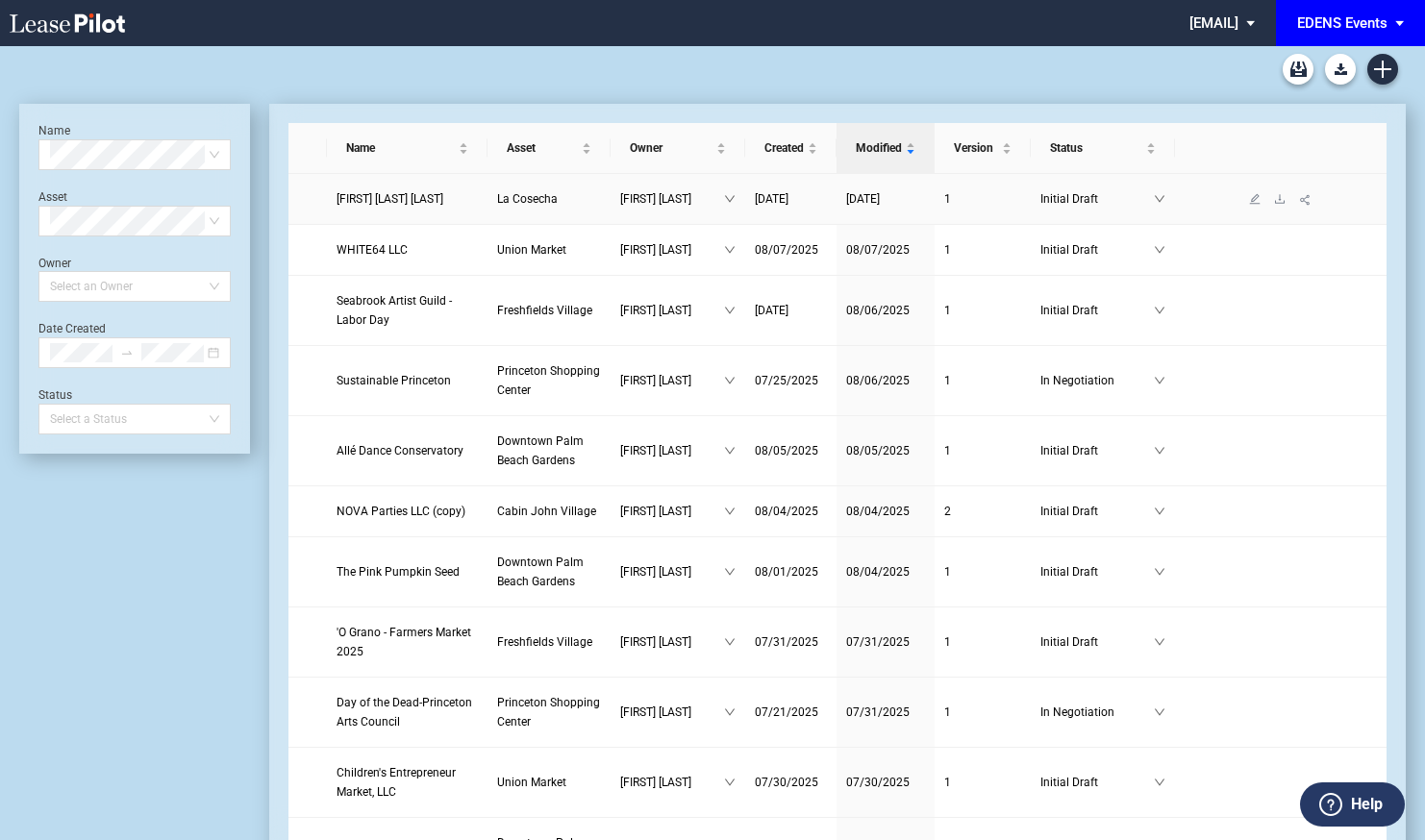 click on "[FIRST] [LAST] [LAST]" at bounding box center (389, 199) 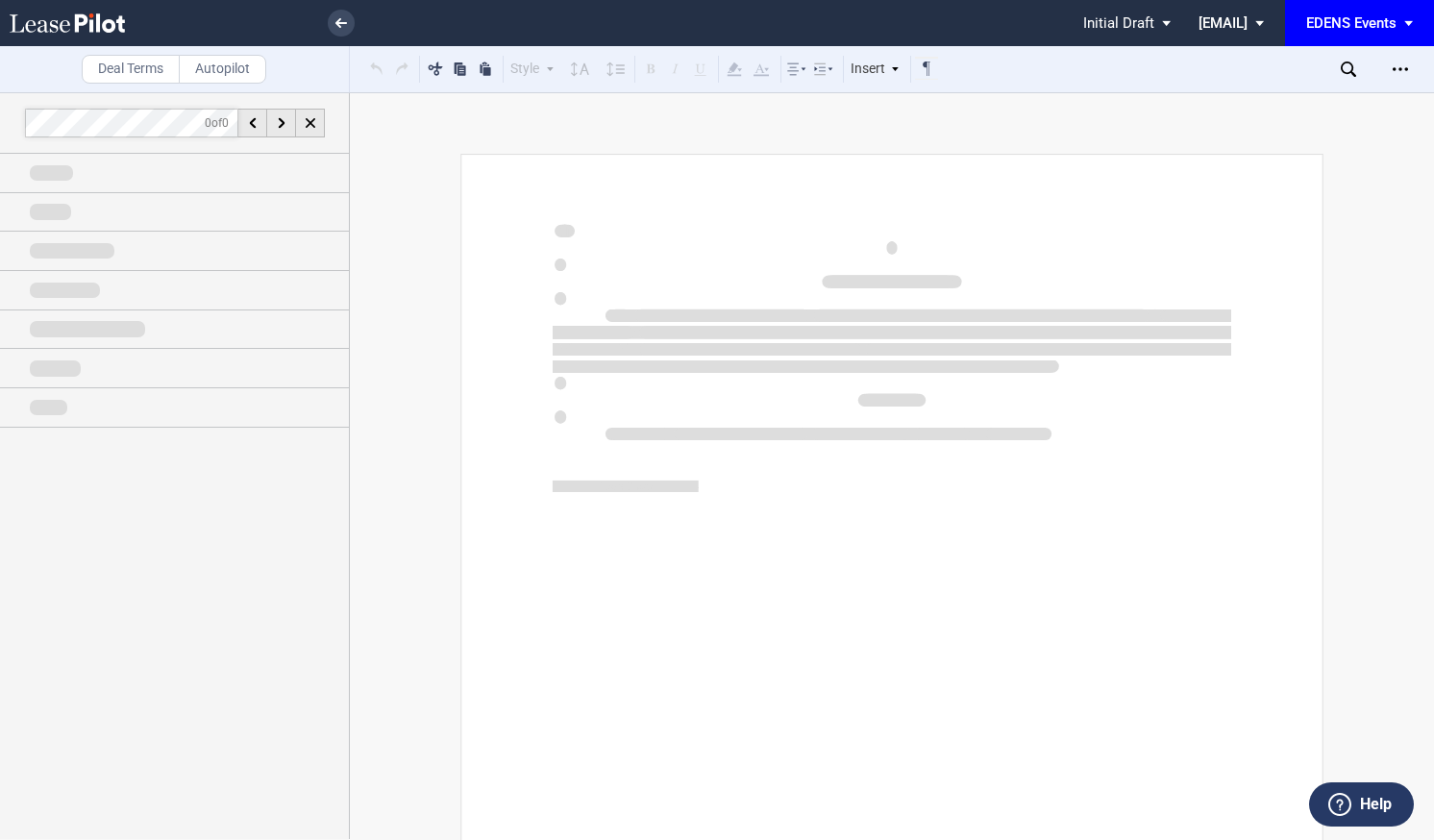 scroll, scrollTop: 0, scrollLeft: 0, axis: both 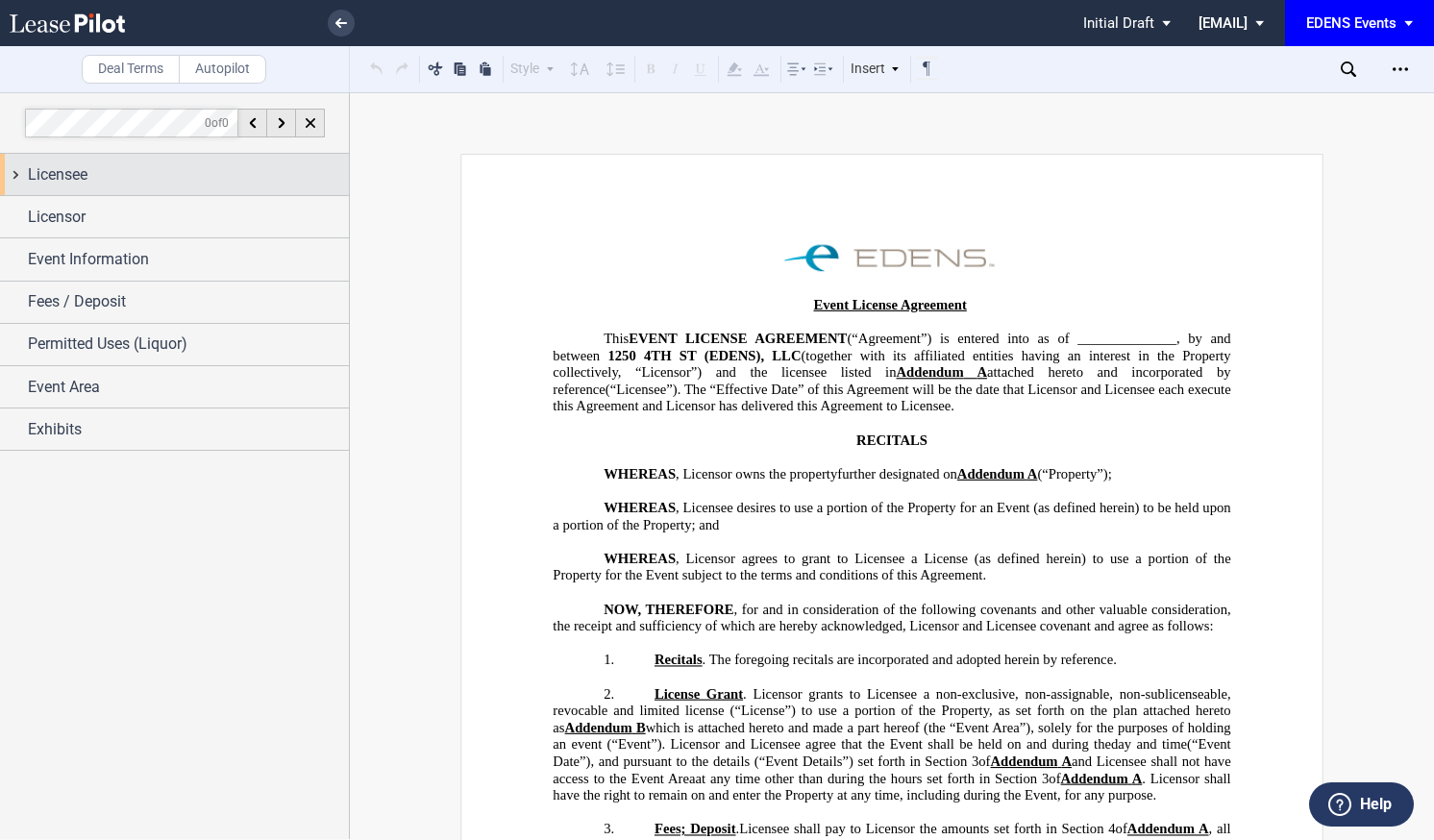 click on "Licensee" at bounding box center (58, 175) 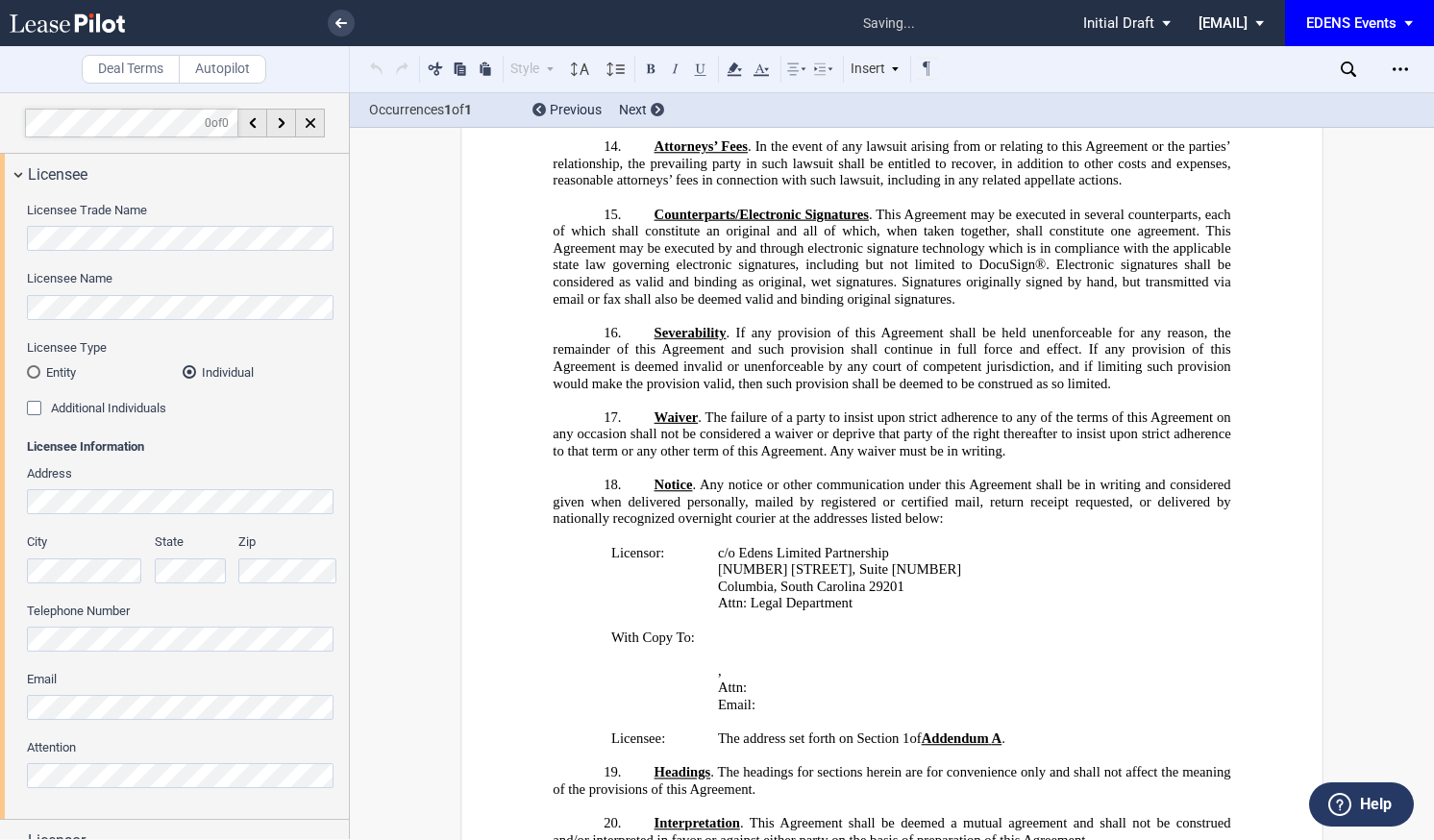 scroll, scrollTop: 3328, scrollLeft: 0, axis: vertical 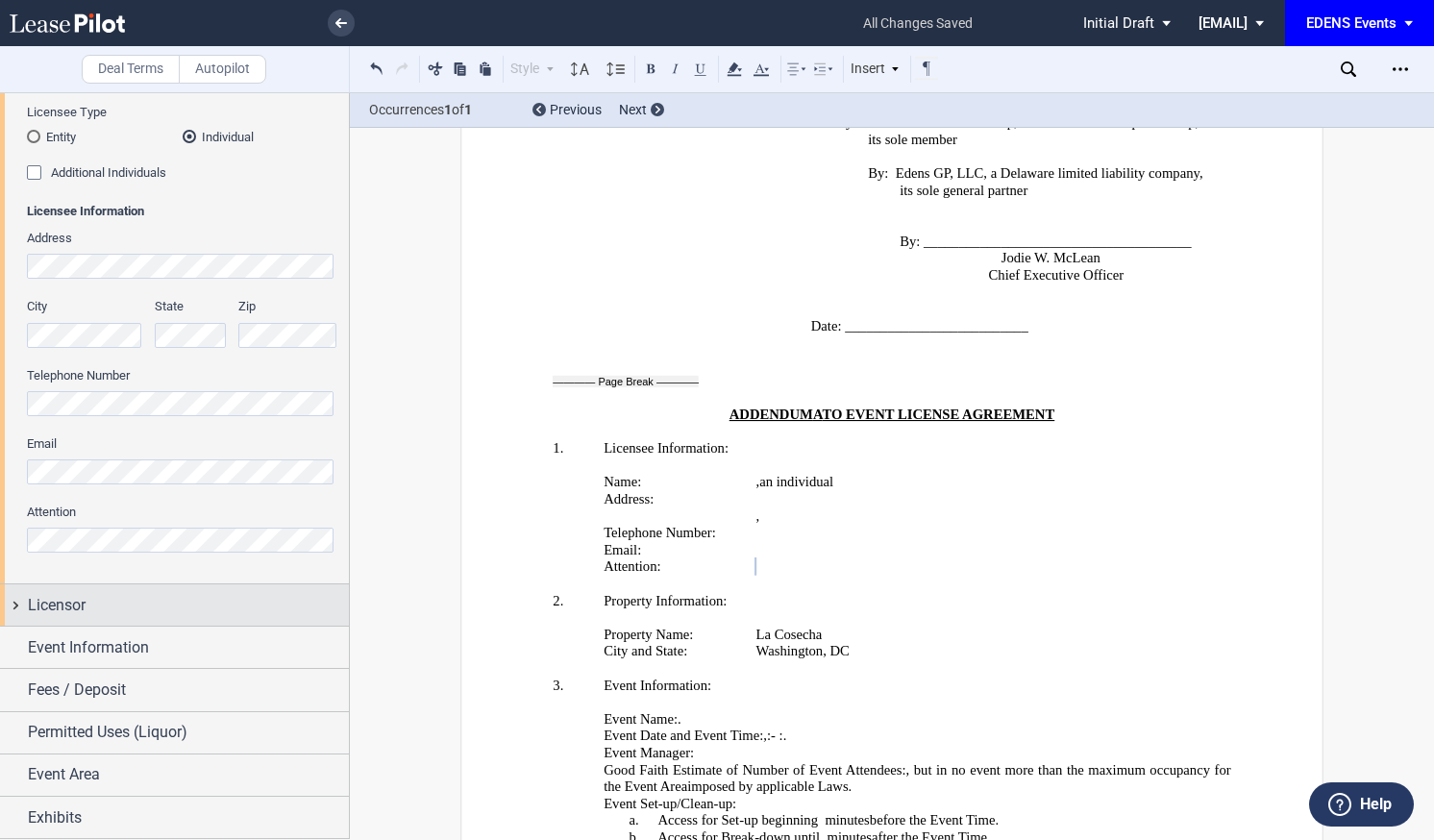 click on "Licensor" at bounding box center (188, 605) 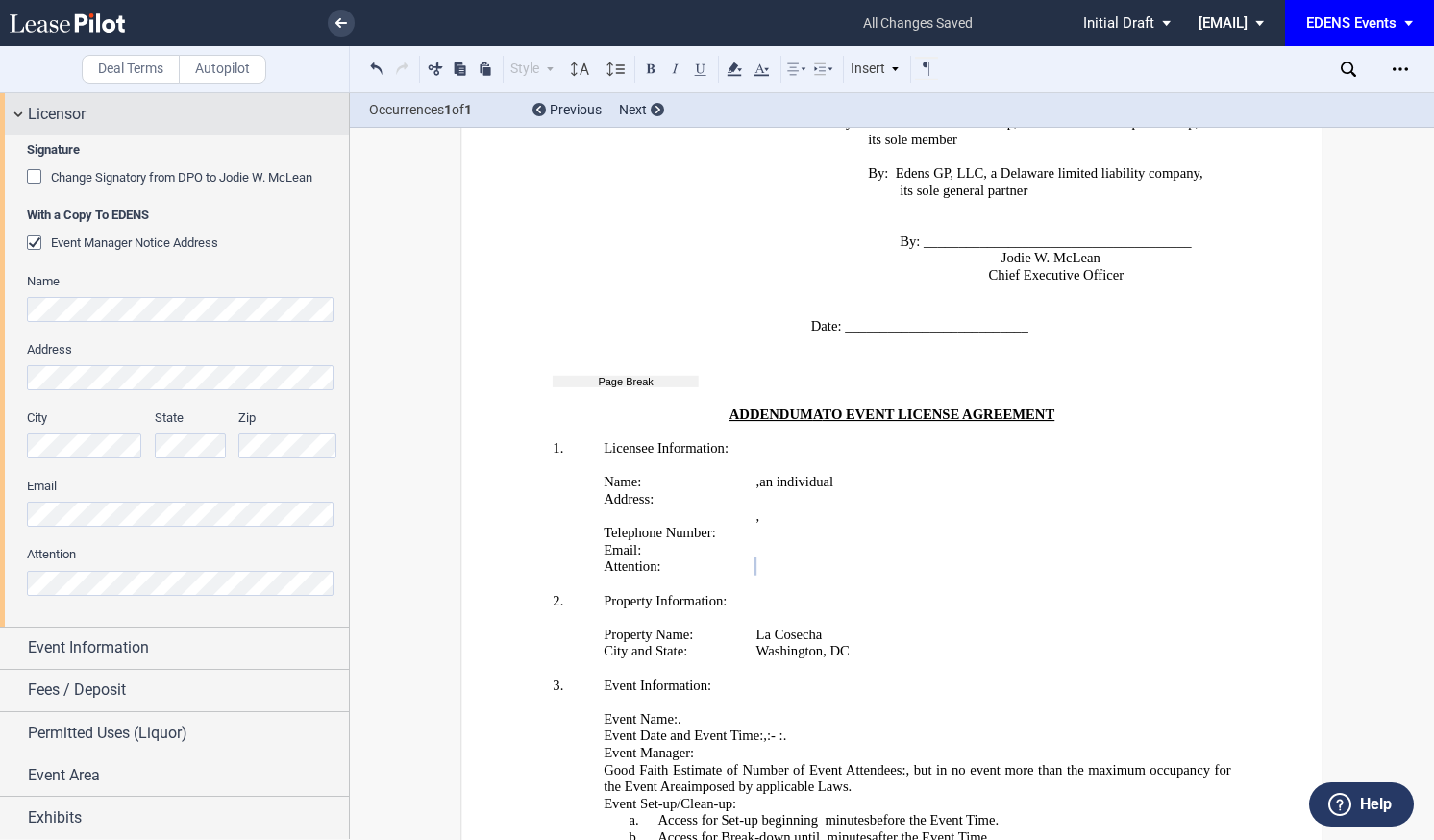 scroll, scrollTop: 727, scrollLeft: 0, axis: vertical 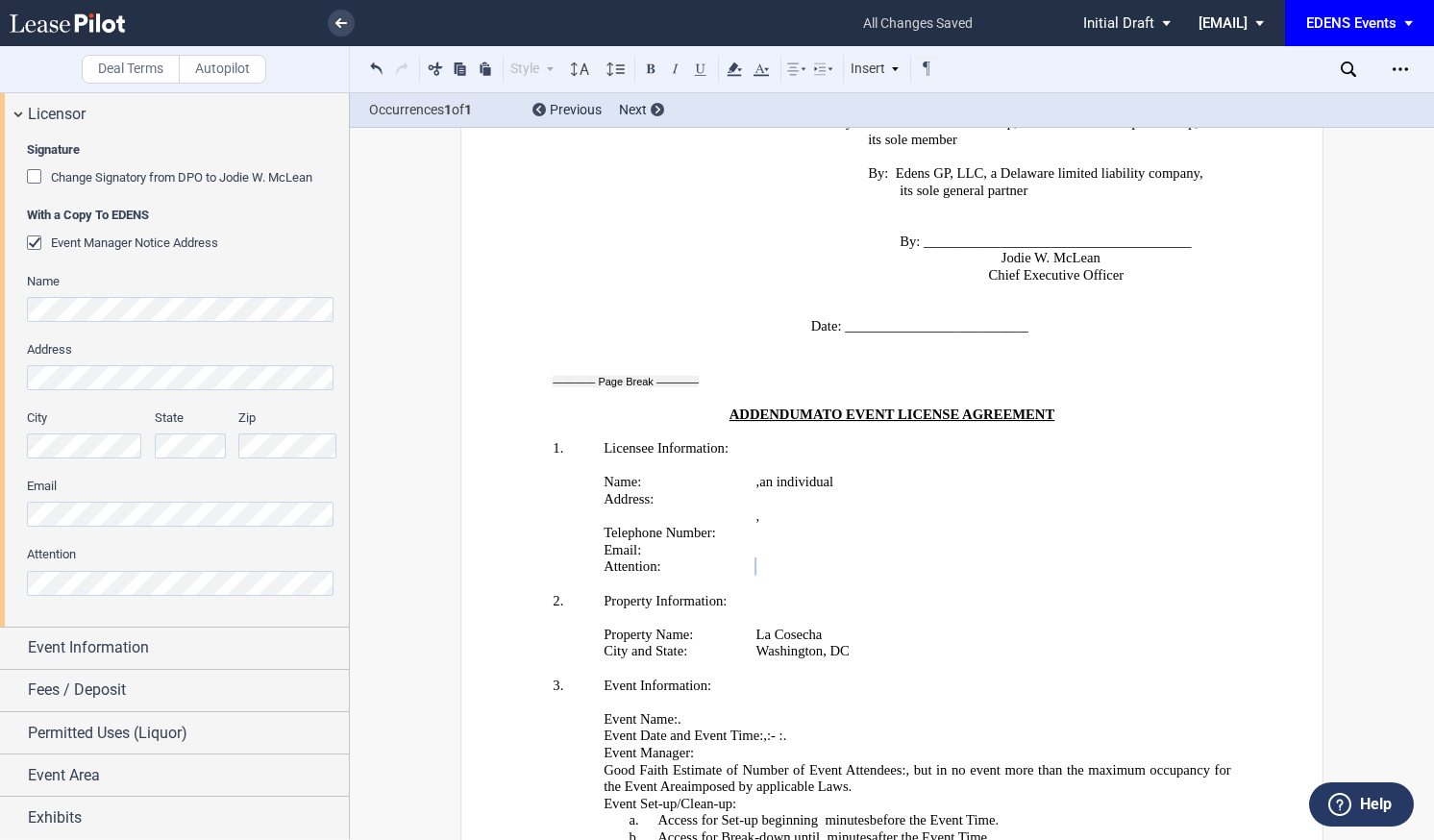 click on "cgraves@example.com" at bounding box center [717, 420] 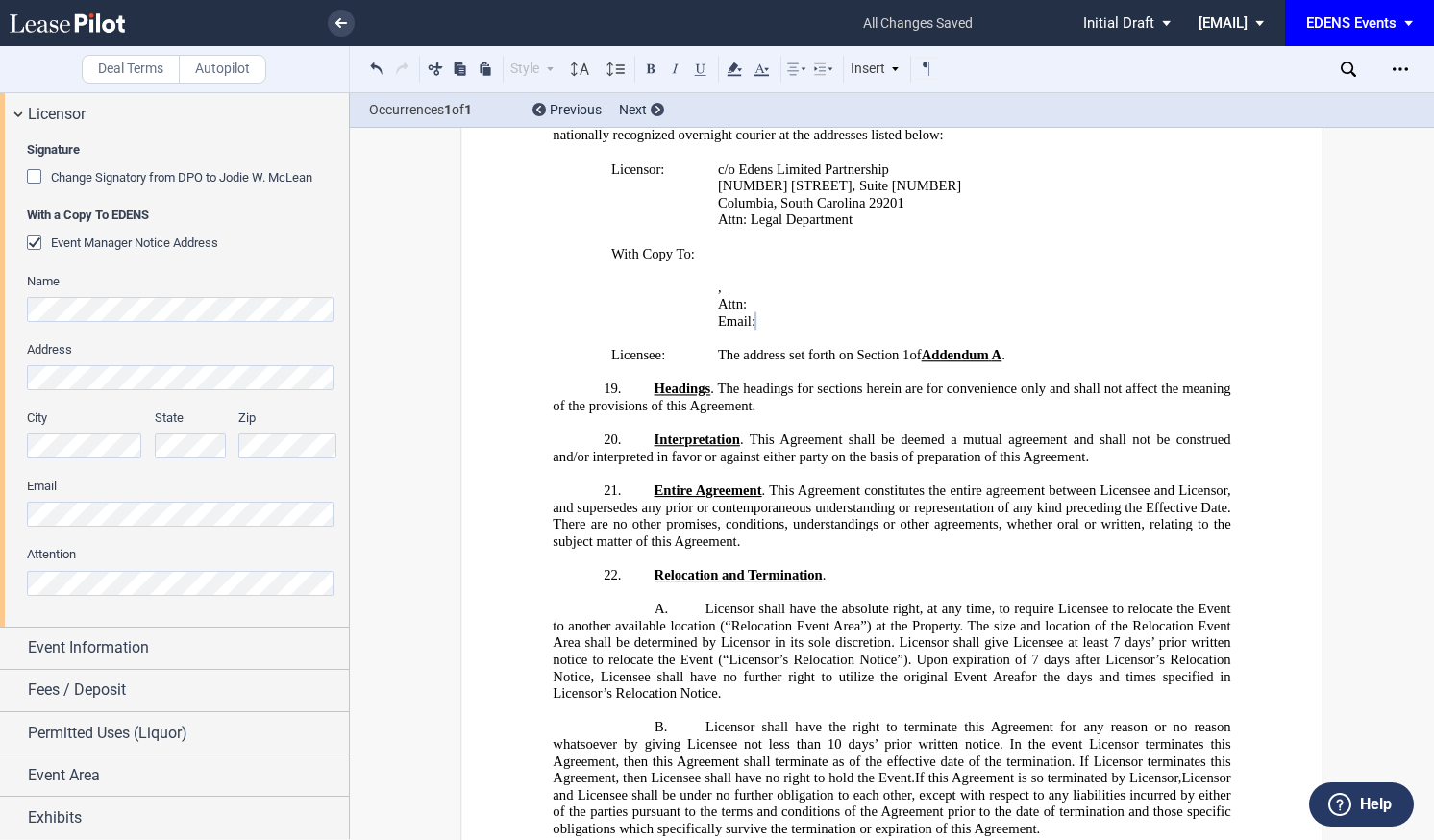 scroll, scrollTop: 2224, scrollLeft: 0, axis: vertical 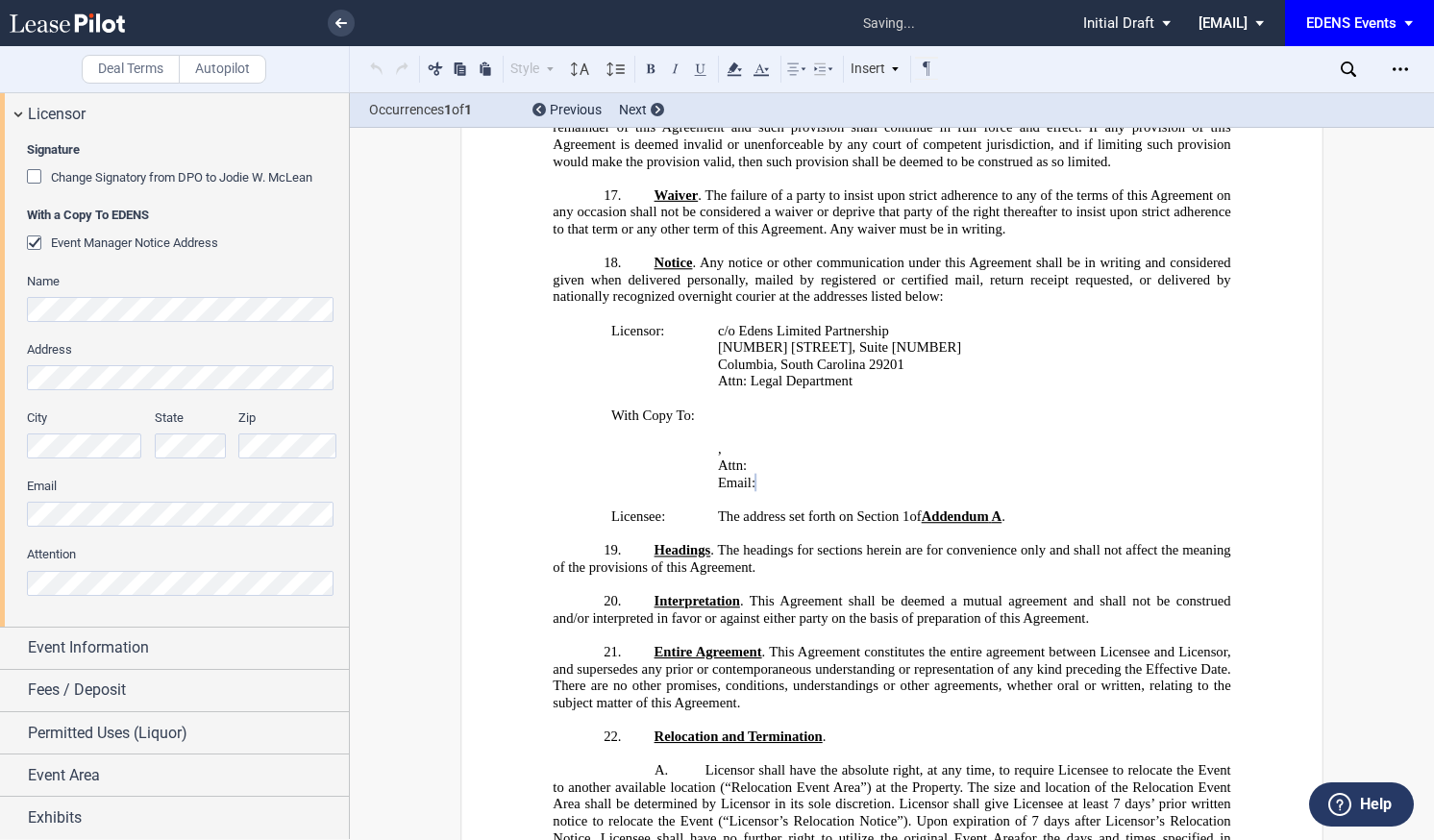 click on "[NUMBER] [STREET], Suite [NUMBER]" at bounding box center [717, 420] 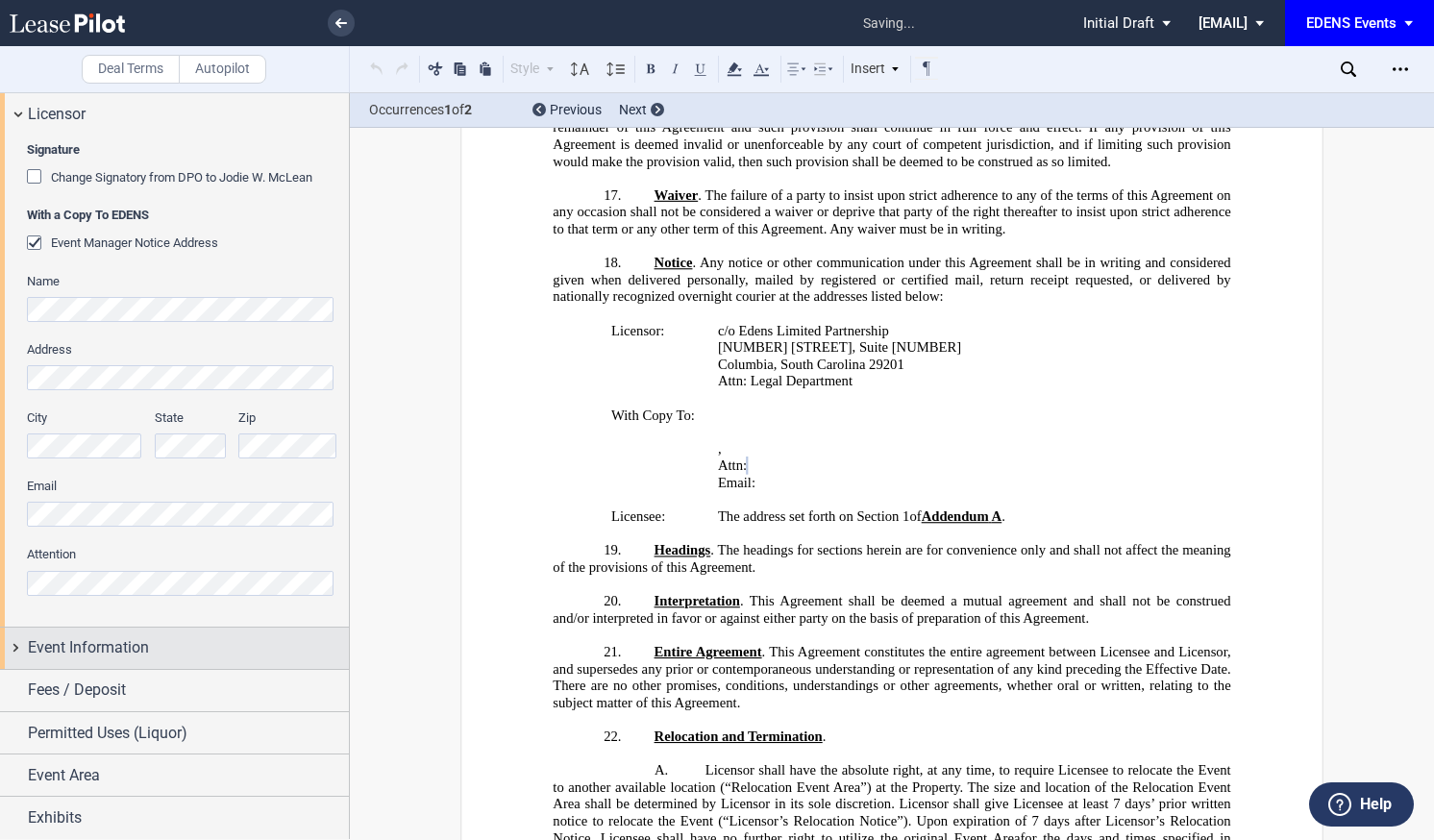 click on "Event Information" at bounding box center (88, 648) 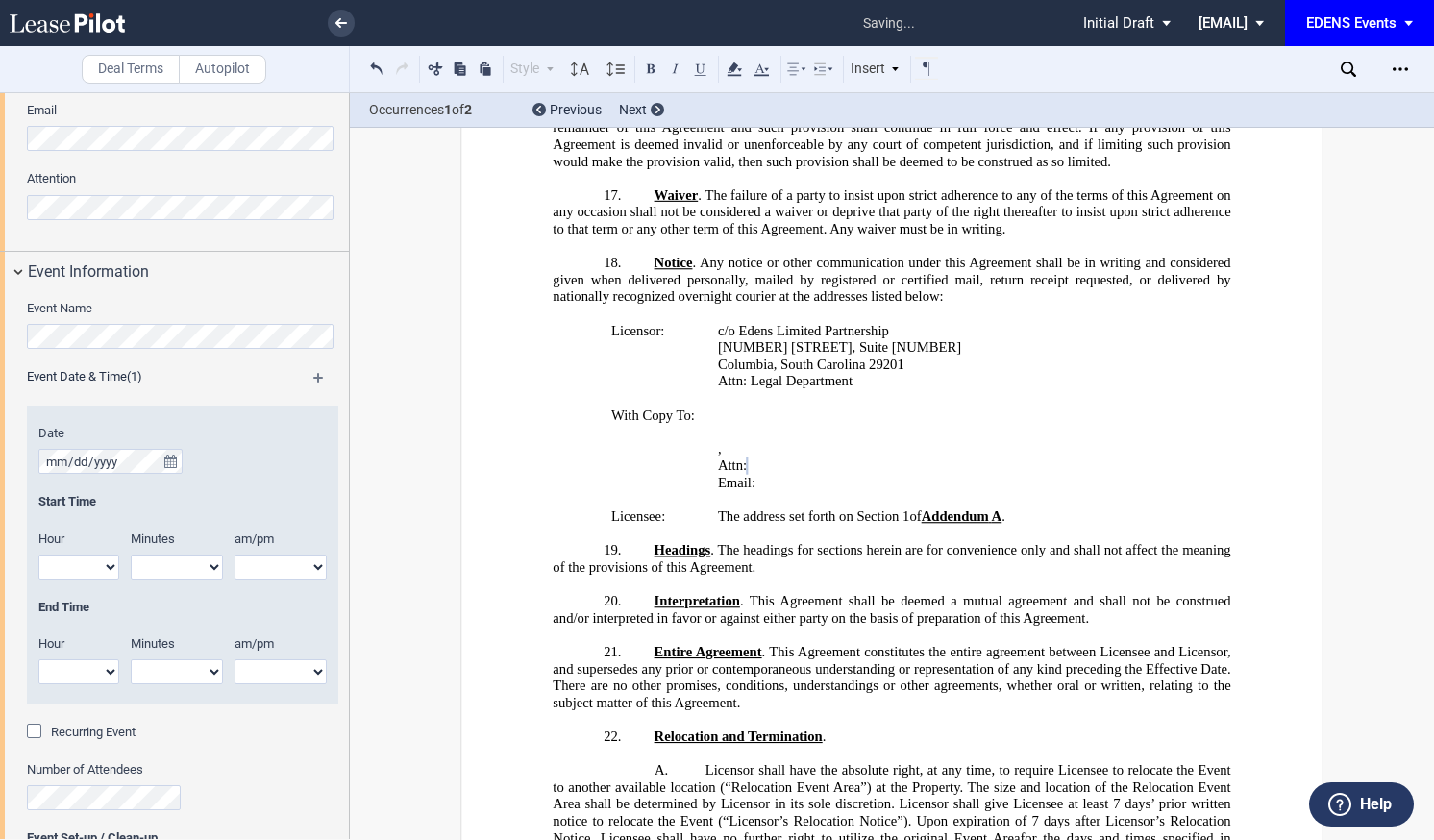 scroll, scrollTop: 1102, scrollLeft: 0, axis: vertical 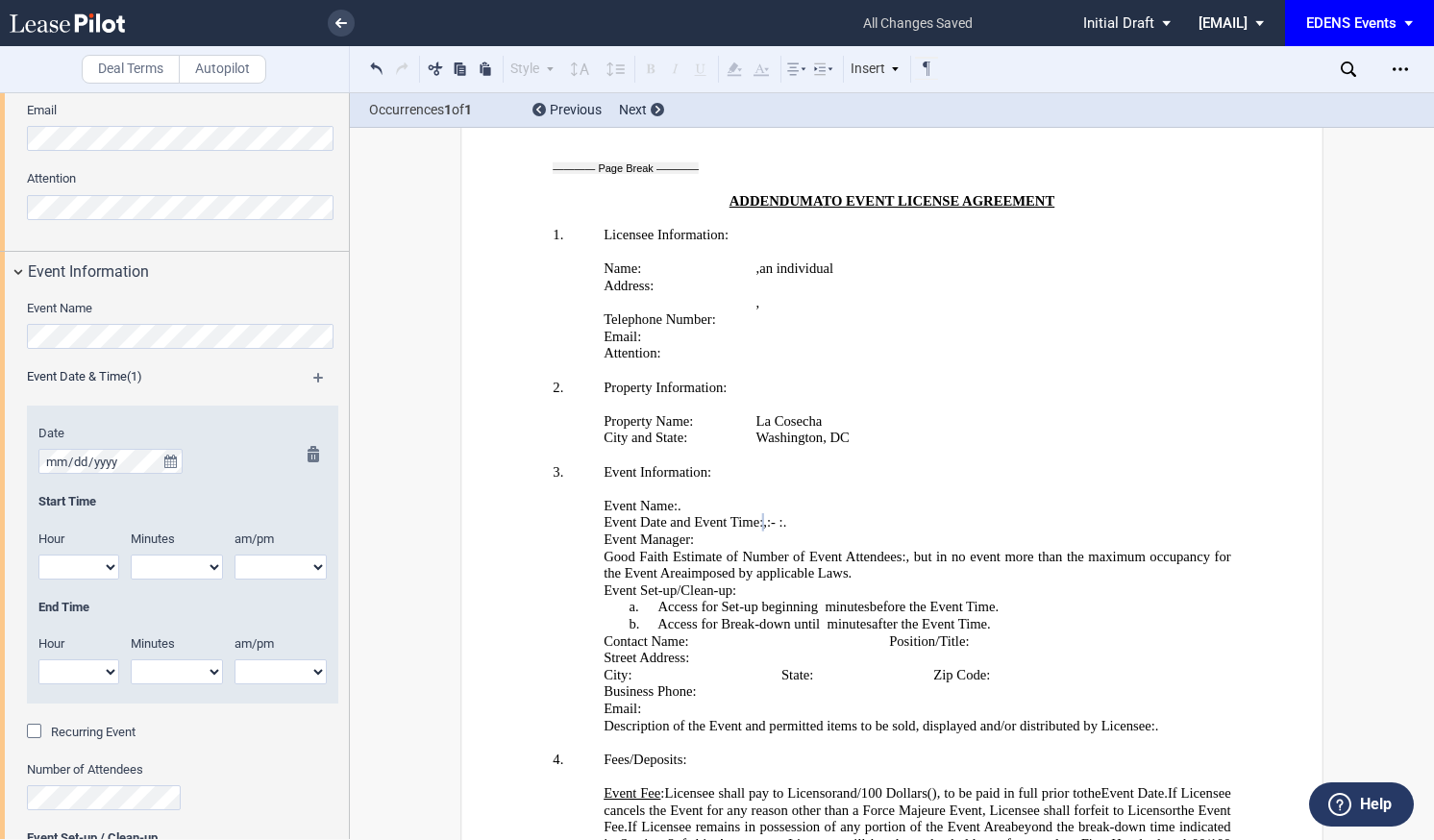 click on "1
2
3
4
5
6
7
8
9
10
11
12" at bounding box center [79, 567] 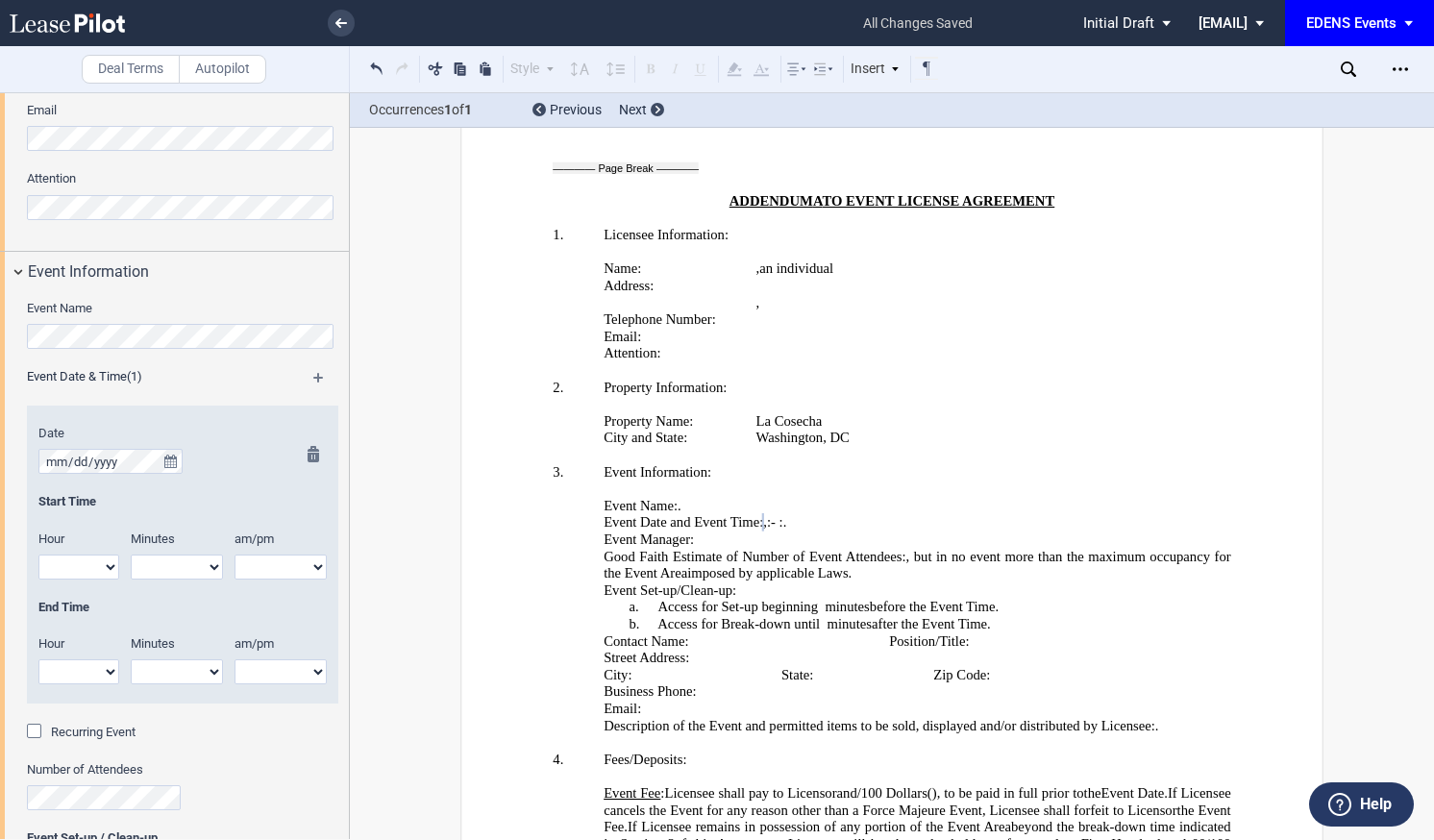 select on "6" 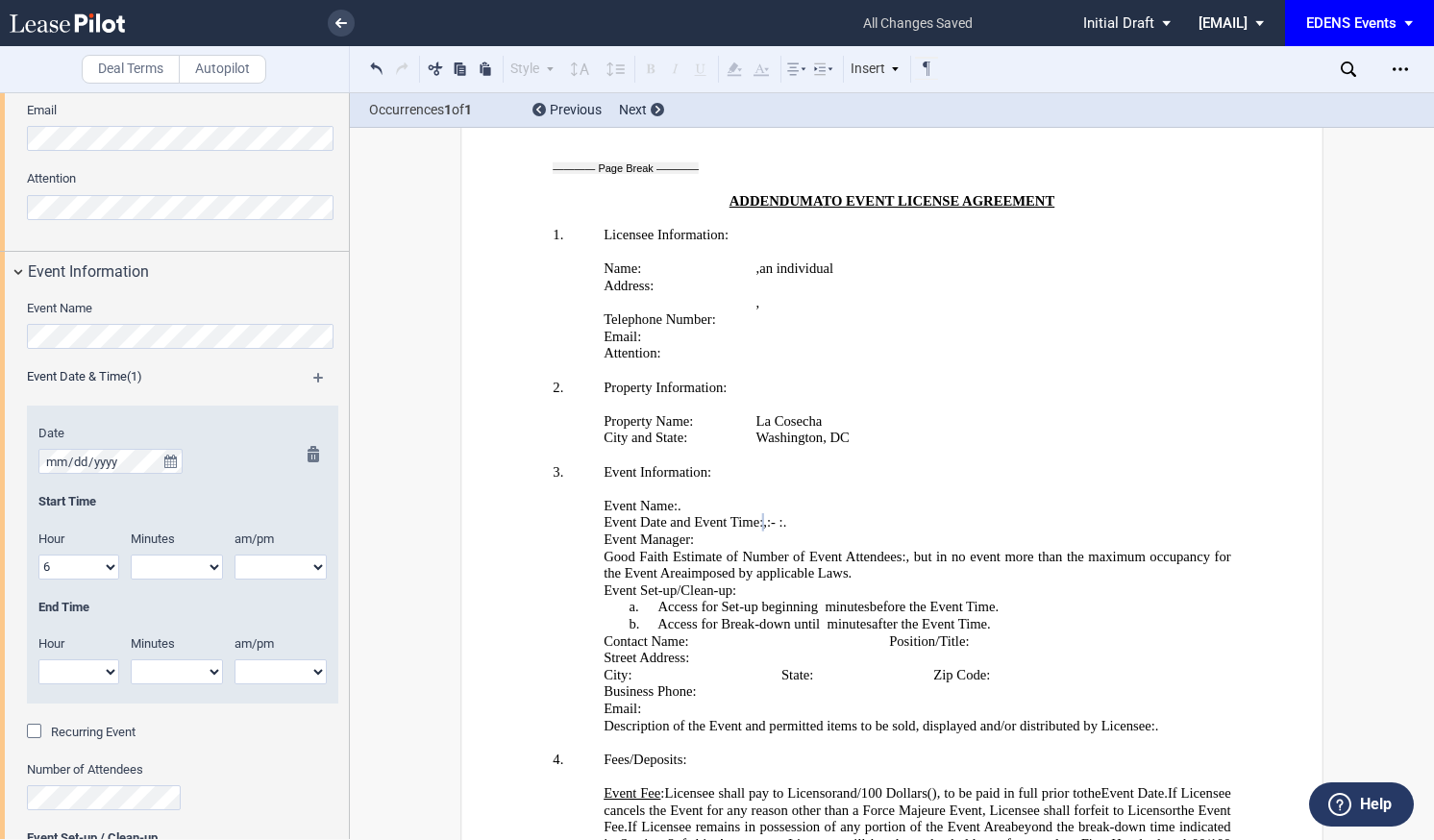 click on "1
2
3
4
5
6
7
8
9
10
11
12" at bounding box center [79, 567] 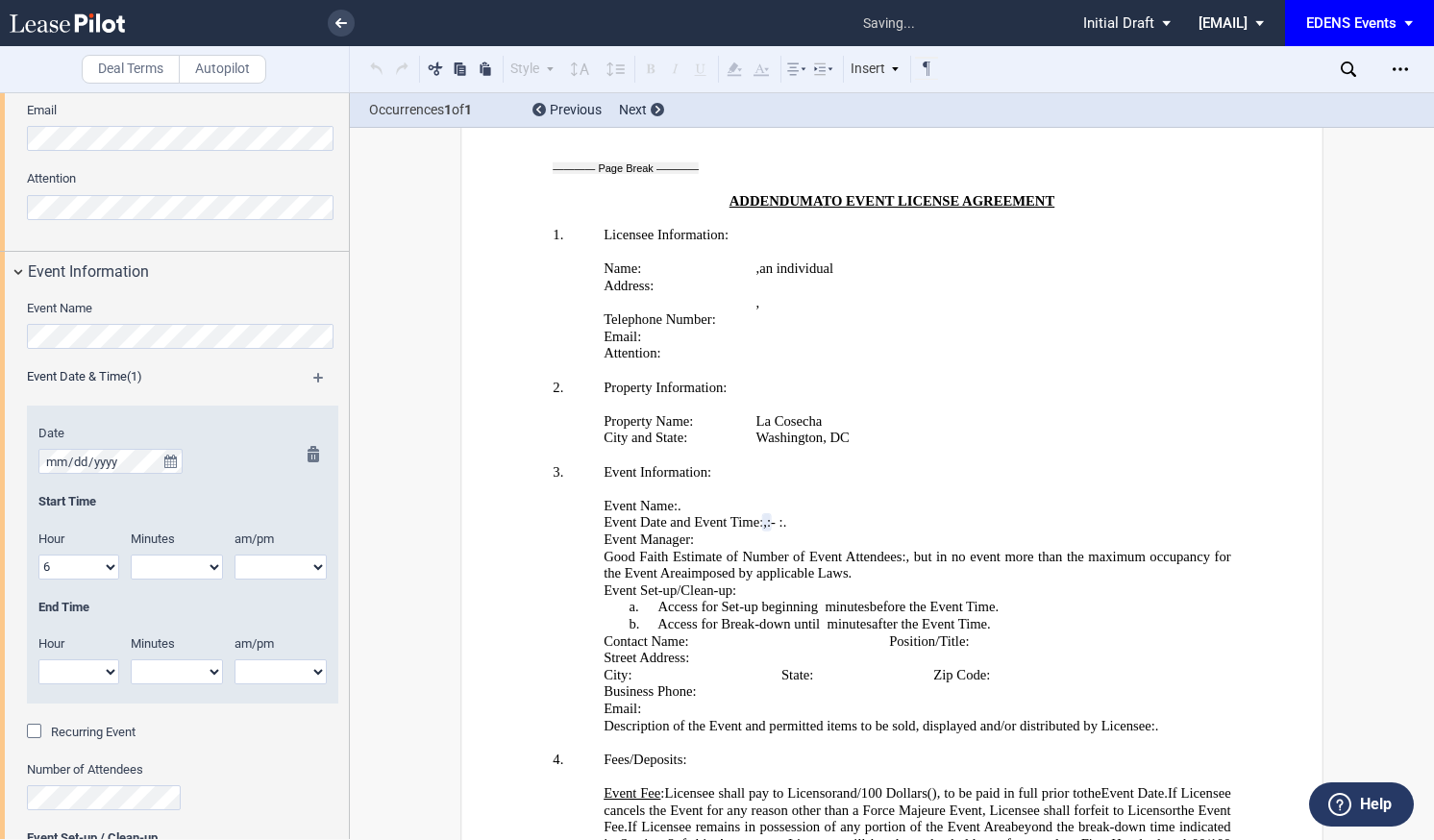click on "00
05
10
15
20
25
30
35
40
45
50
55" at bounding box center [177, 567] 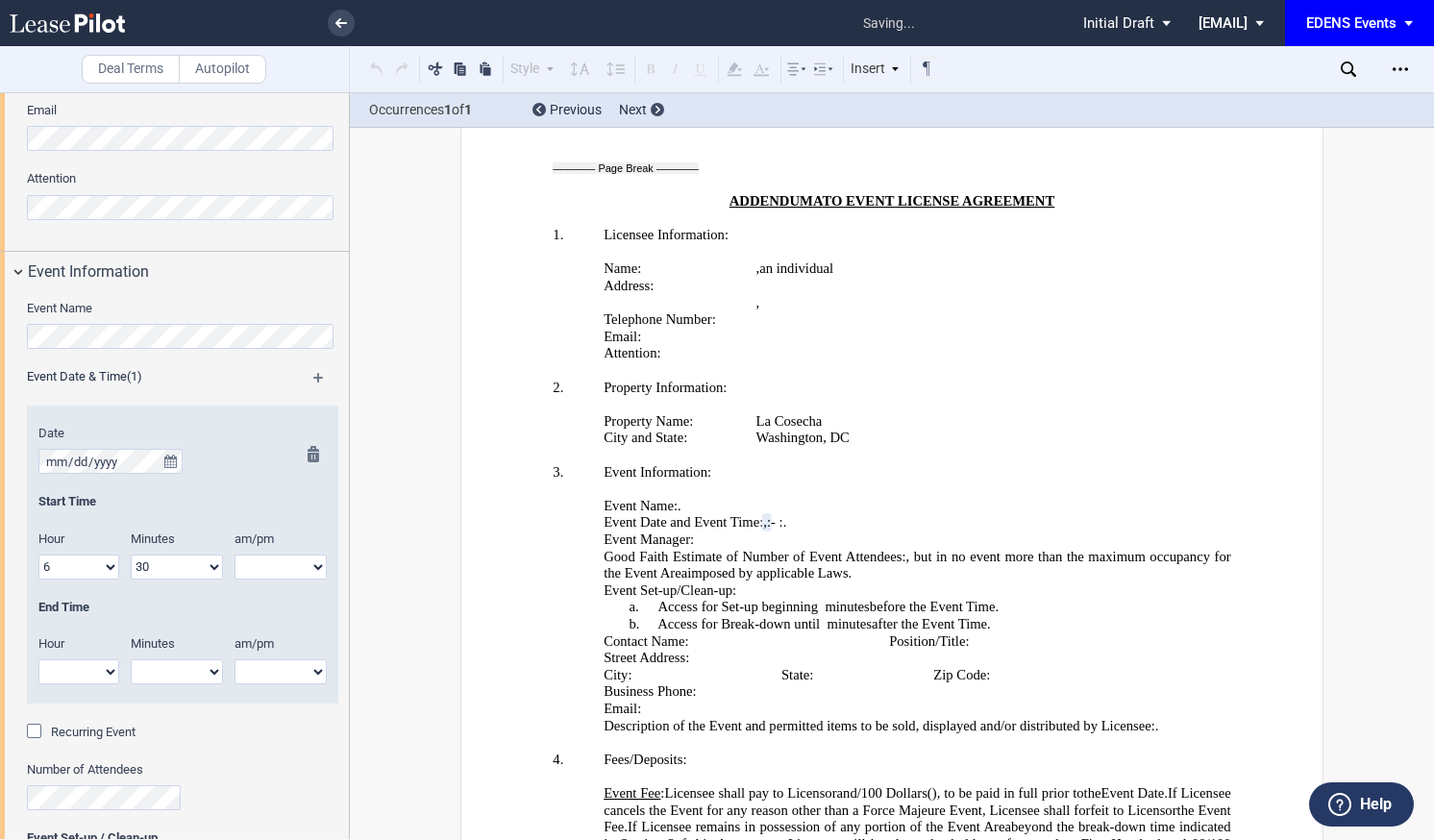 click on "00
05
10
15
20
25
30
35
40
45
50
55" at bounding box center (177, 567) 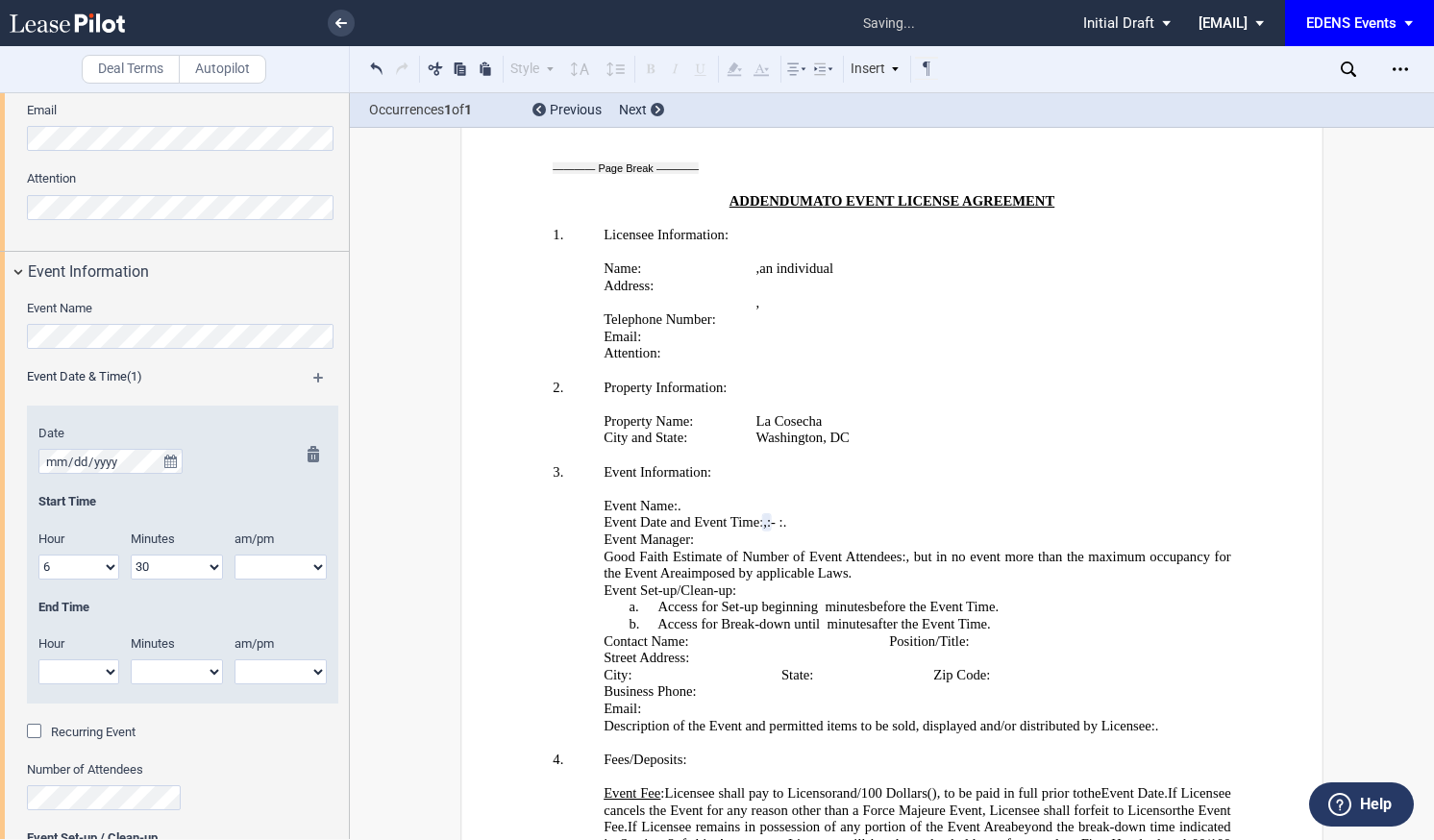 select on "pm" 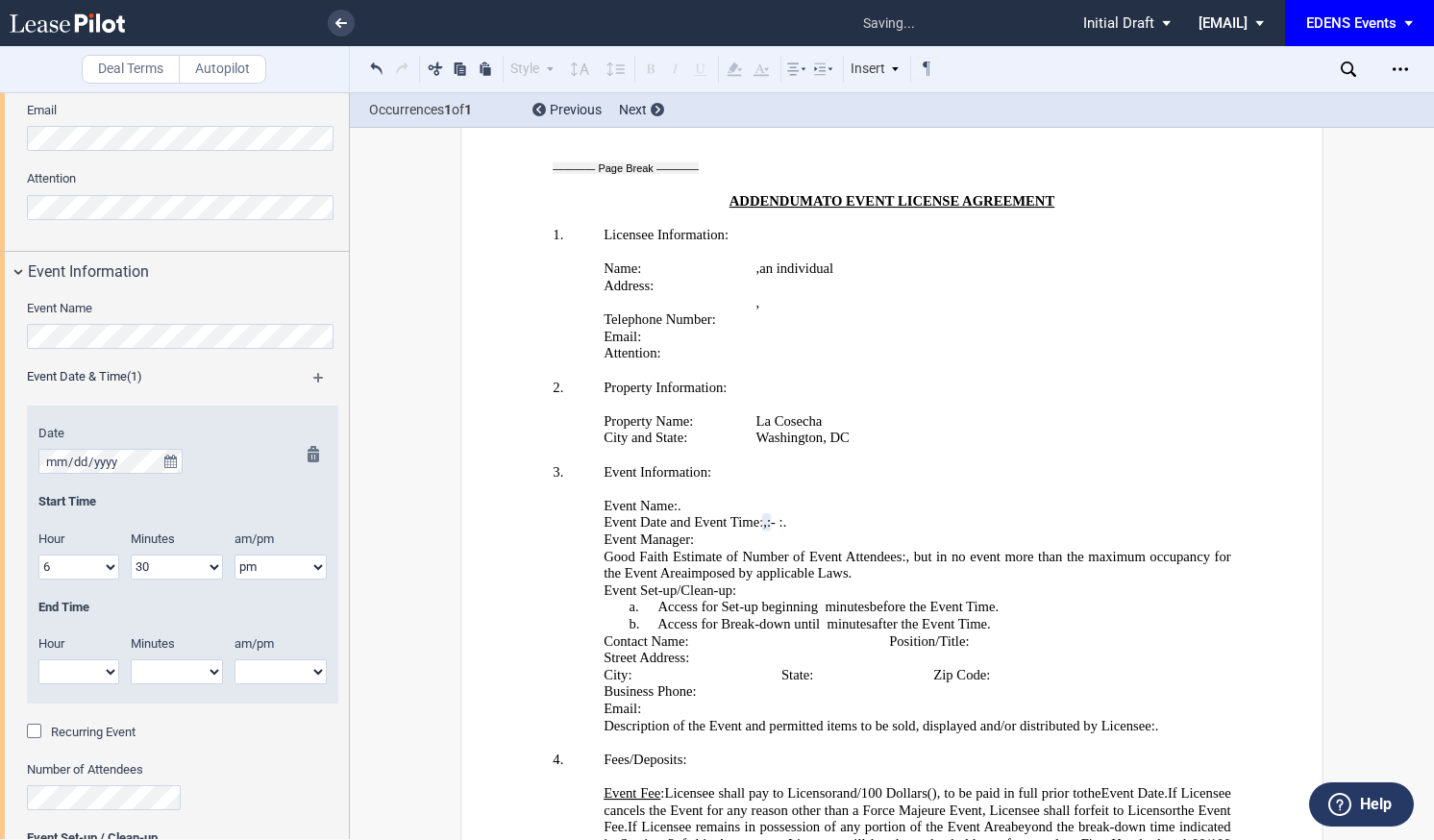 click on "am
pm" at bounding box center [281, 567] 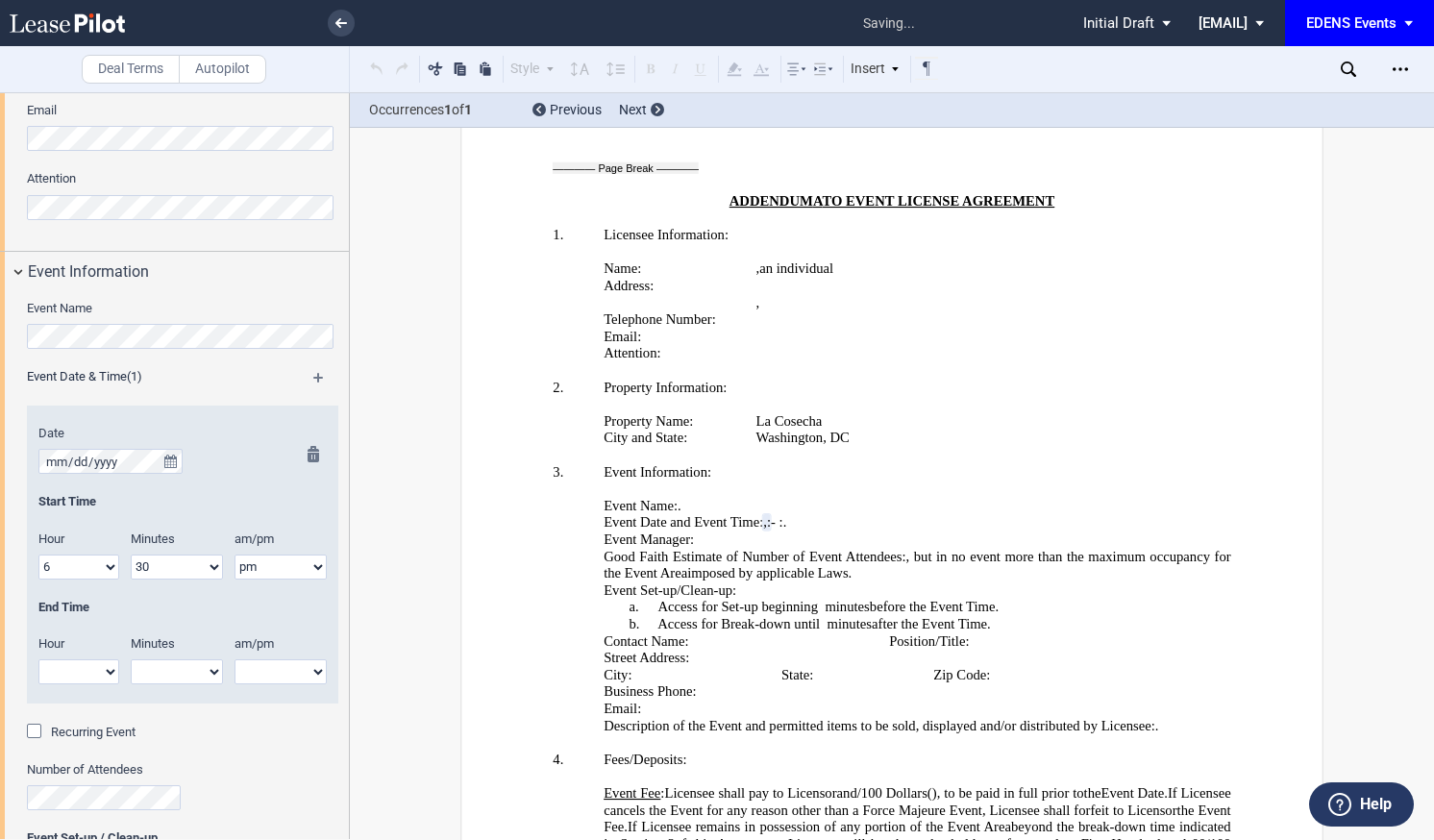 click on "1
2
3
4
5
6
7
8
9
10
11
12" at bounding box center [79, 672] 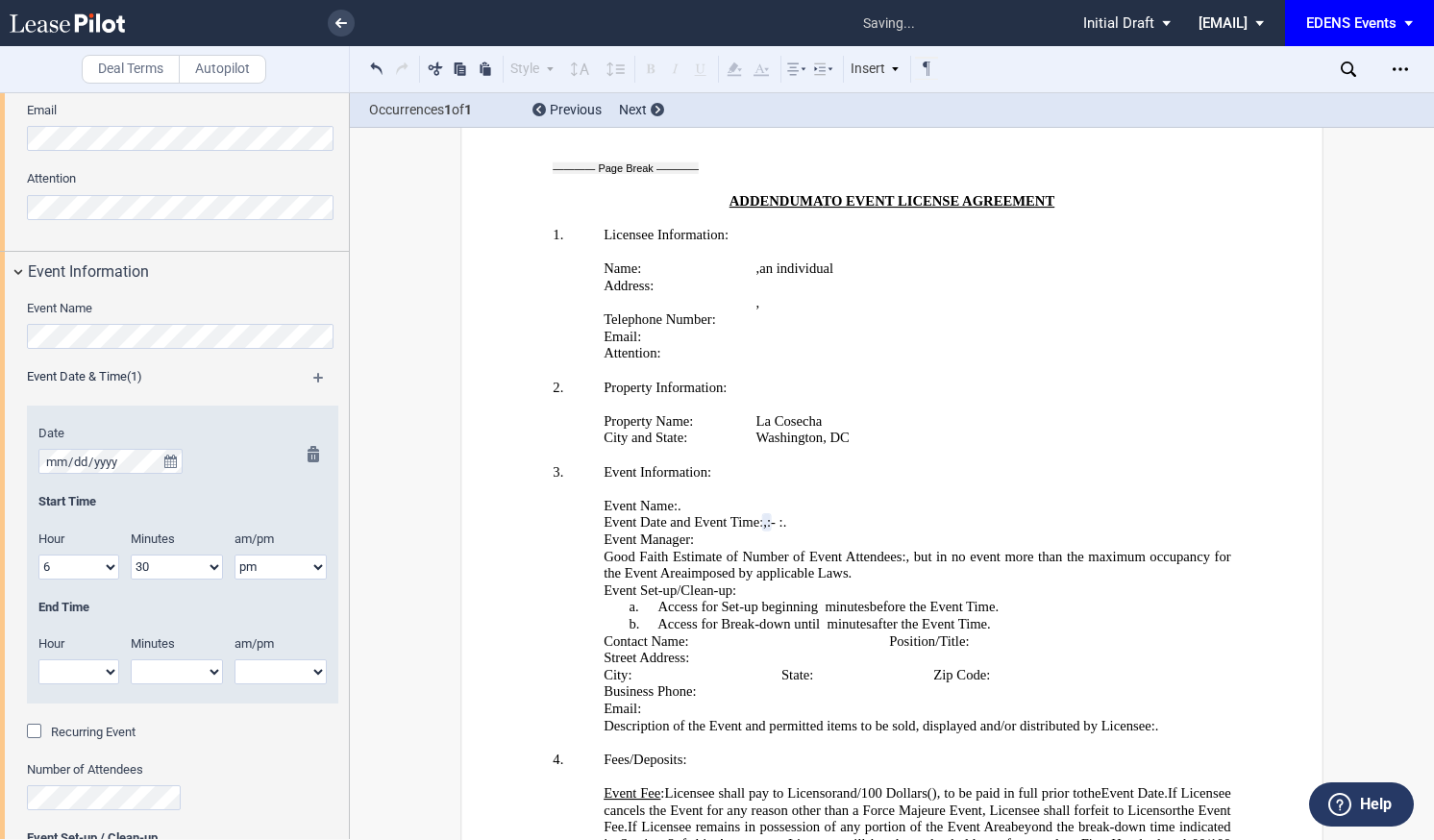 select on "8" 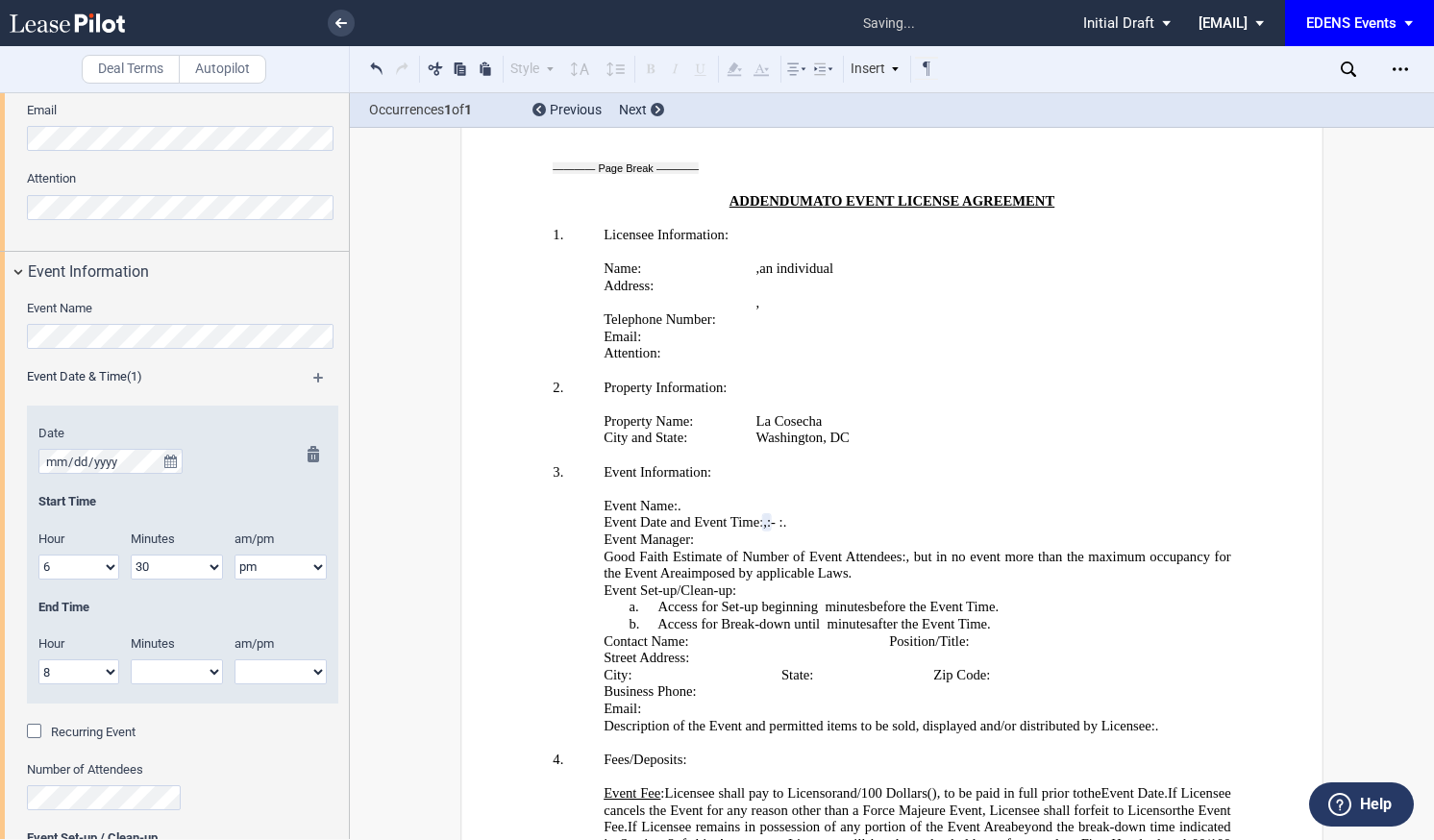 click on "1
2
3
4
5
6
7
8
9
10
11
12" at bounding box center (79, 672) 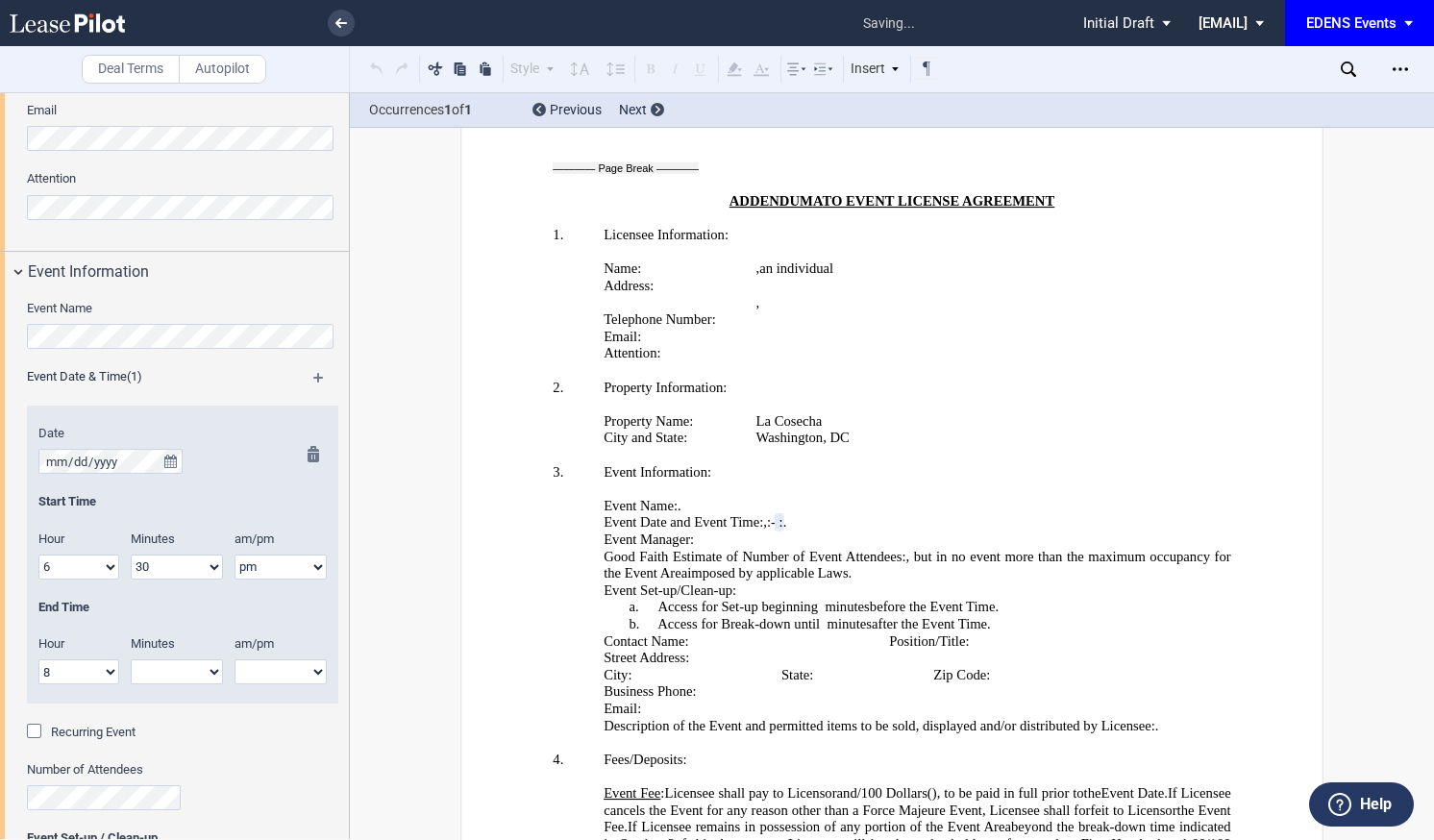 click on "00
05
10
15
20
25
30
35
40
45
50
55" at bounding box center [177, 672] 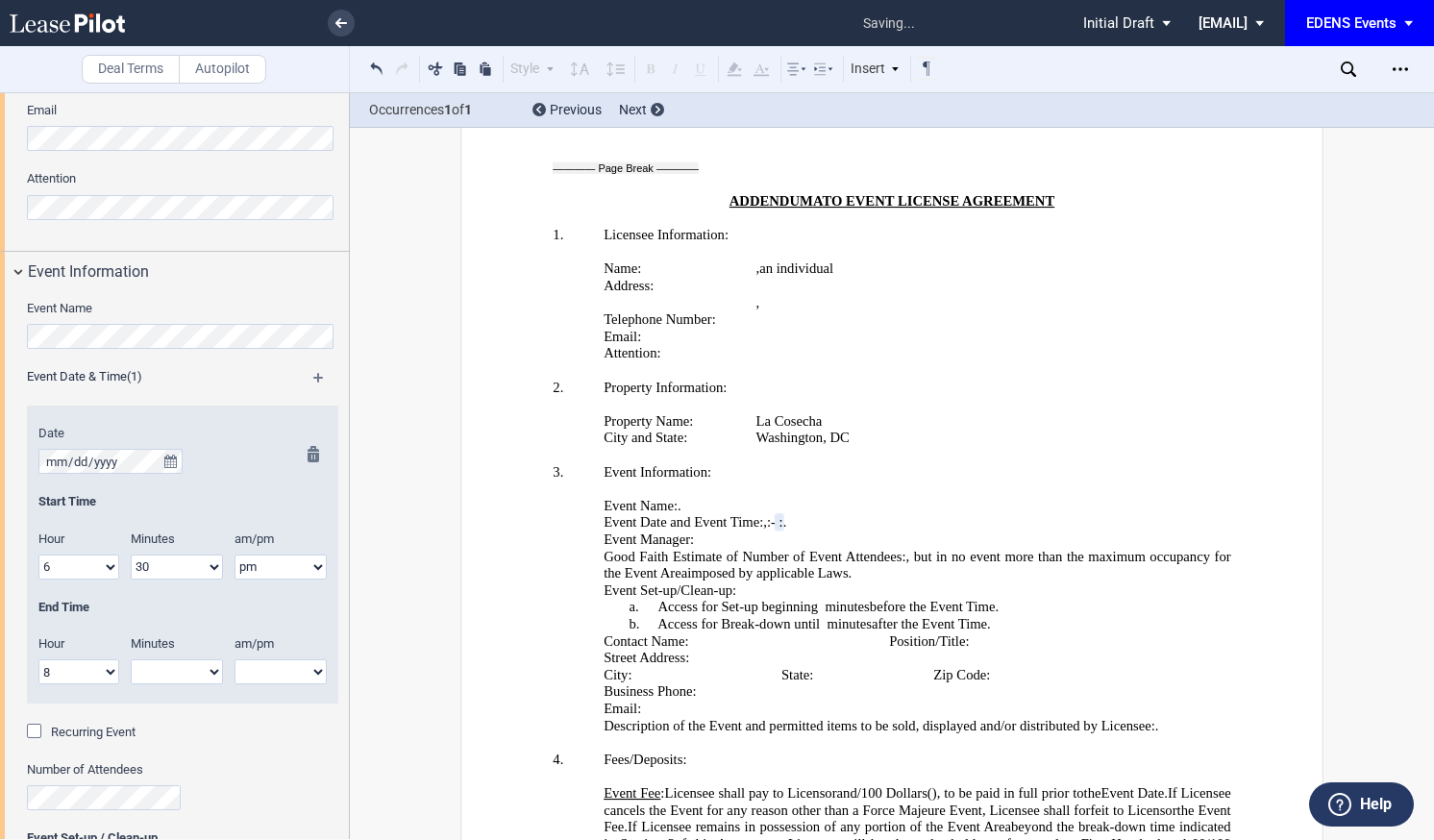 select on "00" 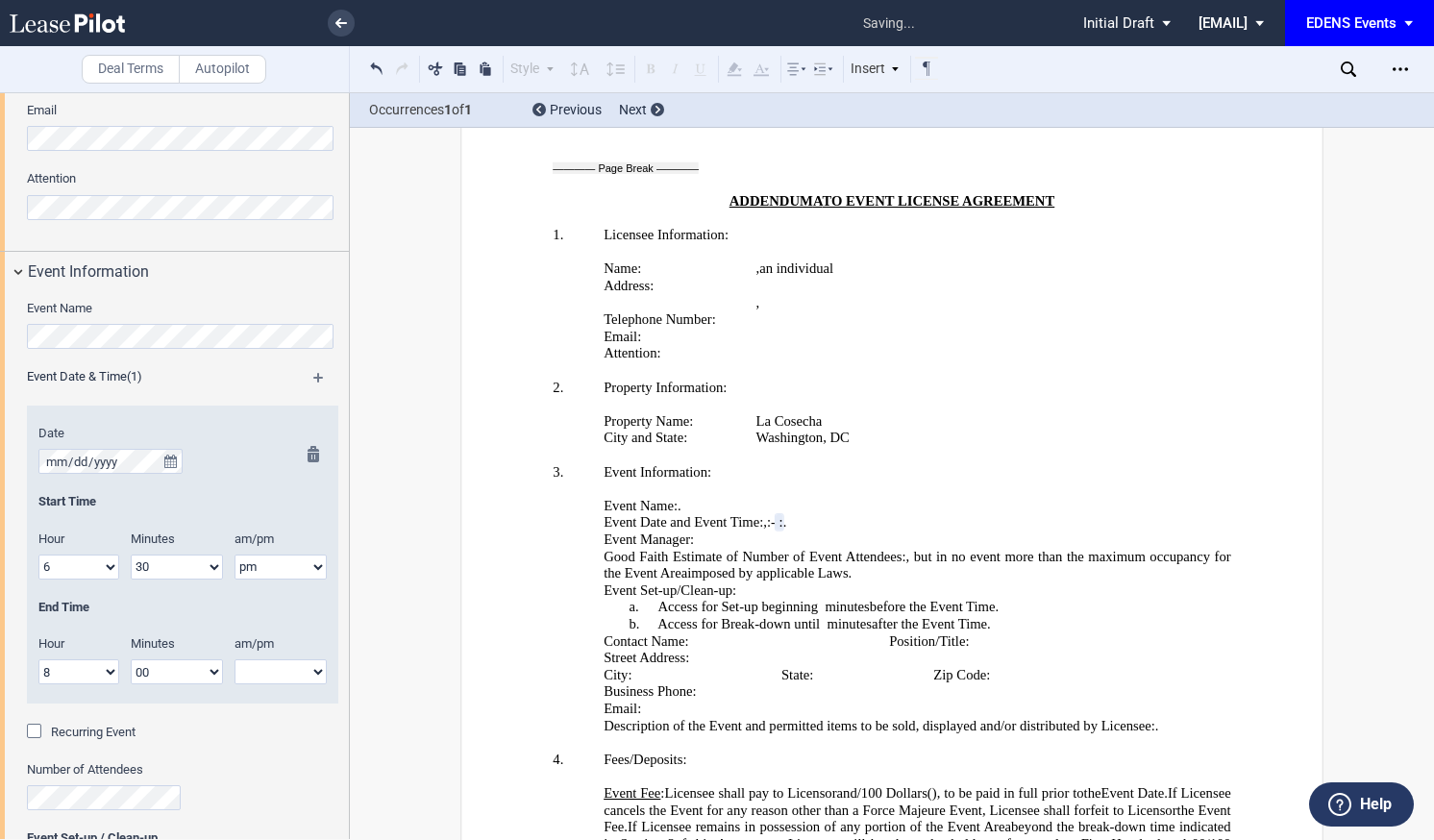 click on "00
05
10
15
20
25
30
35
40
45
50
55" at bounding box center (177, 672) 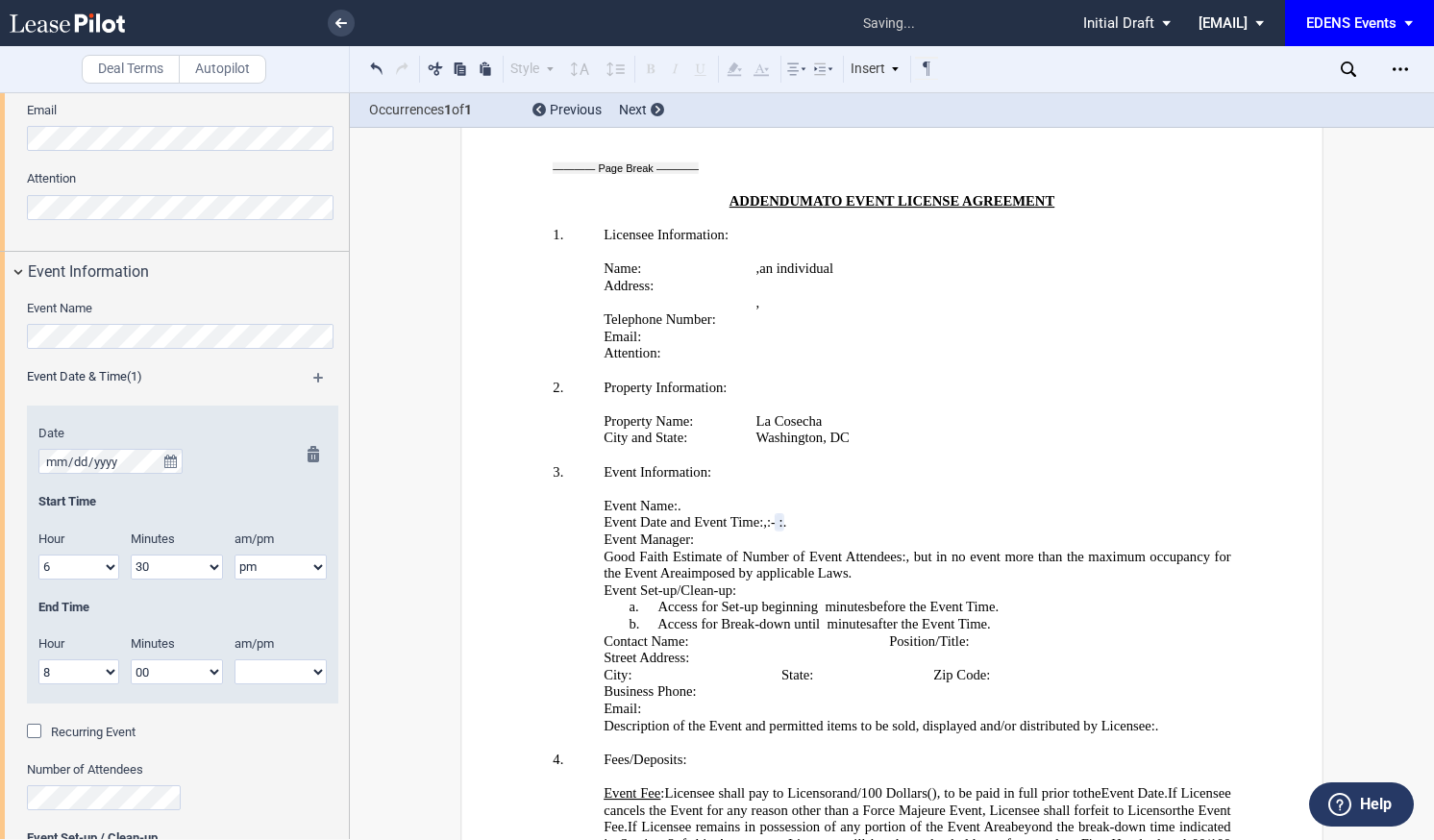 select on "pm" 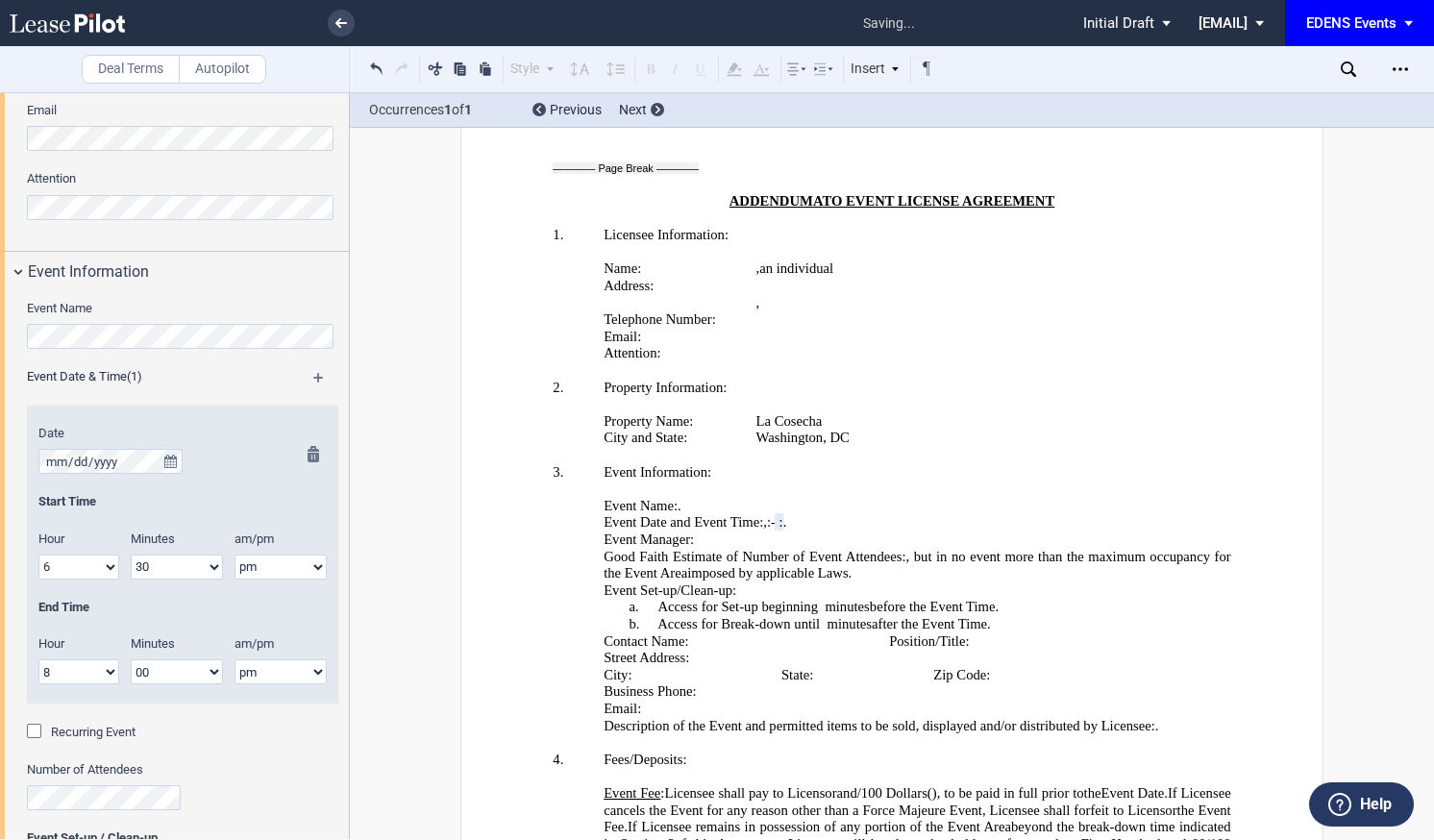 click on "am
pm" at bounding box center (281, 672) 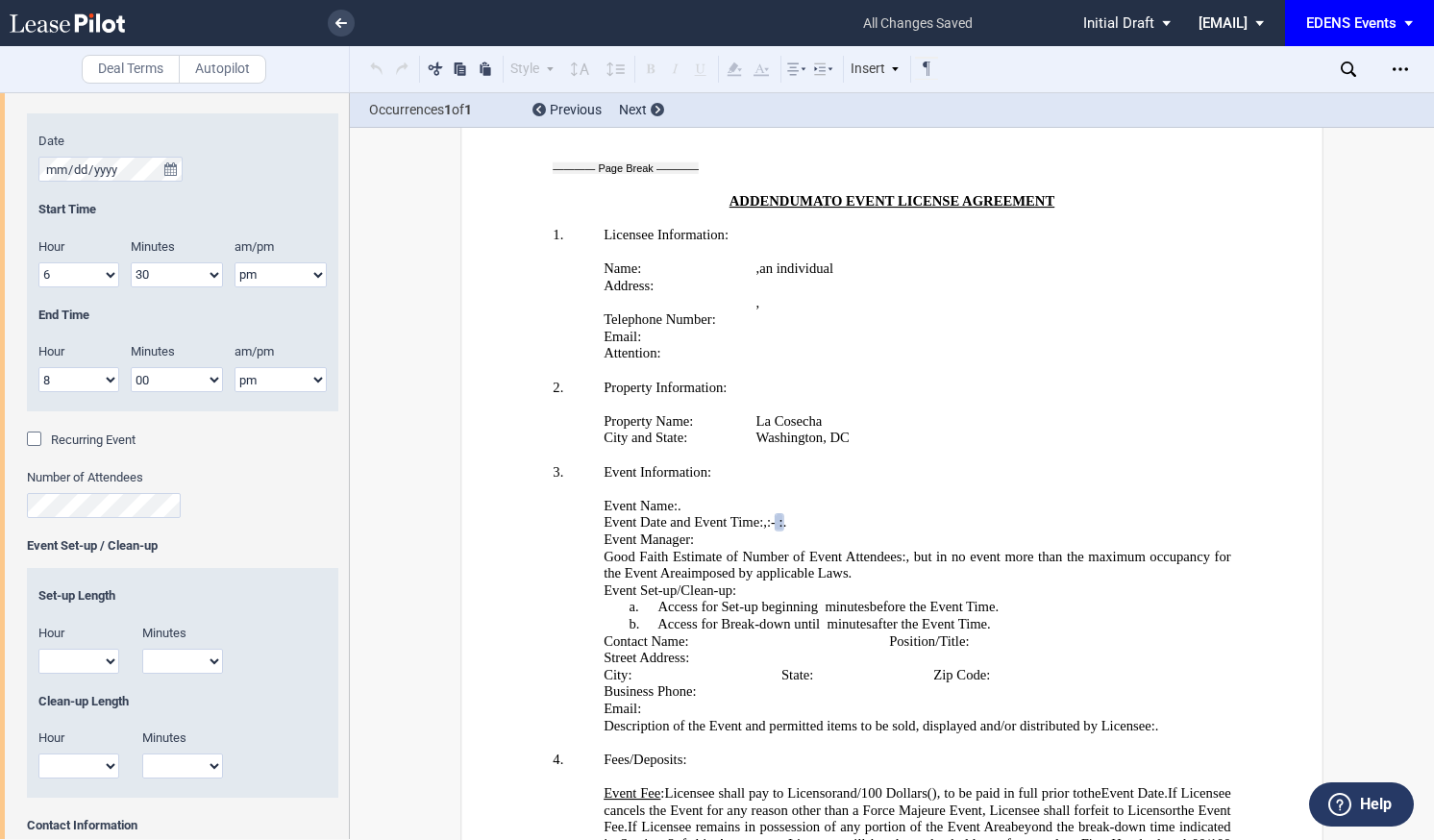 scroll, scrollTop: 1659, scrollLeft: 0, axis: vertical 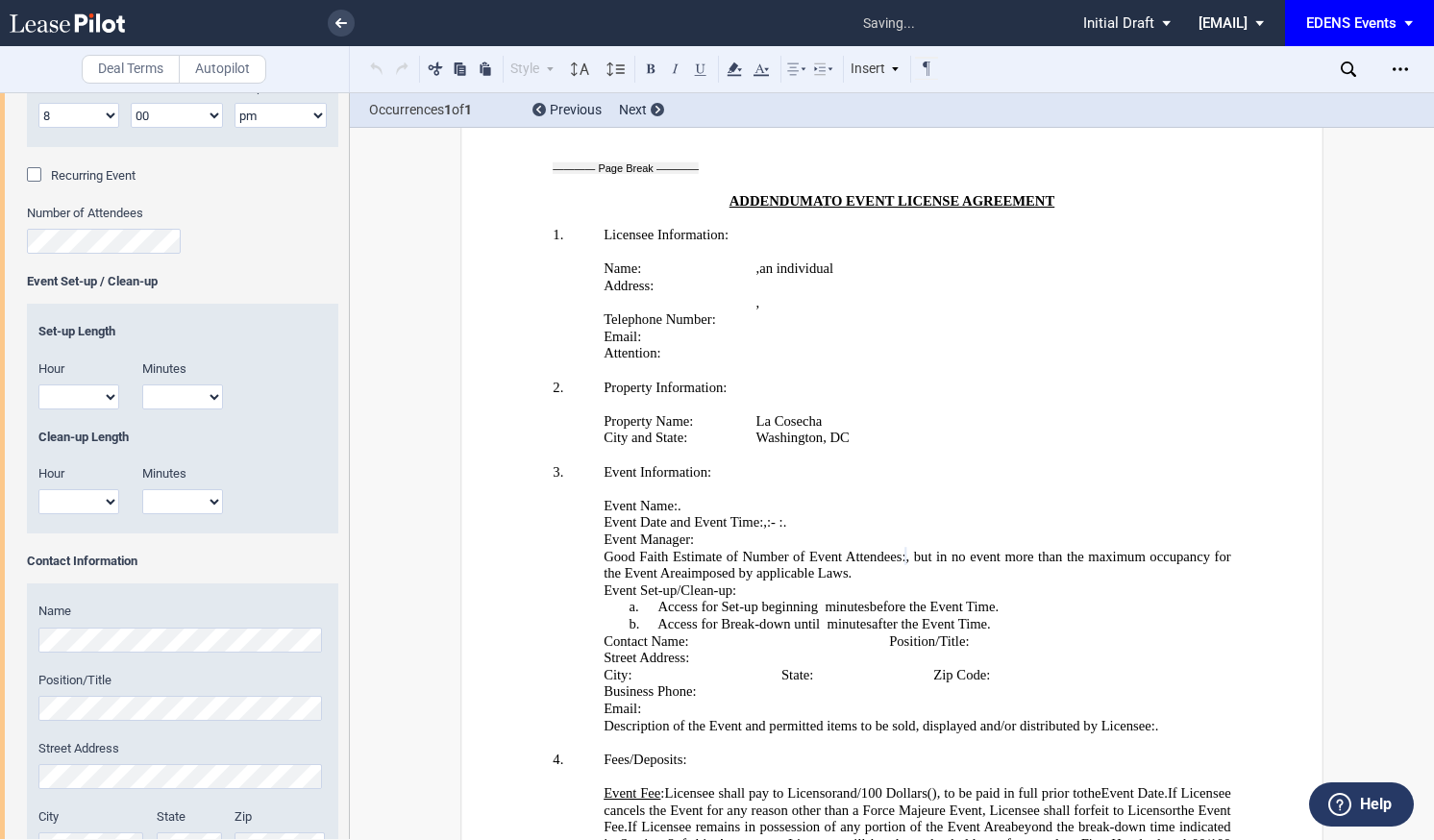 click on "1
2
3
4
5
6
7
8
9
10
11
12" at bounding box center [79, 397] 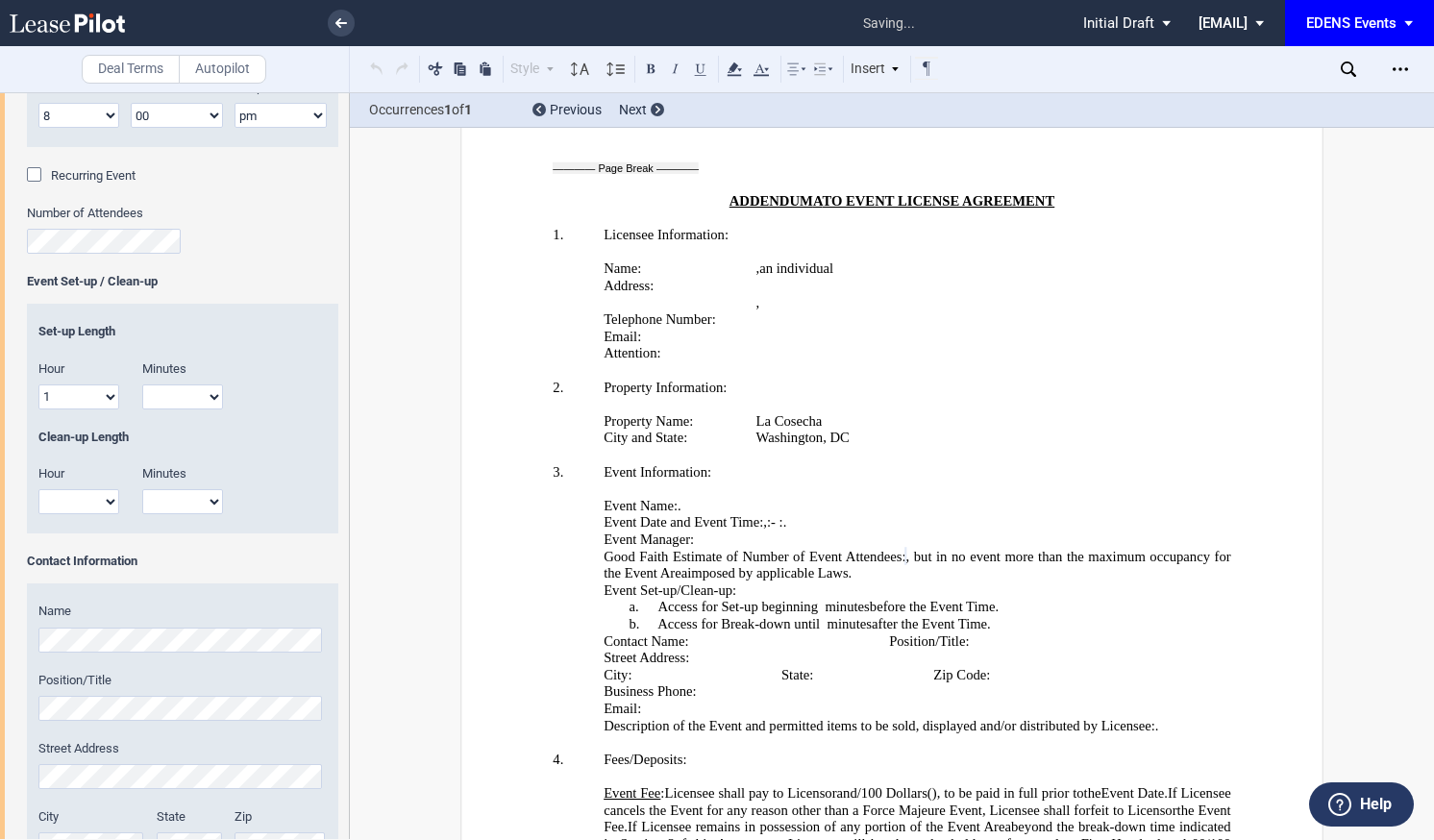 click on "1
2
3
4
5
6
7
8
9
10
11
12" at bounding box center (79, 397) 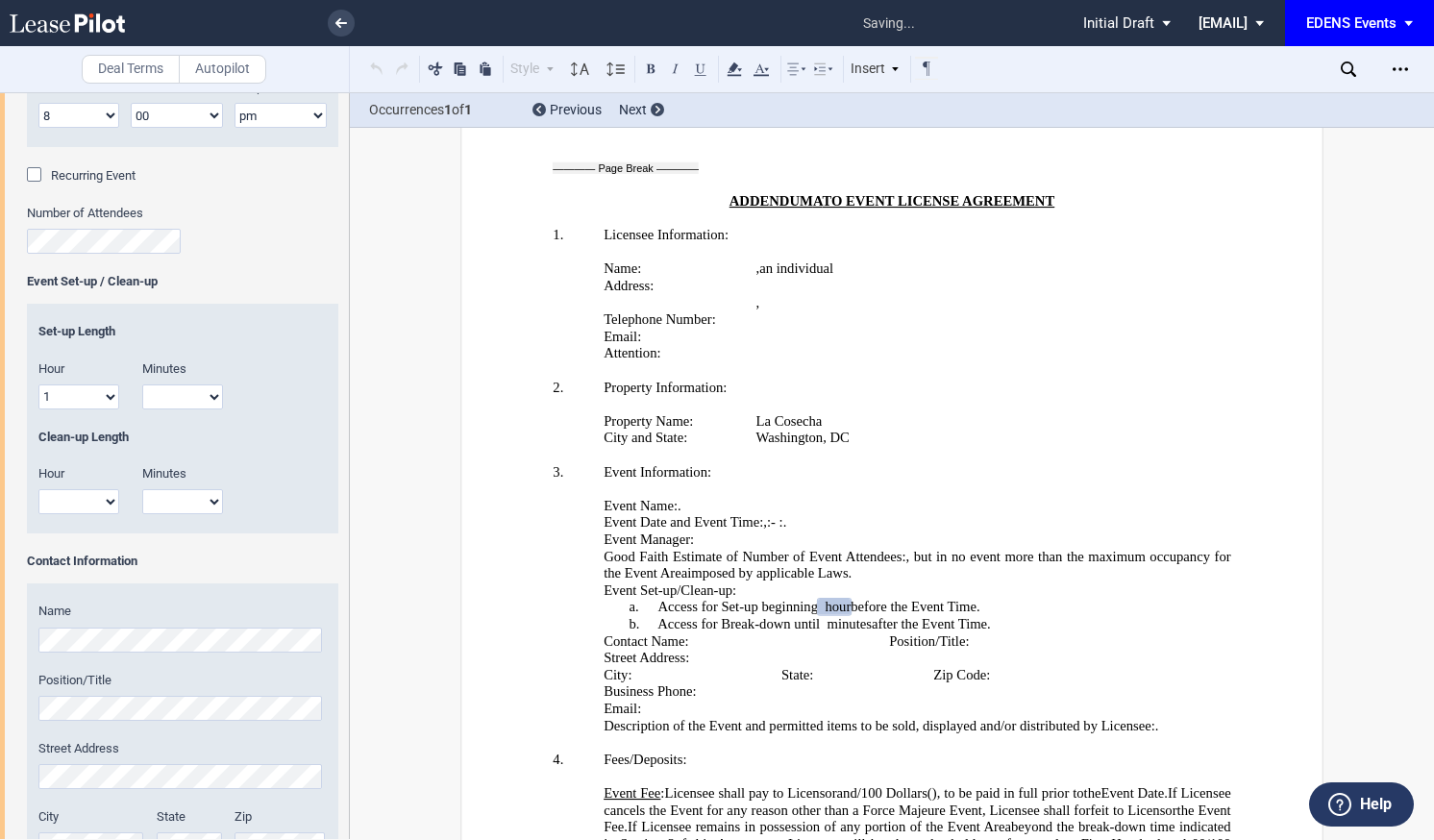 click on "1
2
3
4
5
6
7
8
9
10
11
12" at bounding box center (79, 502) 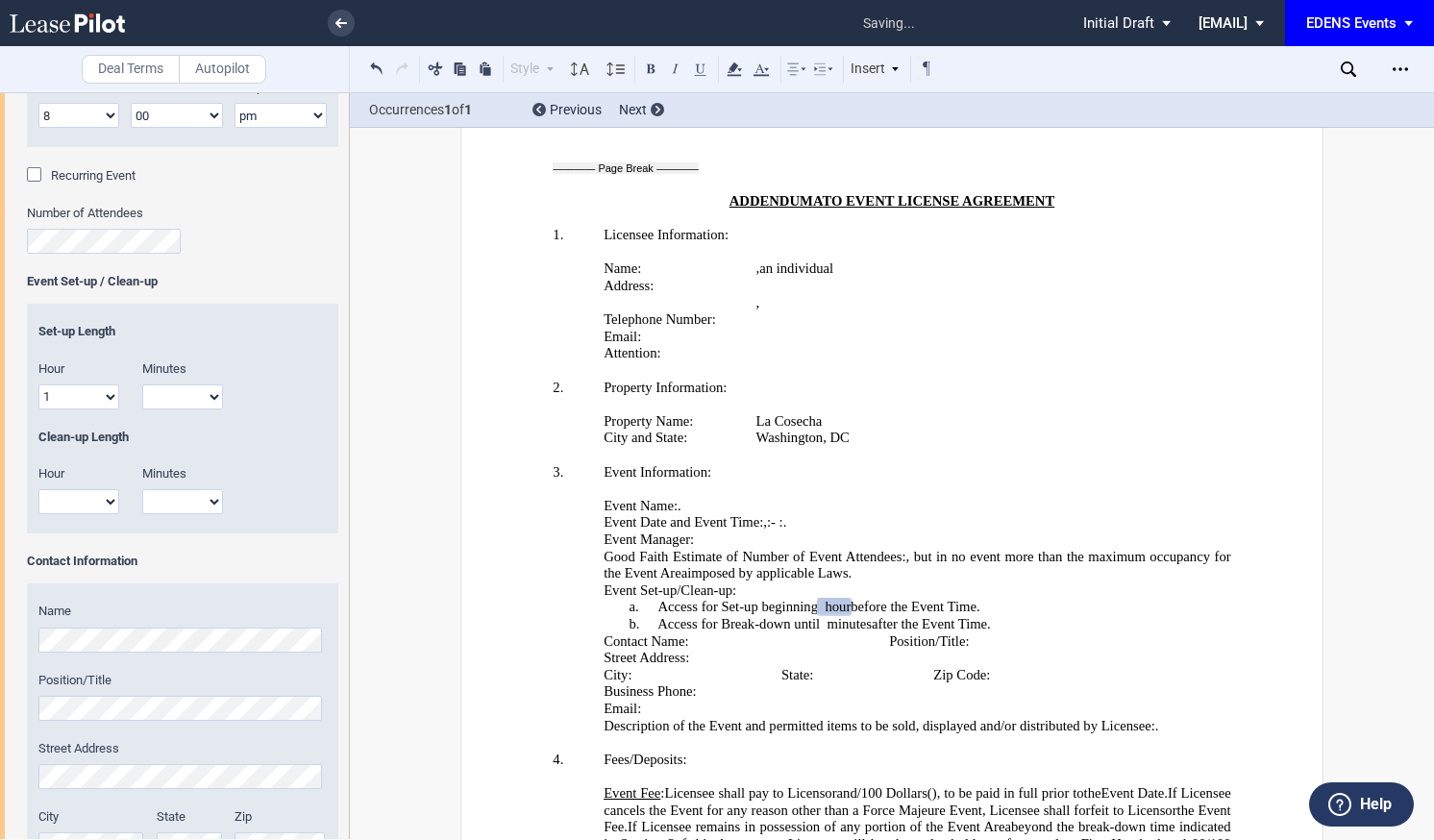 select on "1" 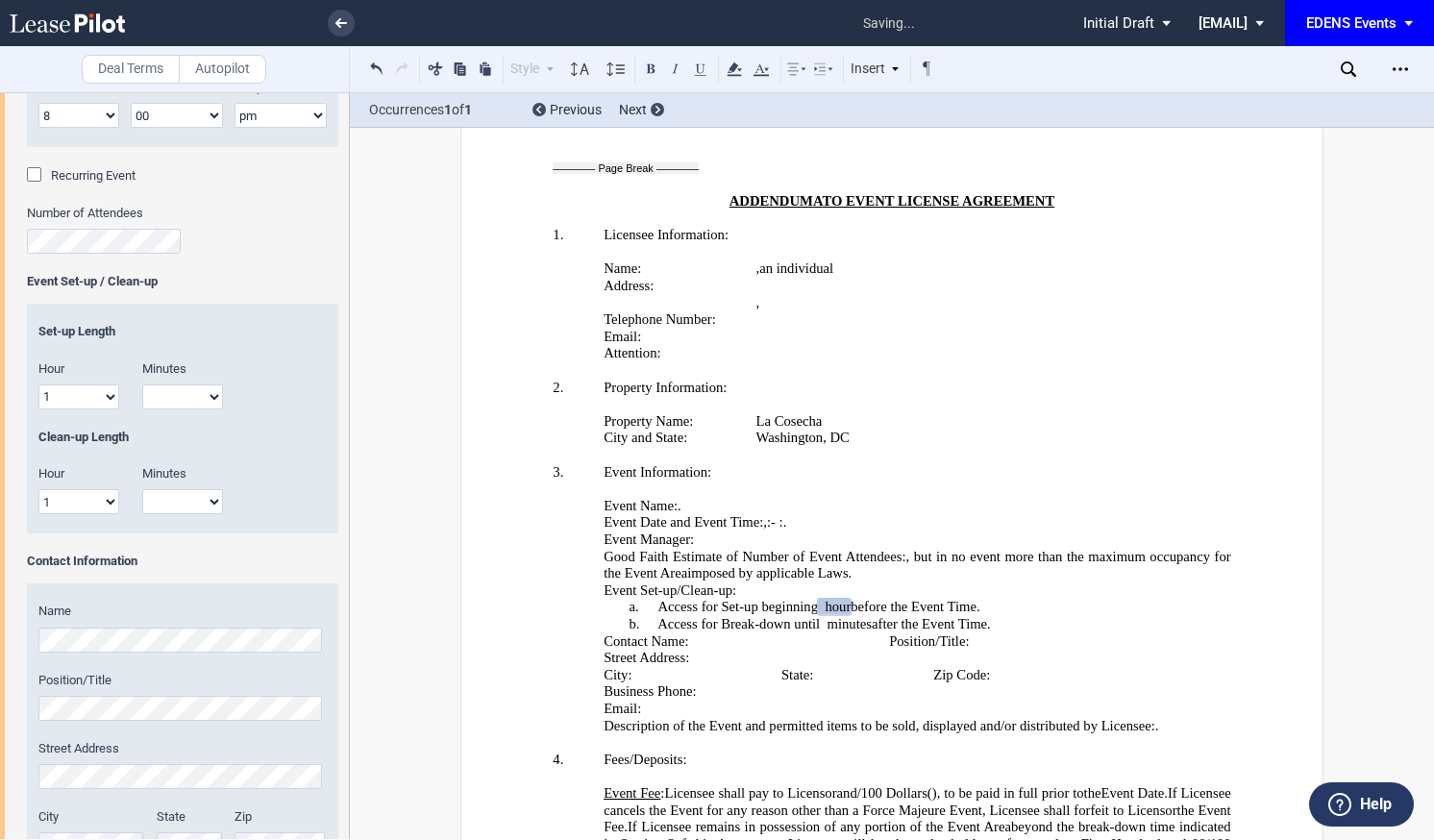 click on "1
2
3
4
5
6
7
8
9
10
11
12" at bounding box center (79, 502) 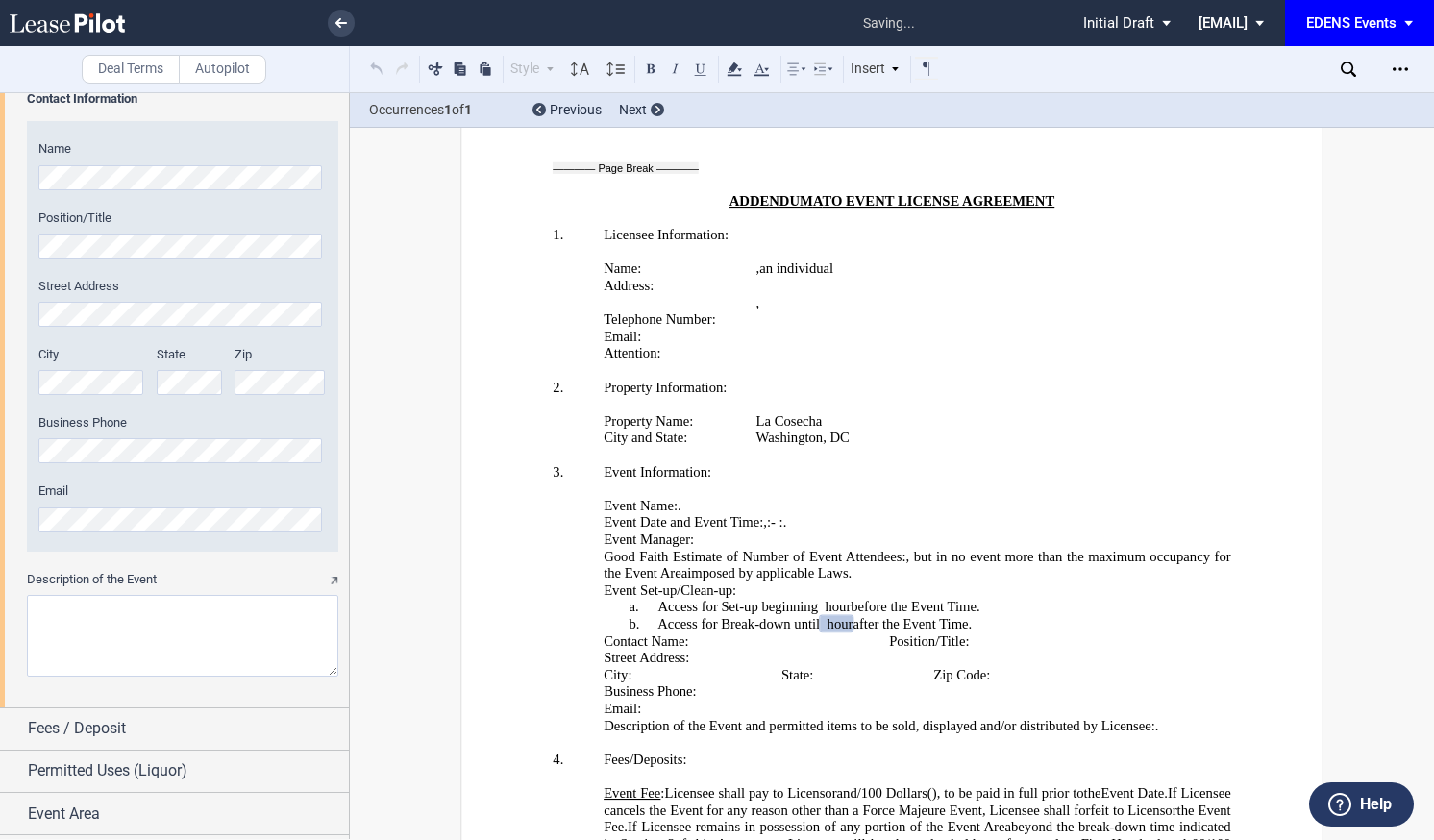 scroll, scrollTop: 2118, scrollLeft: 0, axis: vertical 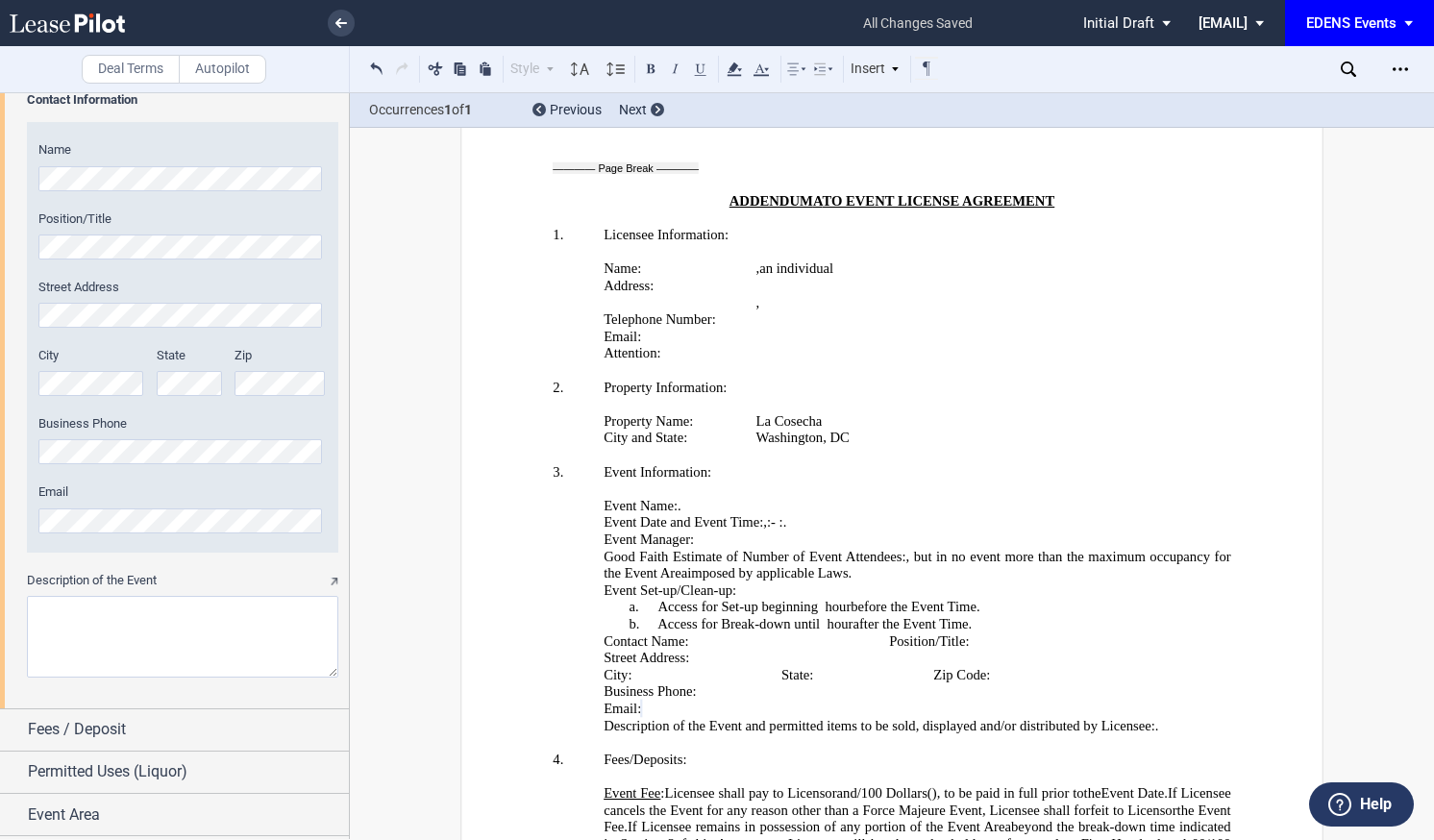 click on "Description of the Event" at bounding box center [183, 636] 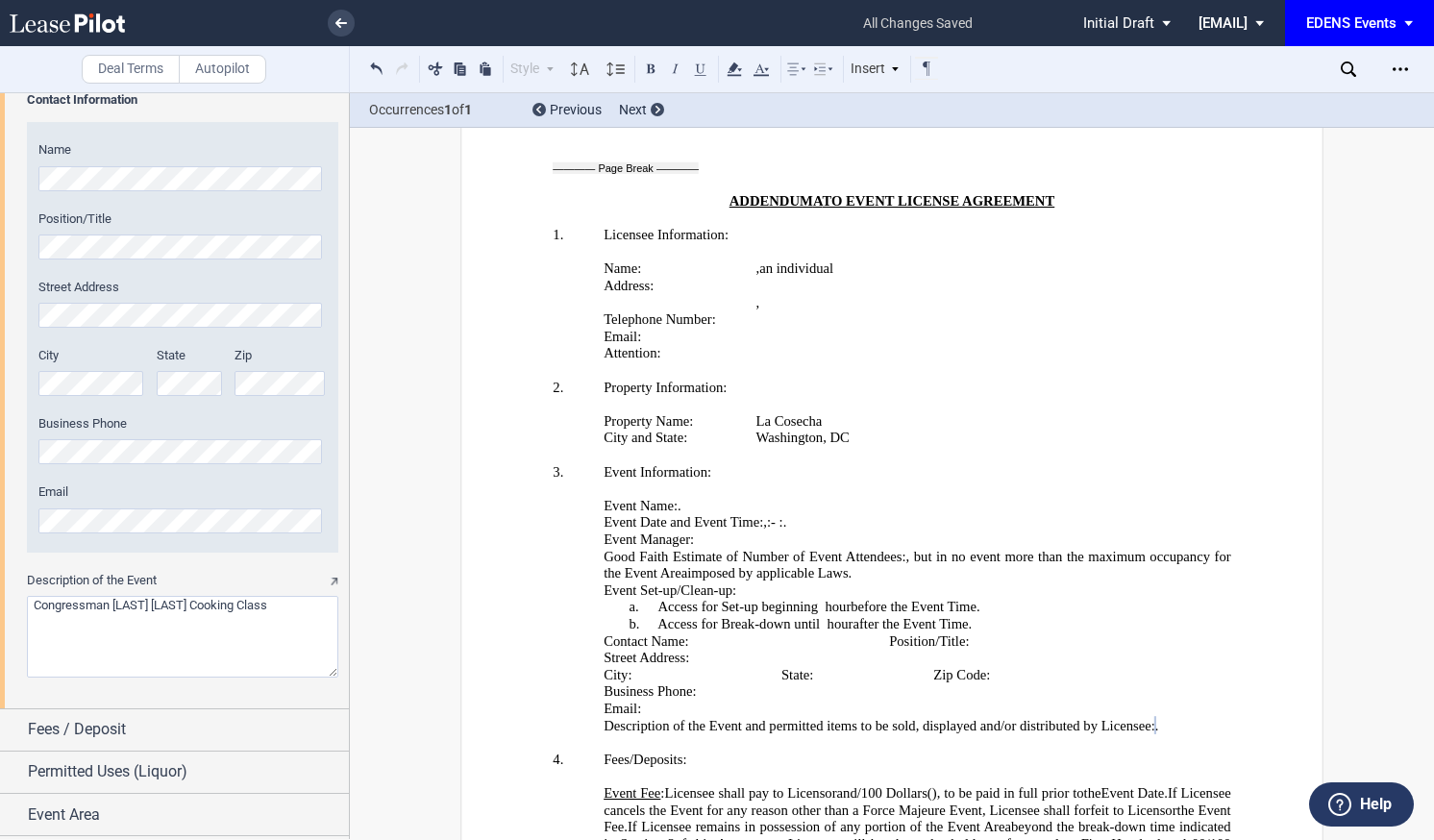 scroll, scrollTop: 2160, scrollLeft: 0, axis: vertical 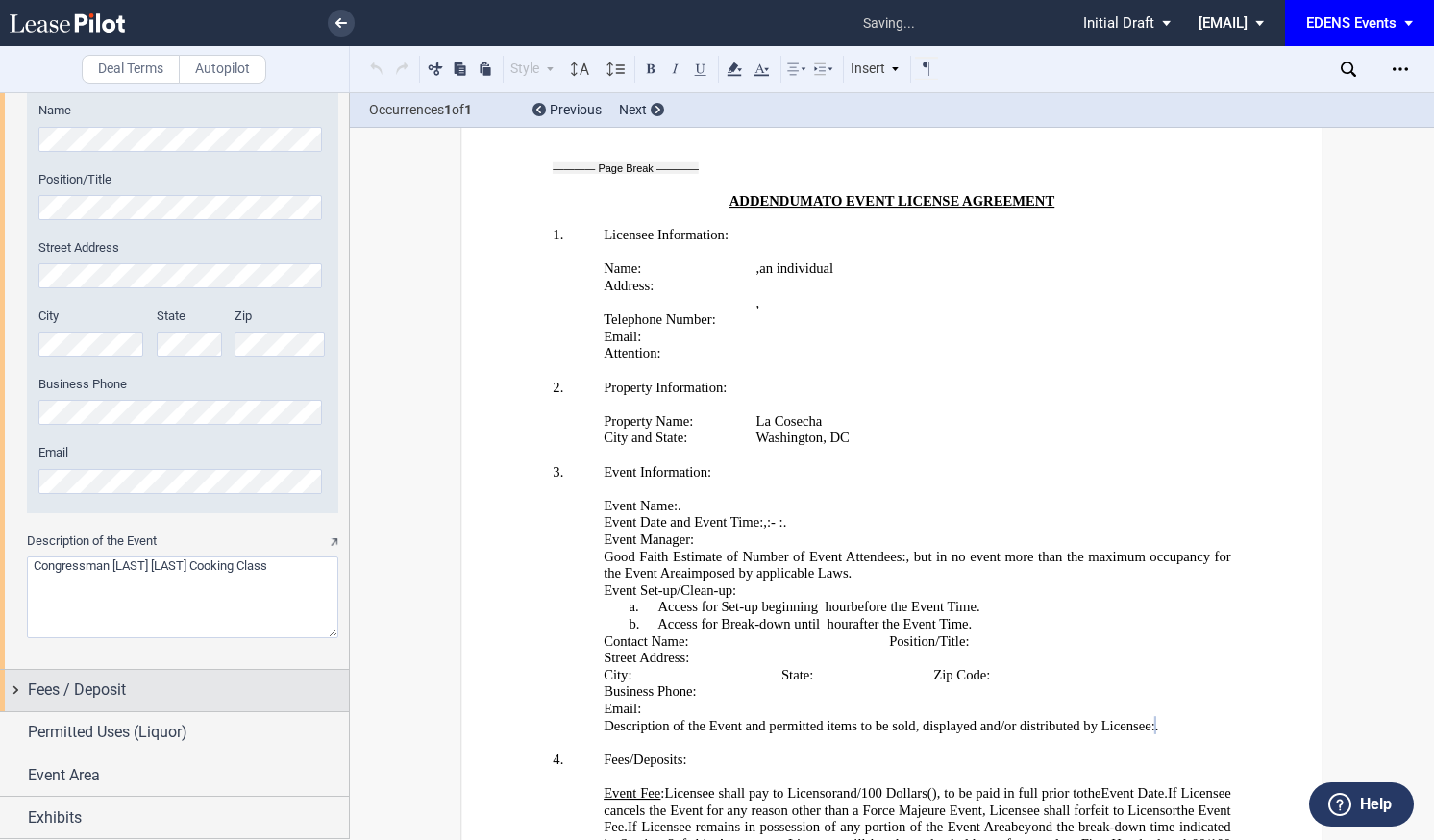 type on "Congressman [LAST] [LAST] Cooking Class" 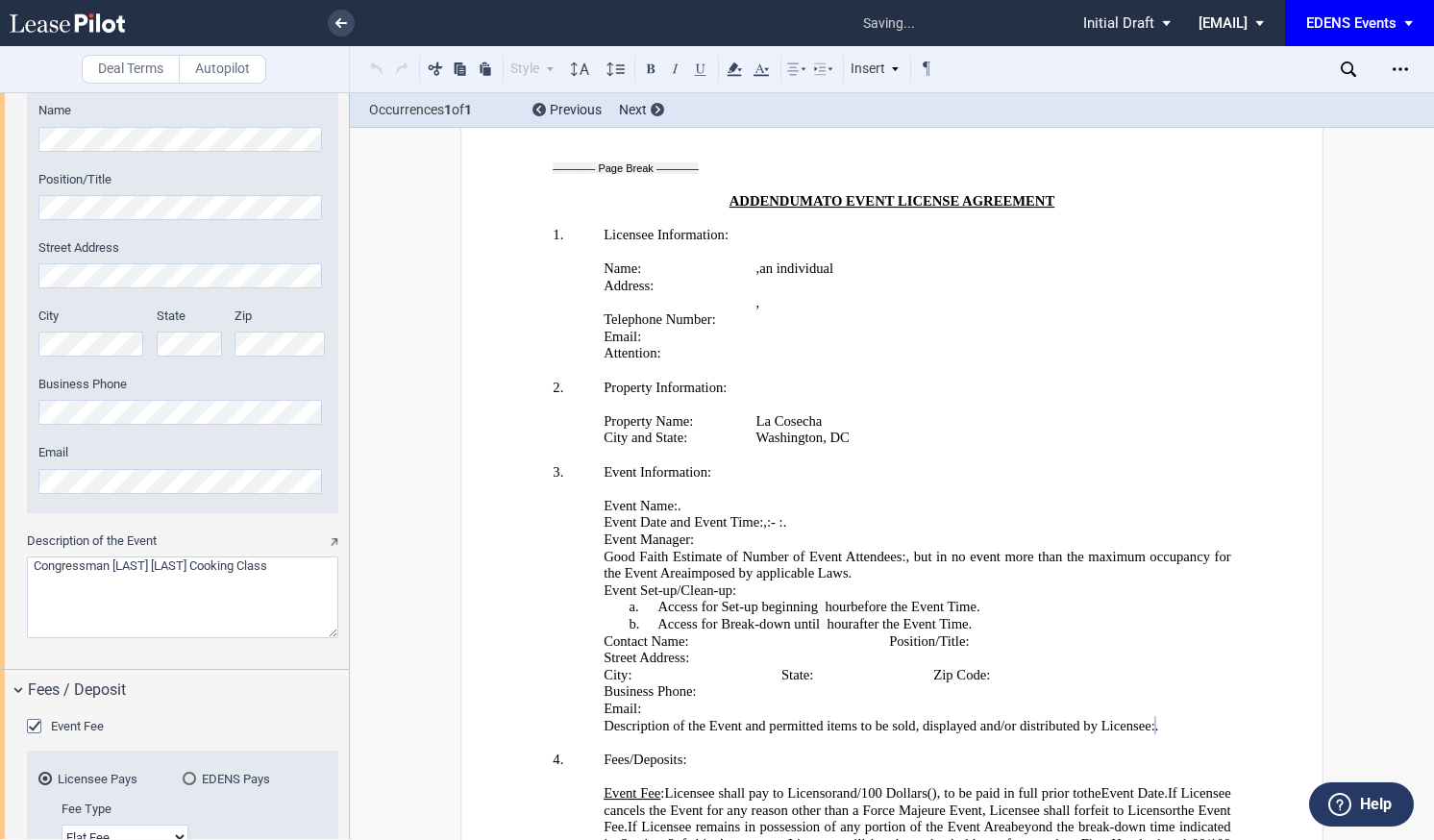 scroll, scrollTop: 2494, scrollLeft: 0, axis: vertical 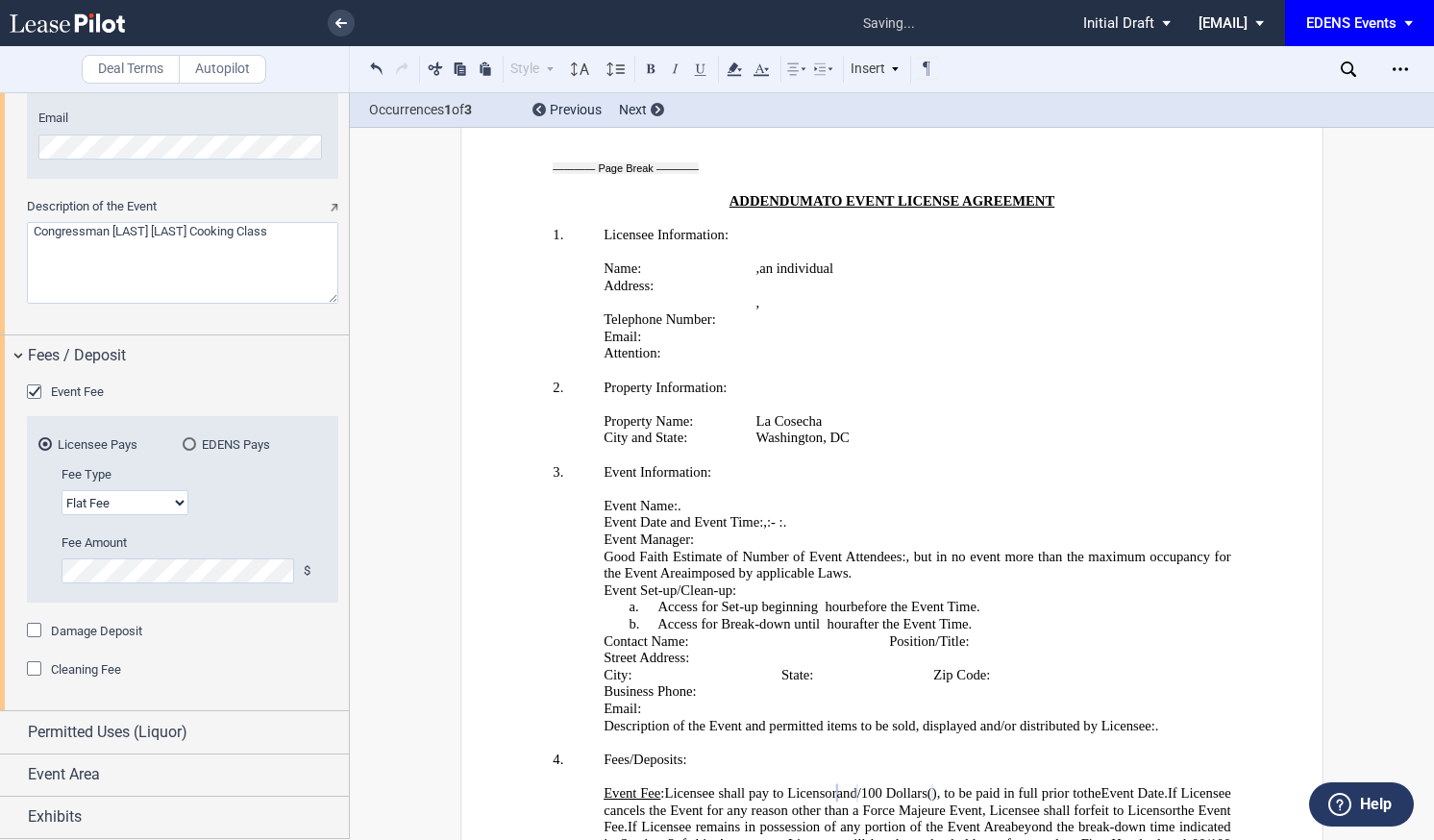 click on "Damage Deposit" 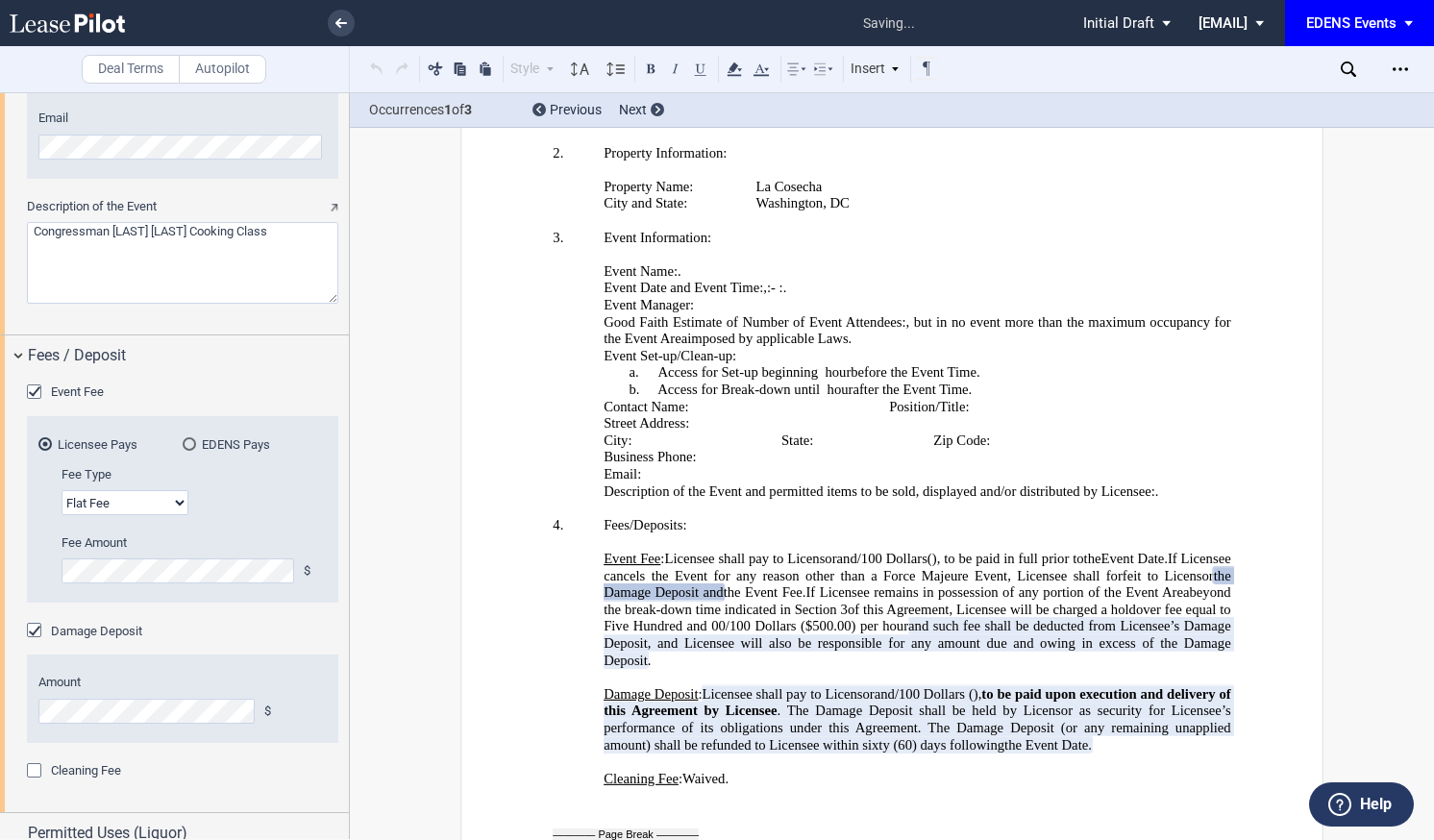 scroll, scrollTop: 3863, scrollLeft: 0, axis: vertical 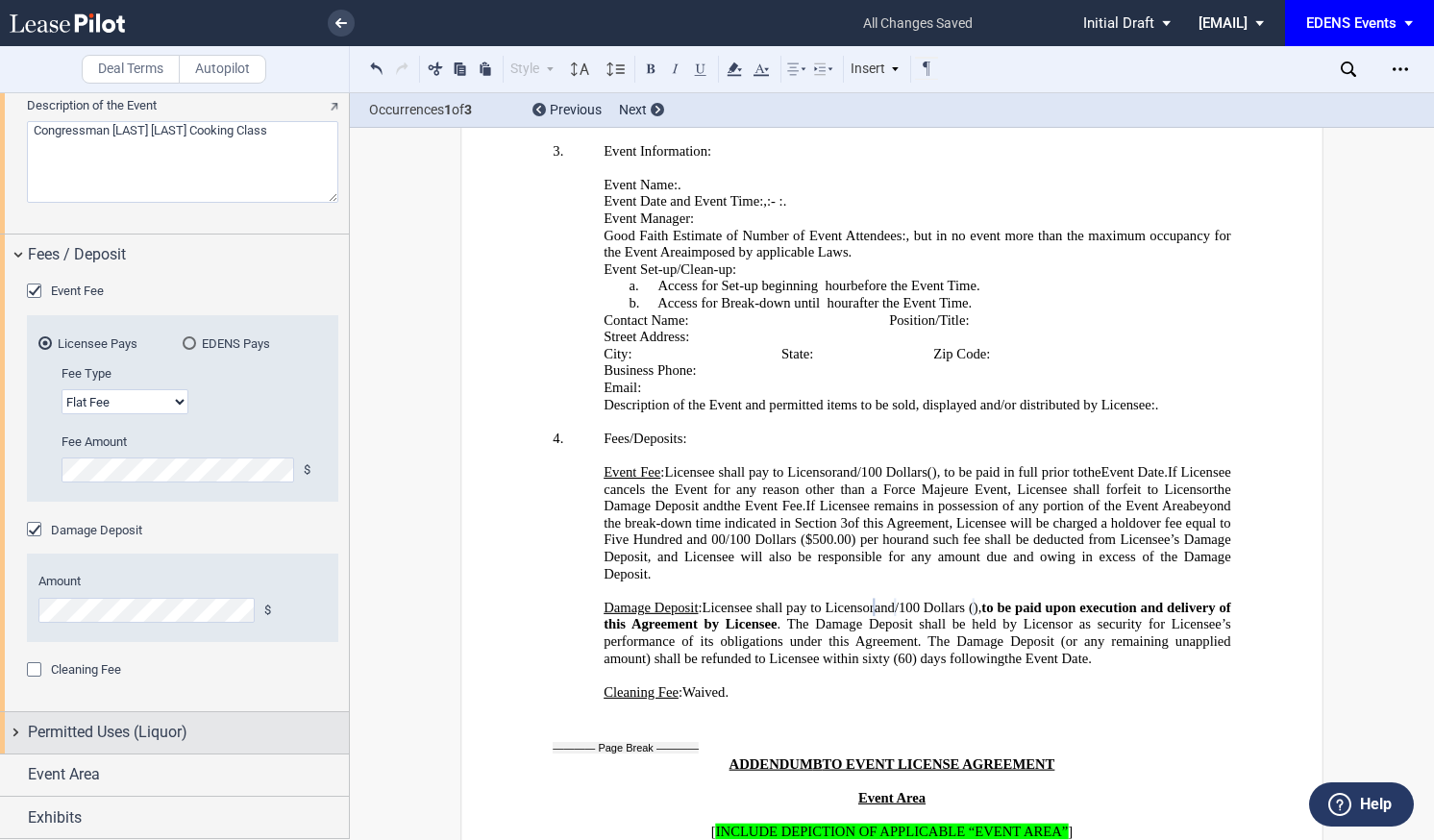 click on "Permitted Uses (Liquor)" at bounding box center [108, 732] 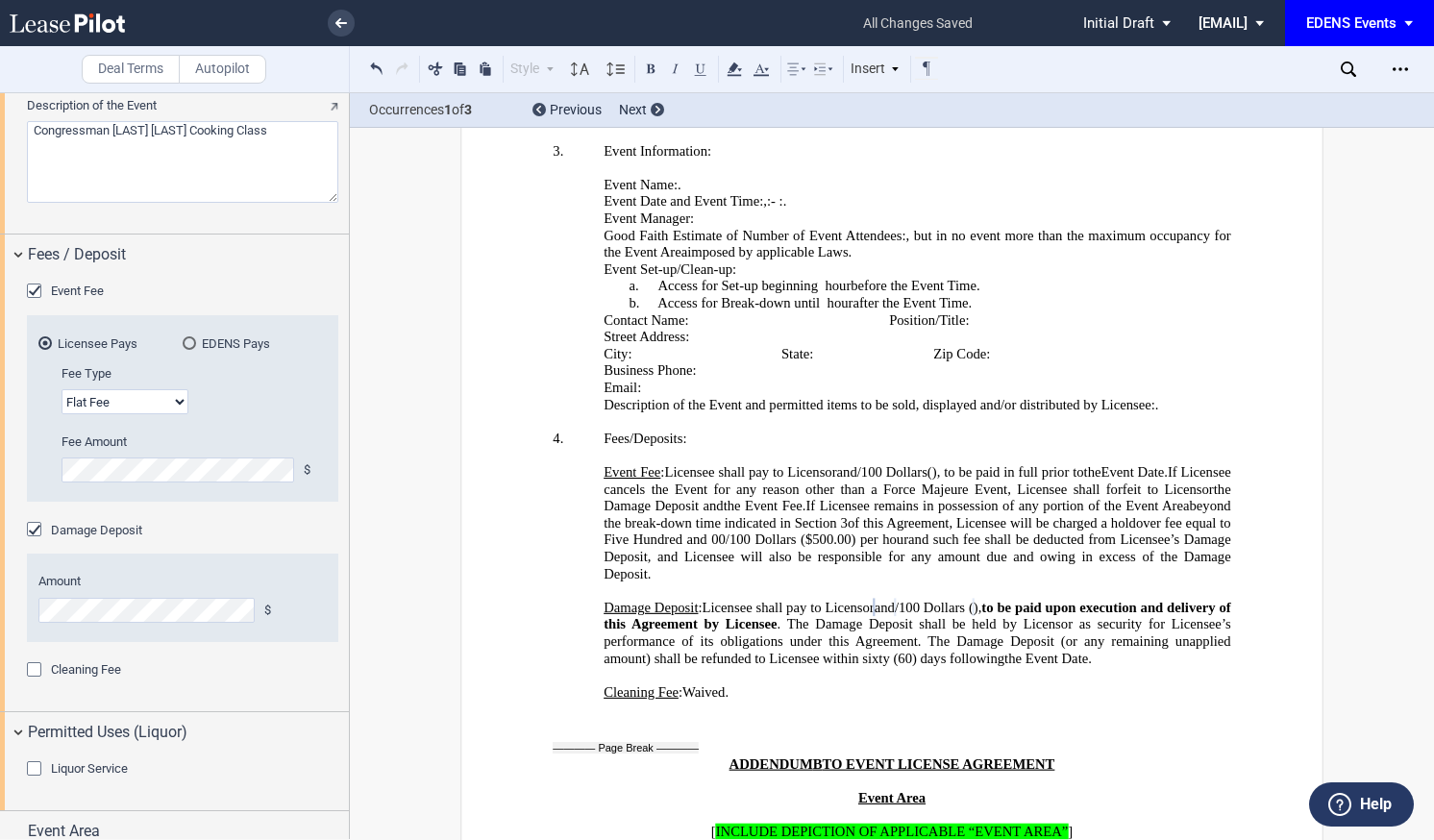 scroll, scrollTop: 2652, scrollLeft: 0, axis: vertical 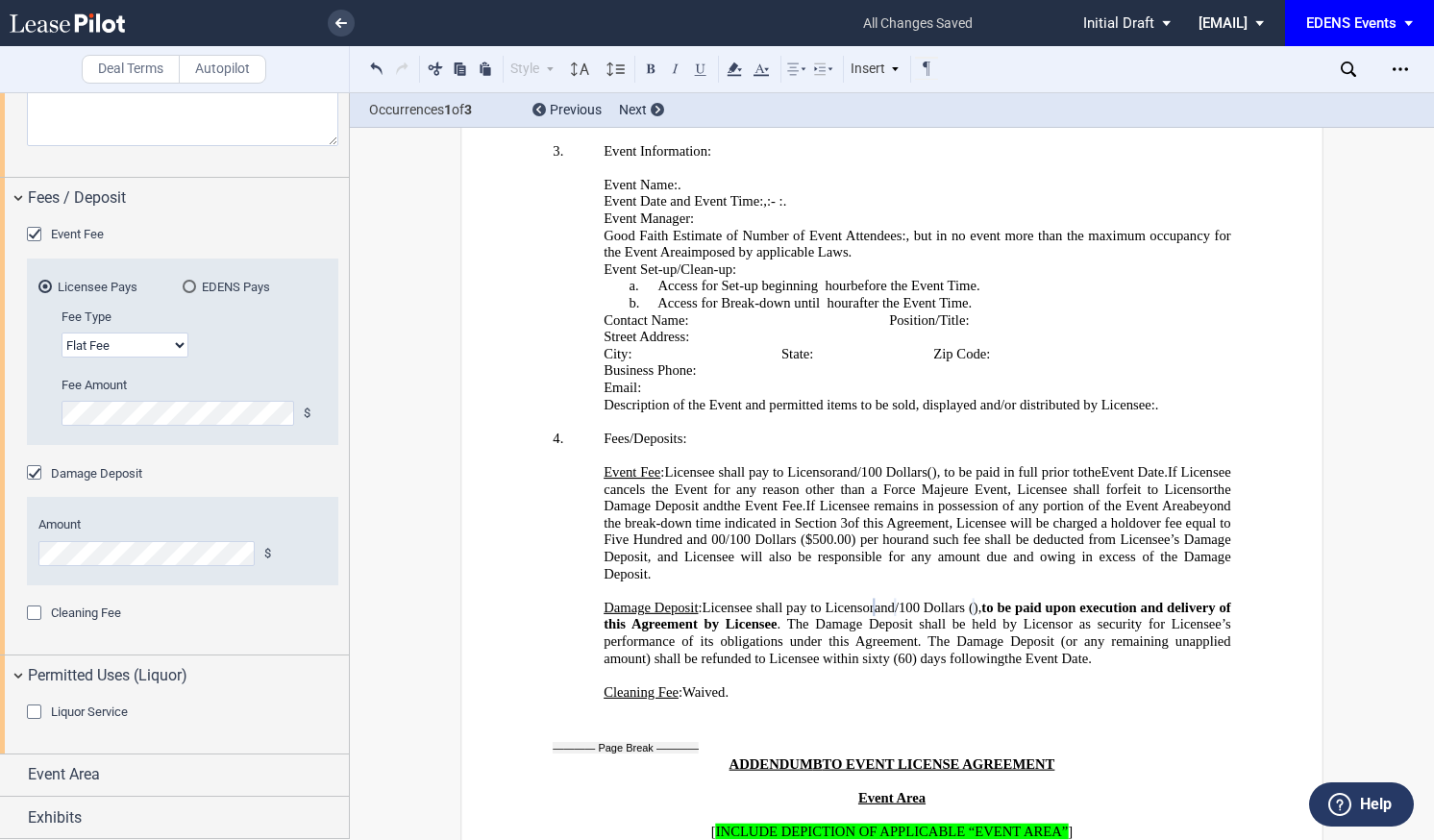 click on "Liquor Service" at bounding box center [174, 725] 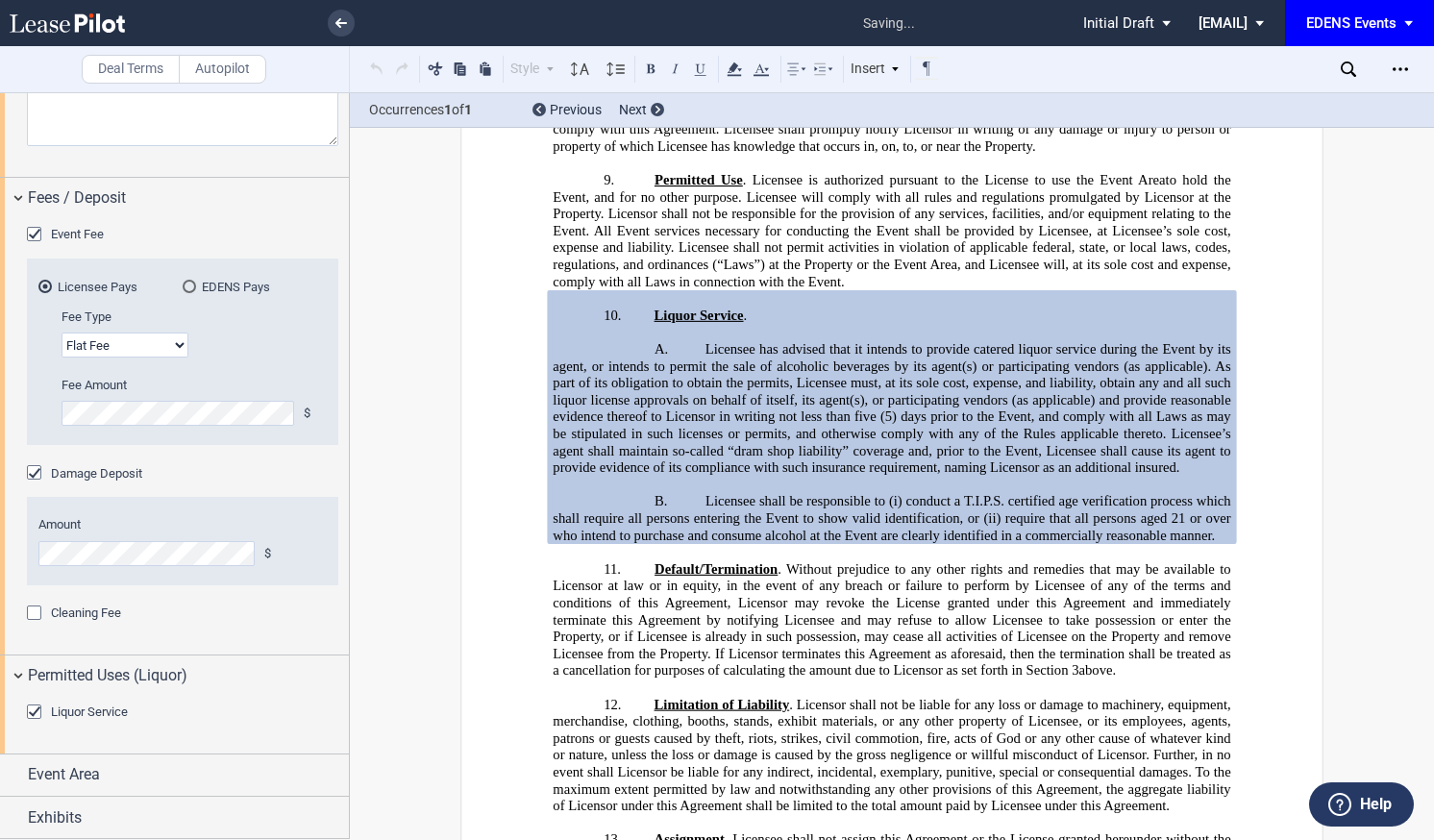 scroll, scrollTop: 1378, scrollLeft: 0, axis: vertical 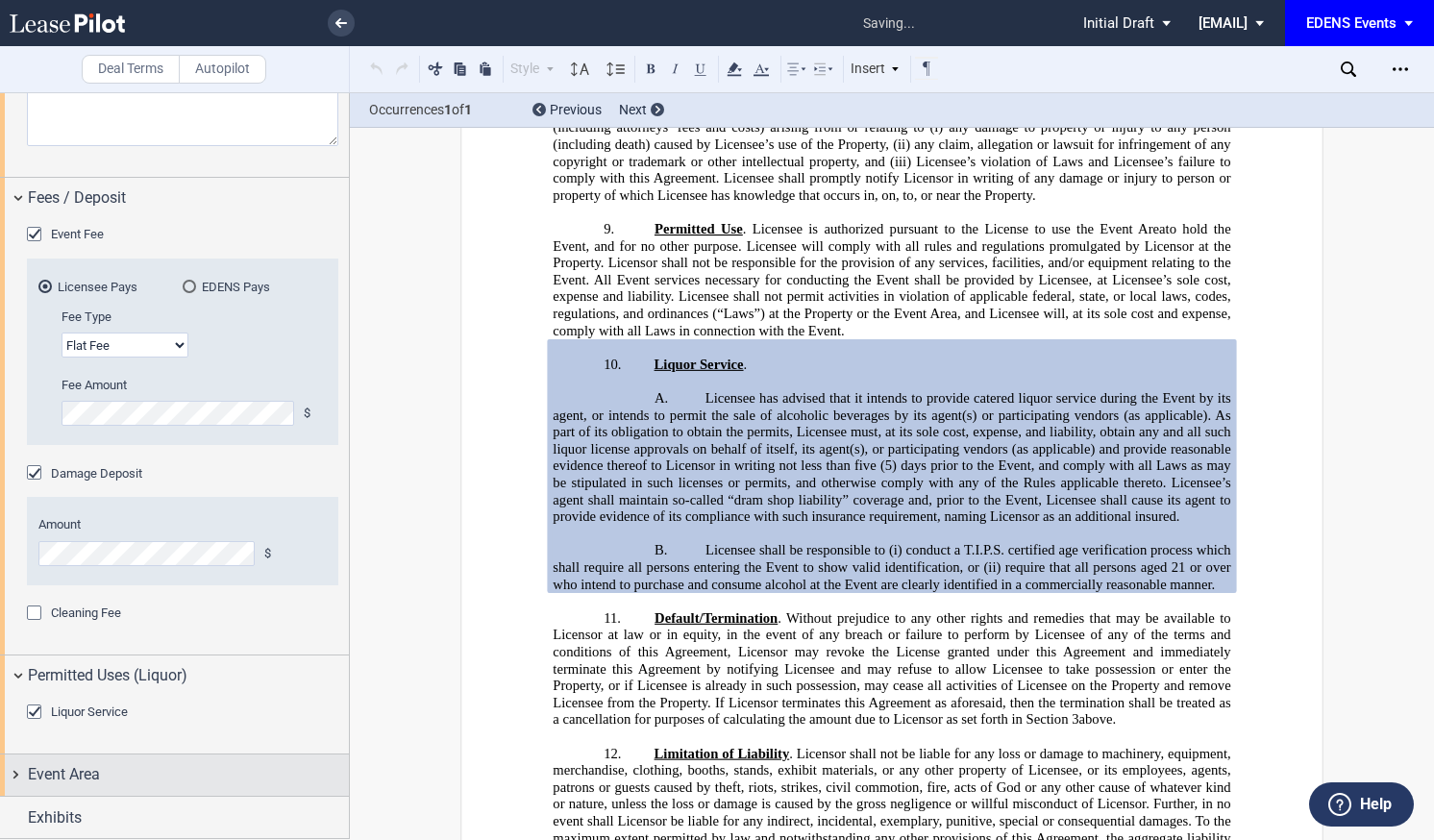 click on "Event Area" at bounding box center (63, 775) 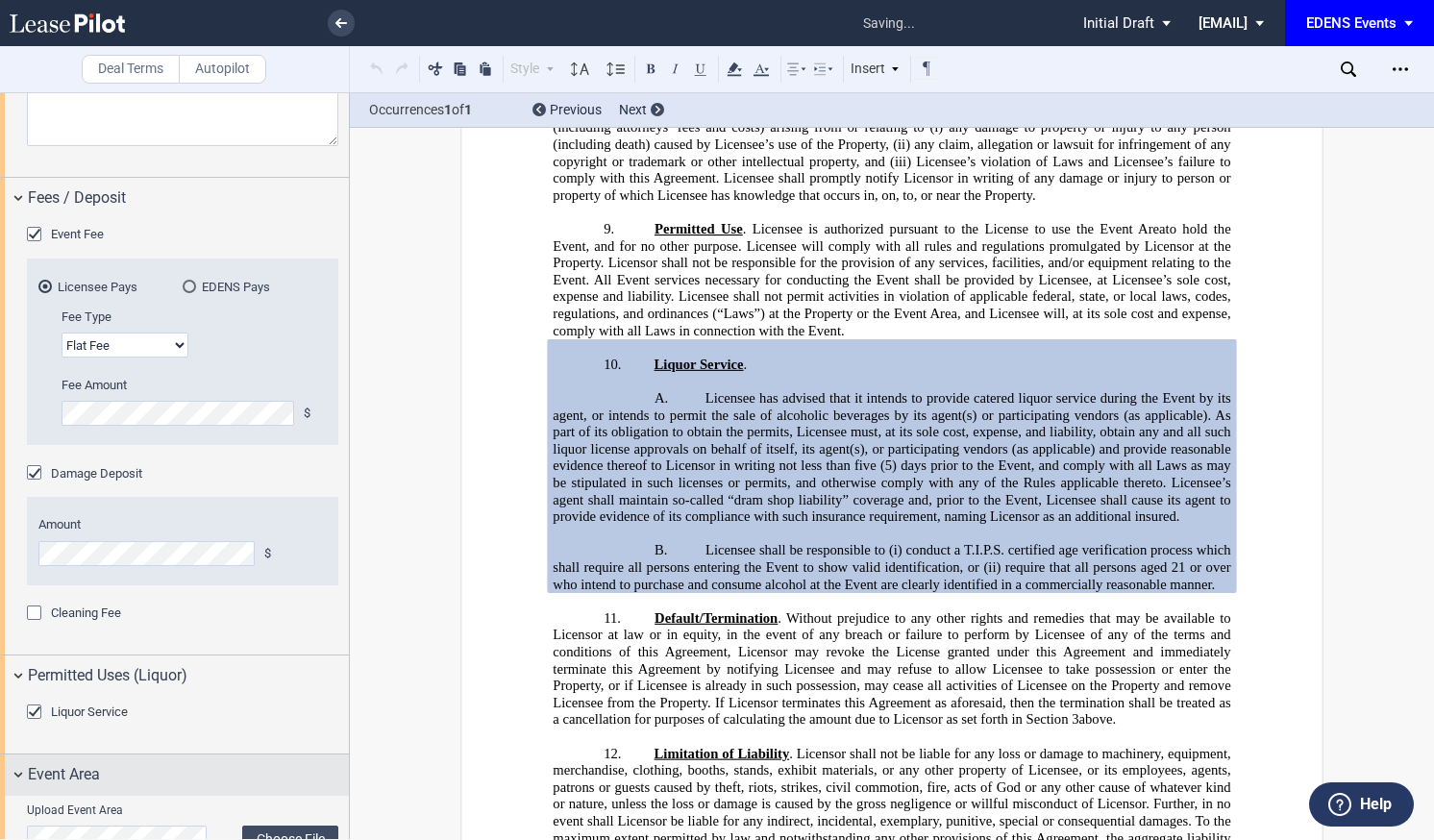 scroll, scrollTop: 2800, scrollLeft: 0, axis: vertical 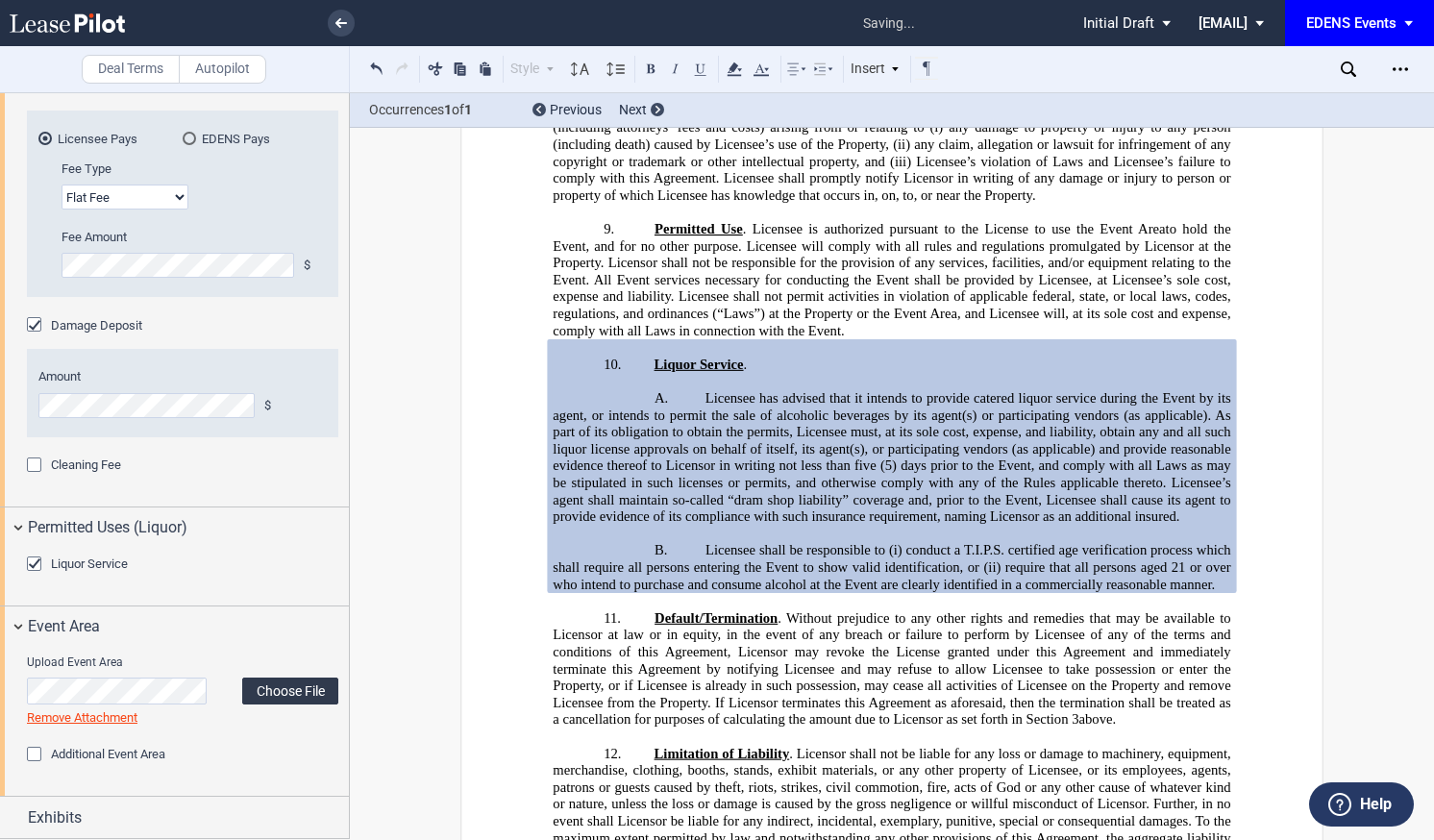 click on "Choose File" 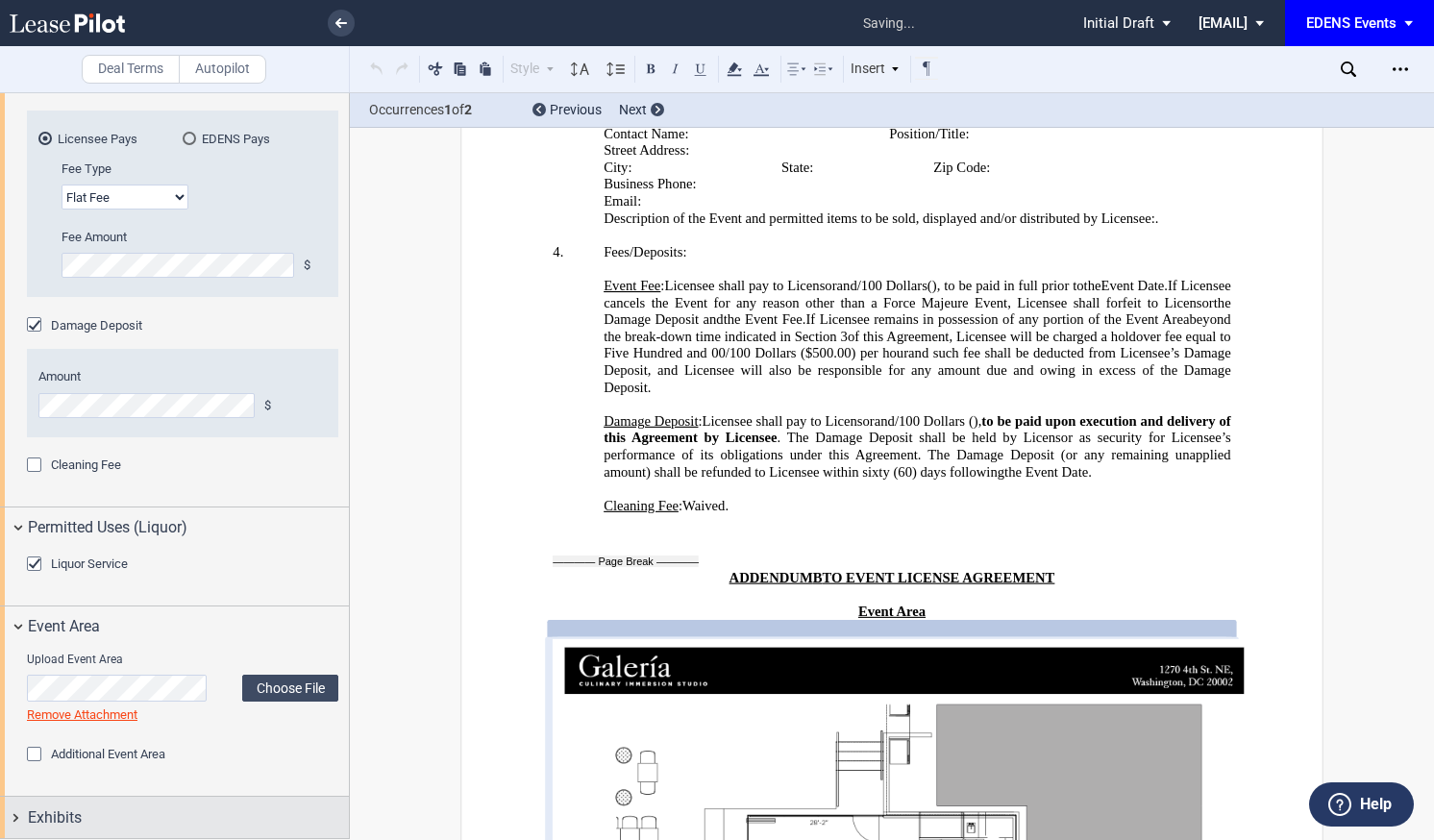 scroll, scrollTop: 4559, scrollLeft: 0, axis: vertical 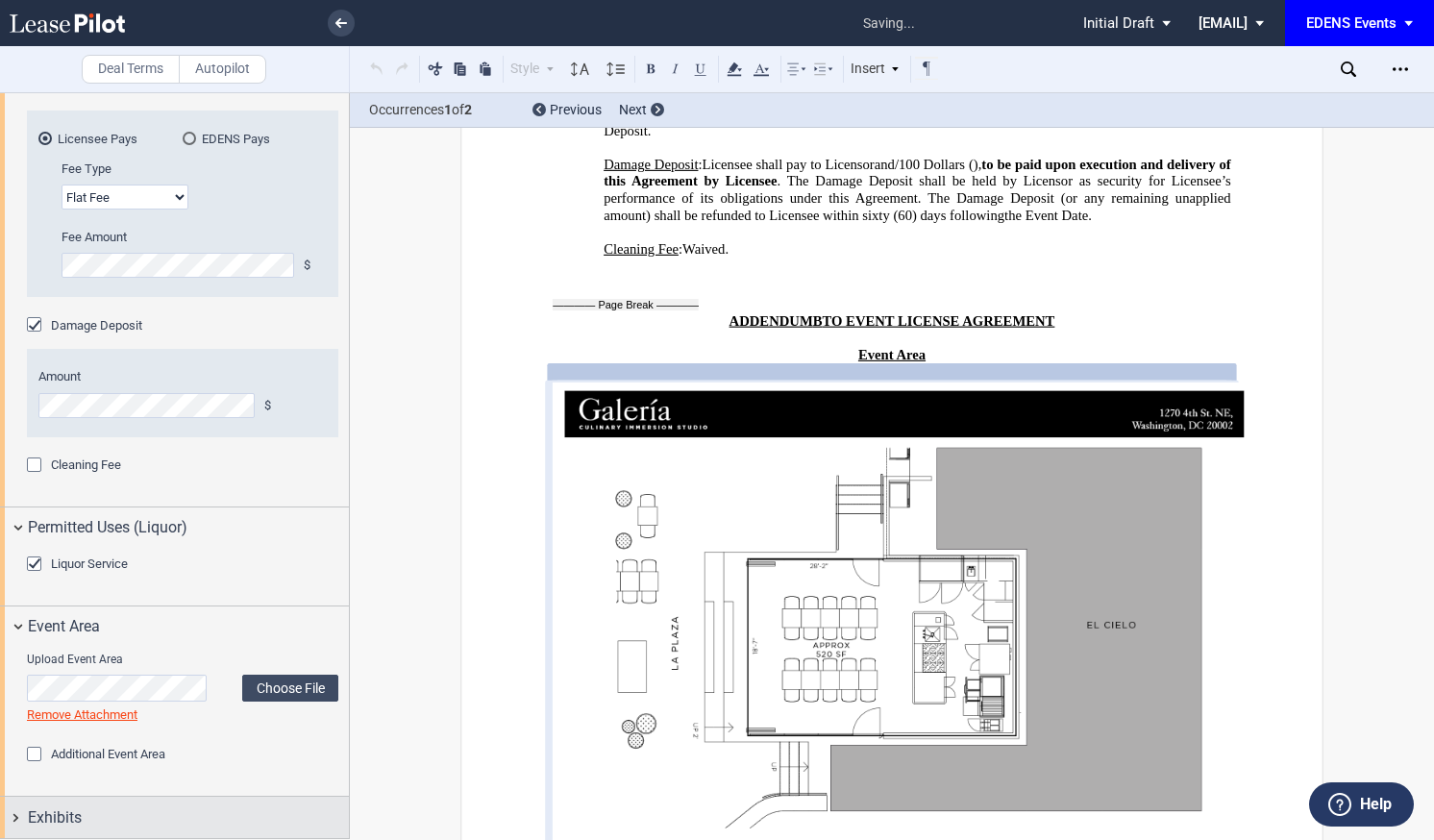 click on "Exhibits" at bounding box center [188, 818] 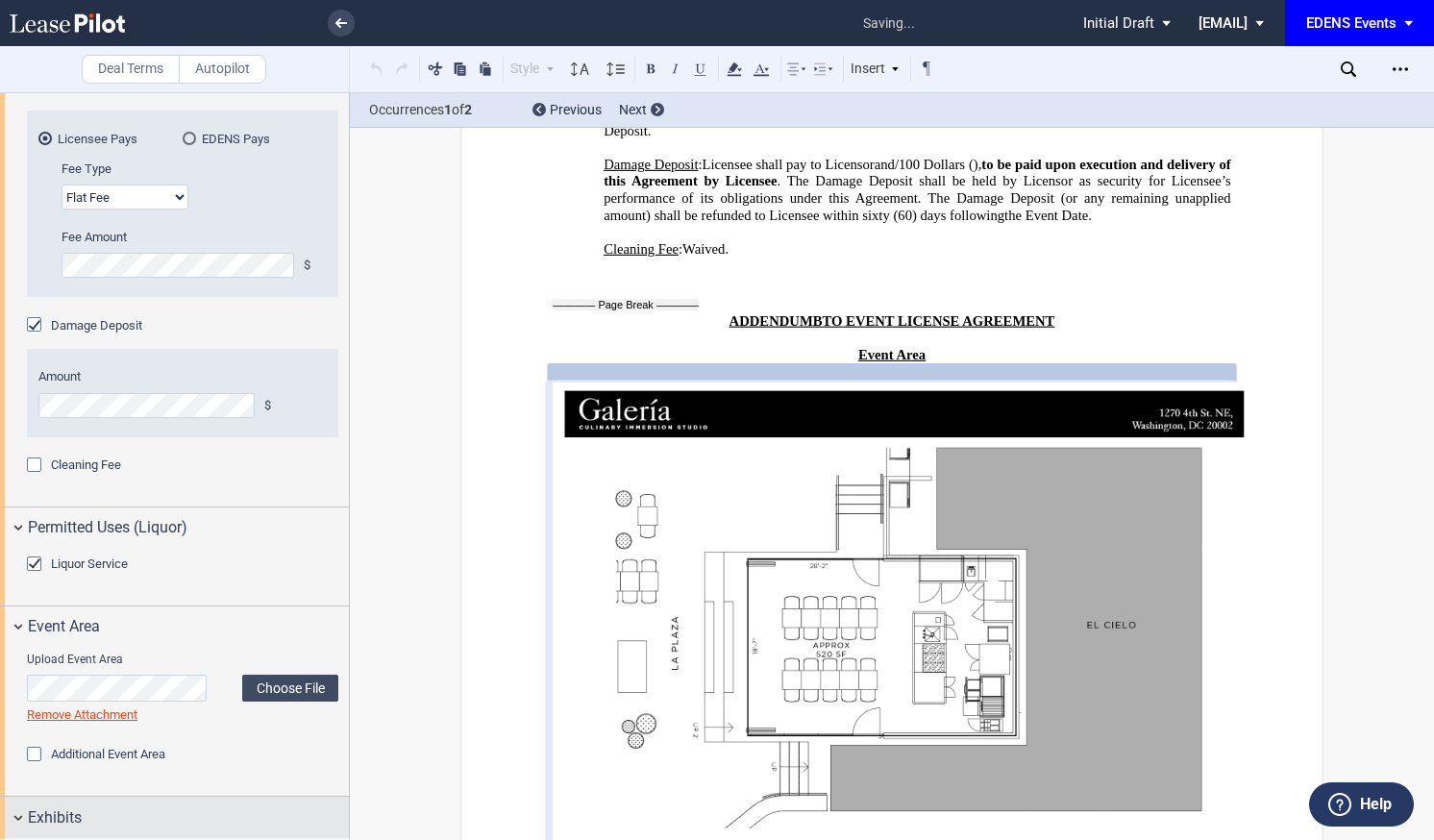 scroll, scrollTop: 2933, scrollLeft: 0, axis: vertical 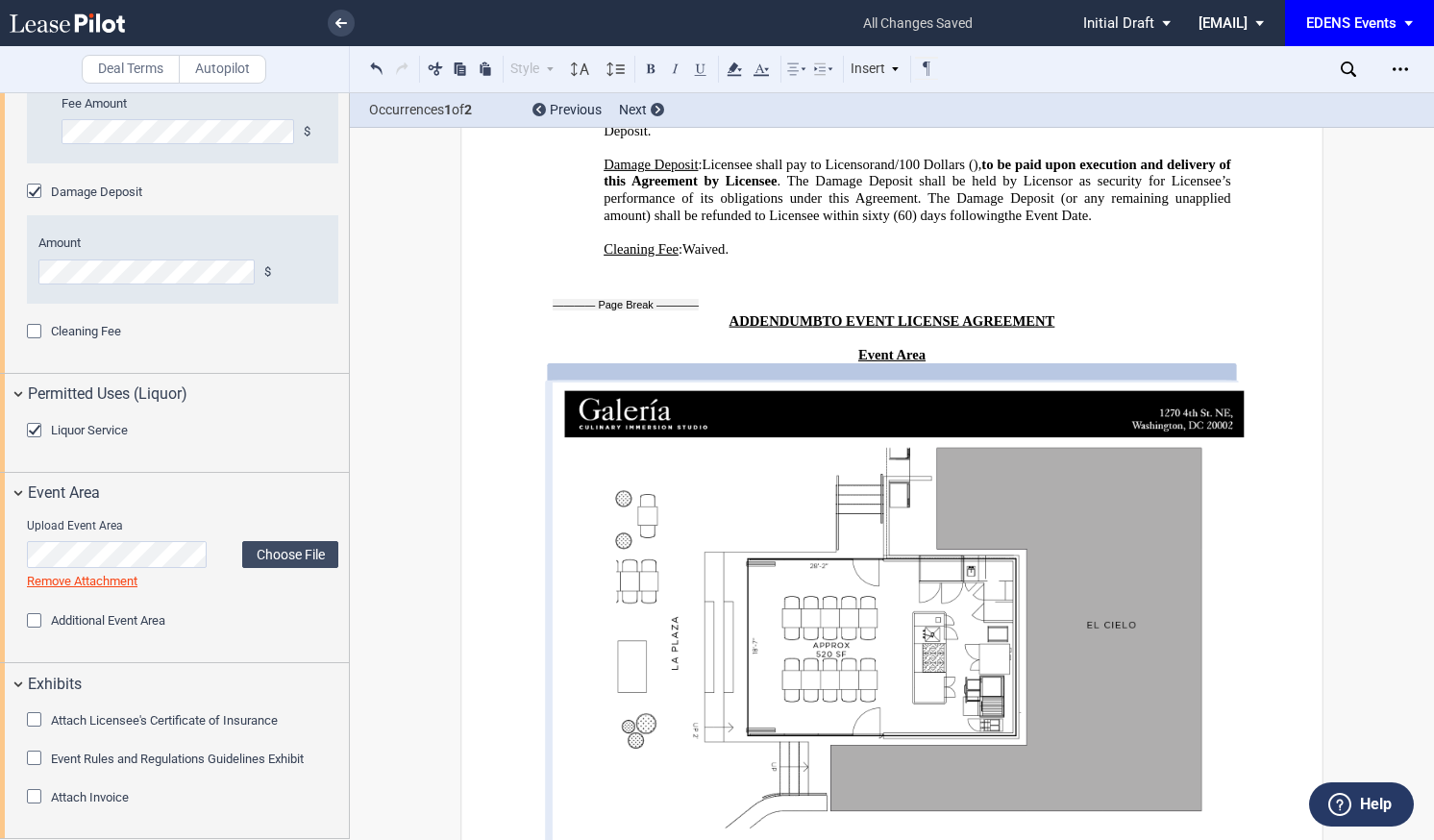 click on "Event Rules and Regulations Guidelines Exhibit" 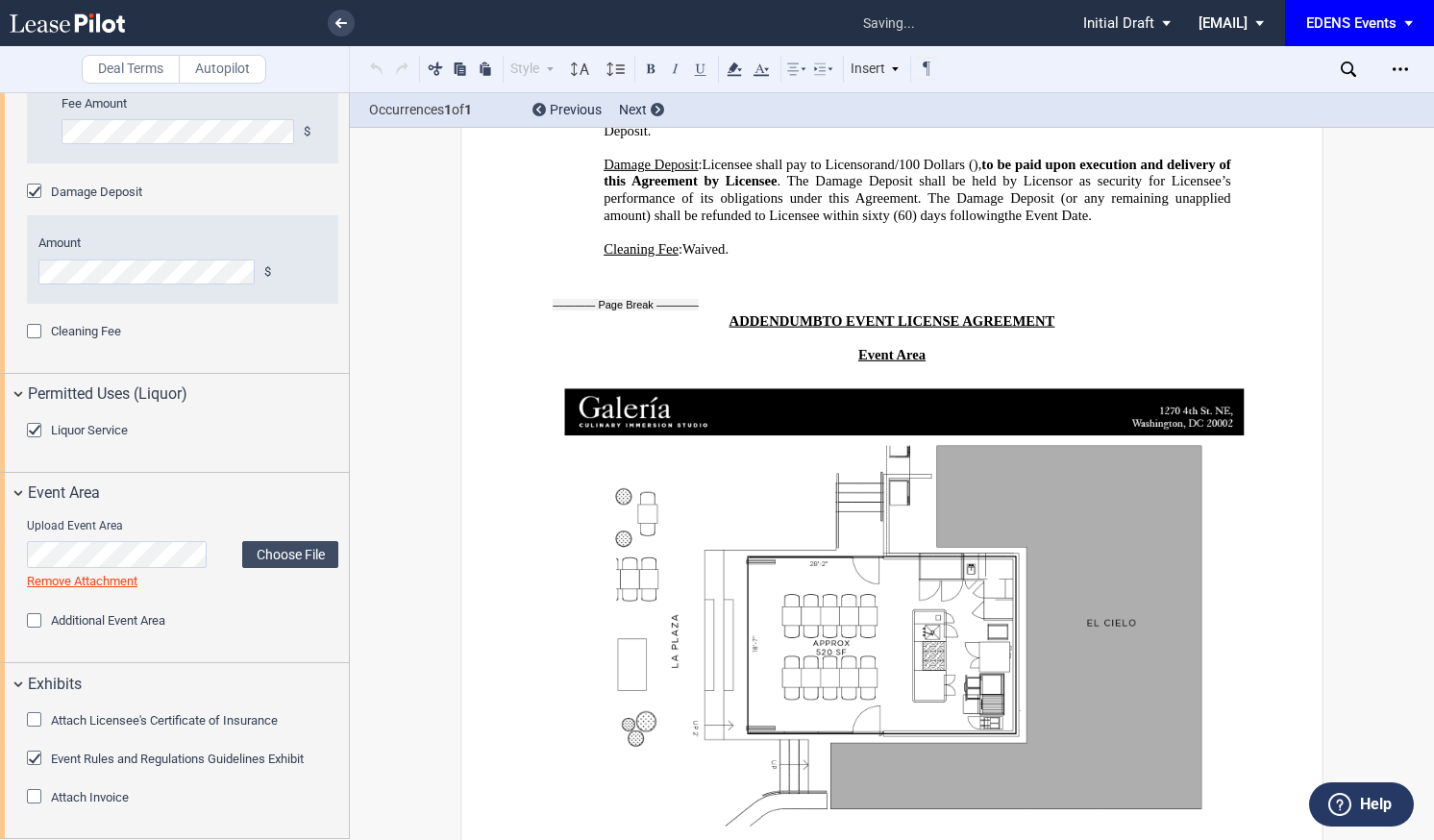 scroll, scrollTop: 5218, scrollLeft: 0, axis: vertical 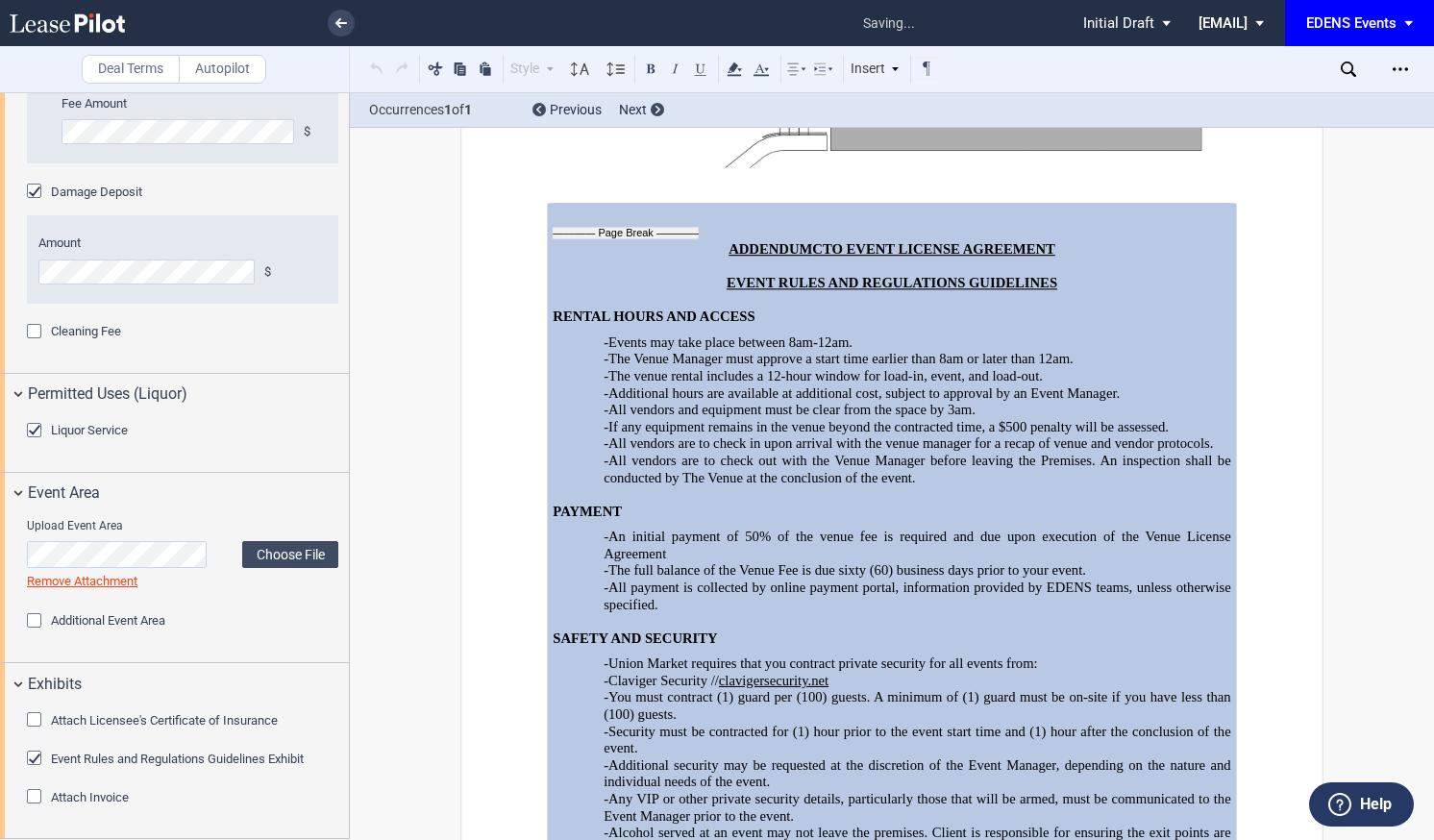 click on "Attach Licensee's Certificate of Insurance" 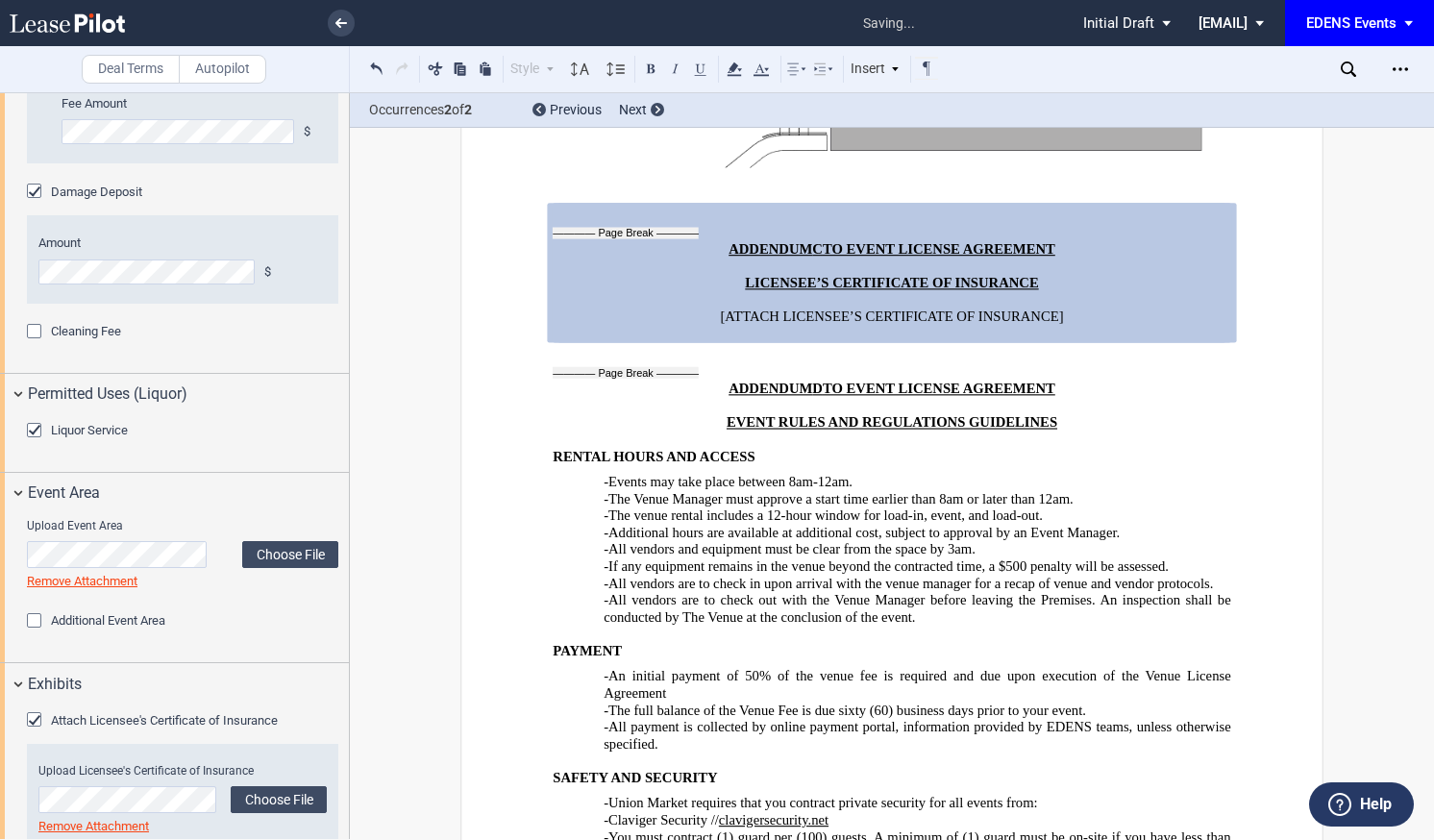 click on "Attach Licensee's Certificate of Insurance" 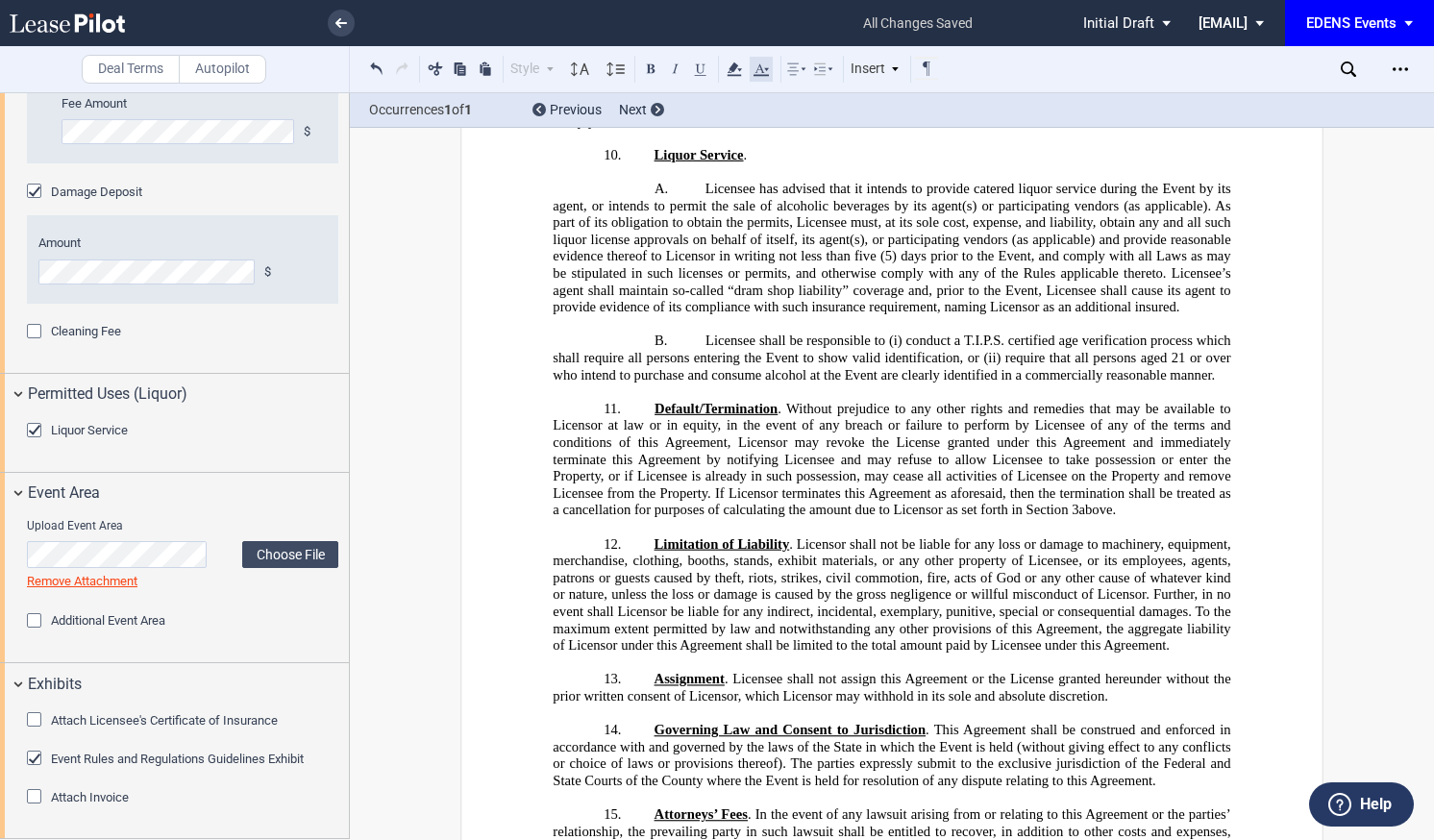 scroll, scrollTop: 1587, scrollLeft: 0, axis: vertical 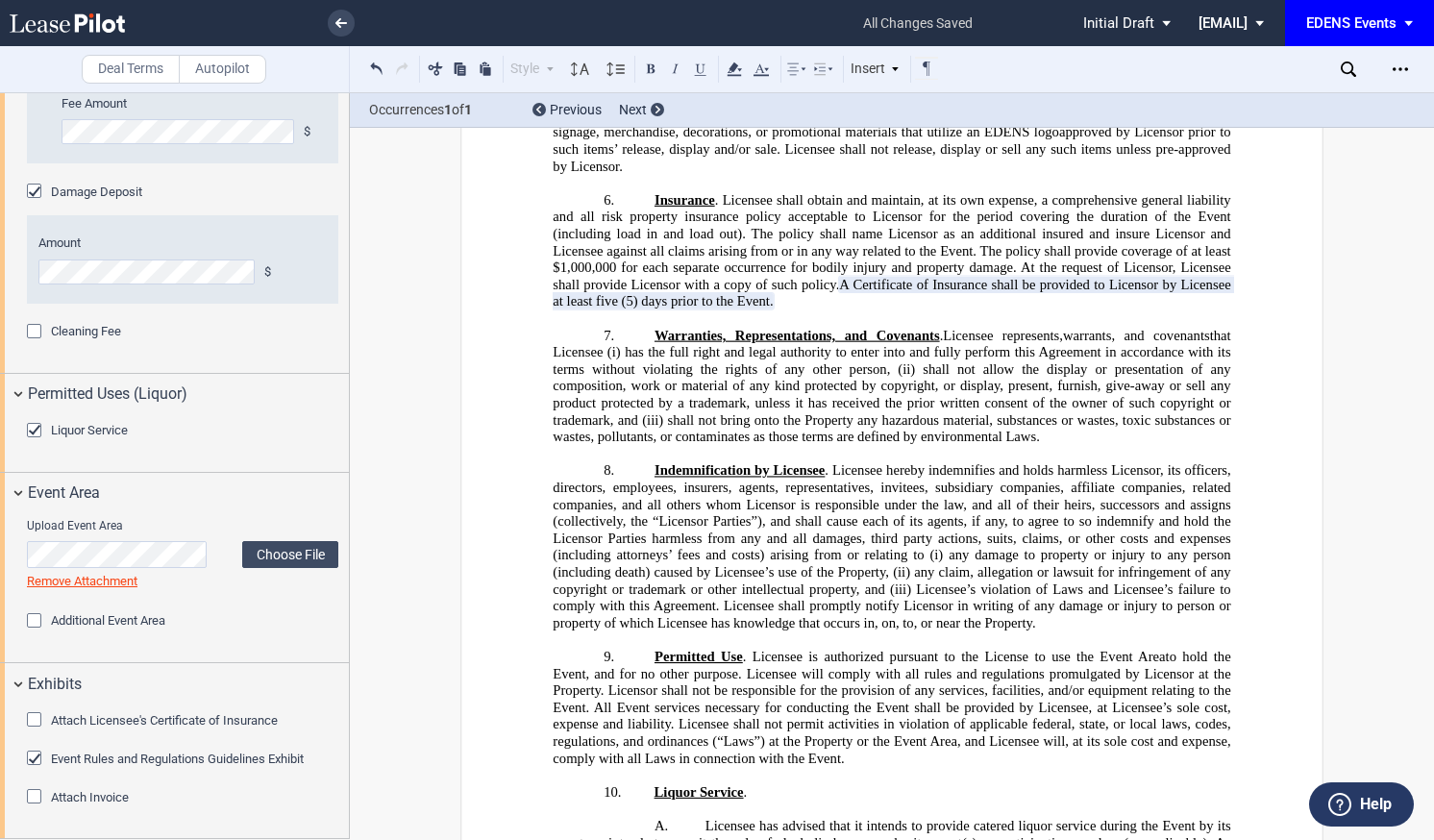 click 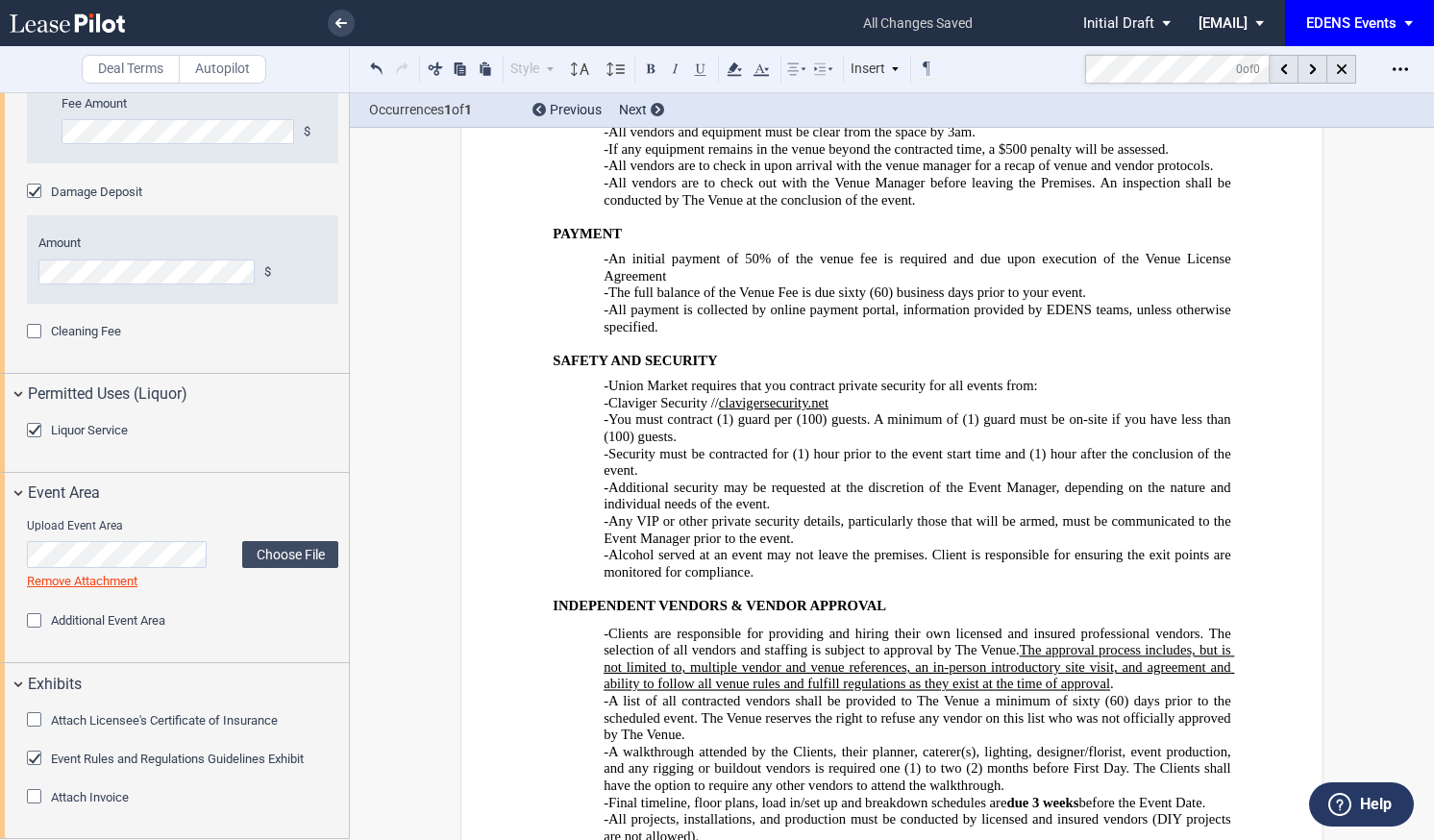 scroll, scrollTop: 5452, scrollLeft: 0, axis: vertical 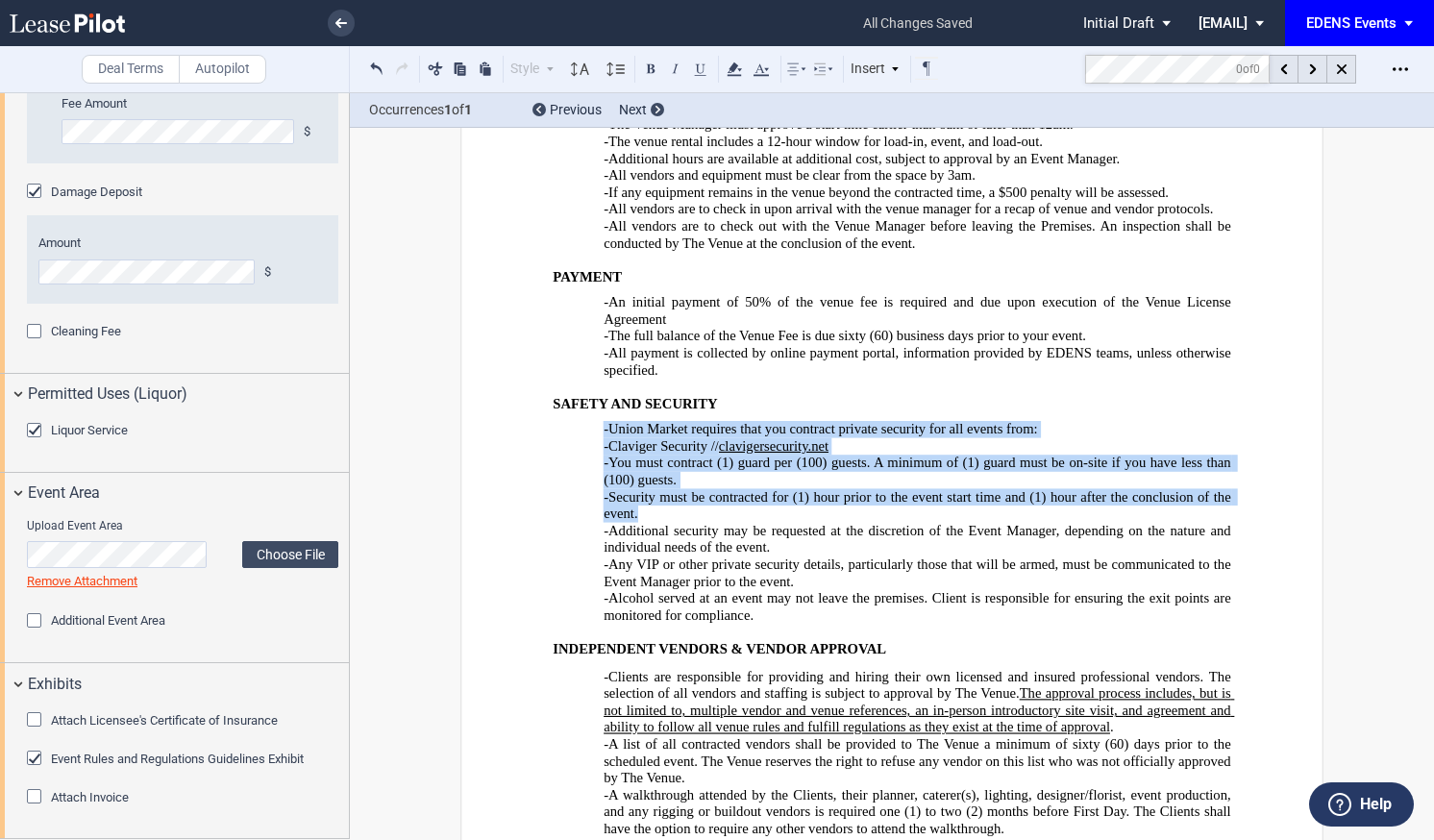 drag, startPoint x: 648, startPoint y: 389, endPoint x: 593, endPoint y: 305, distance: 100.40418 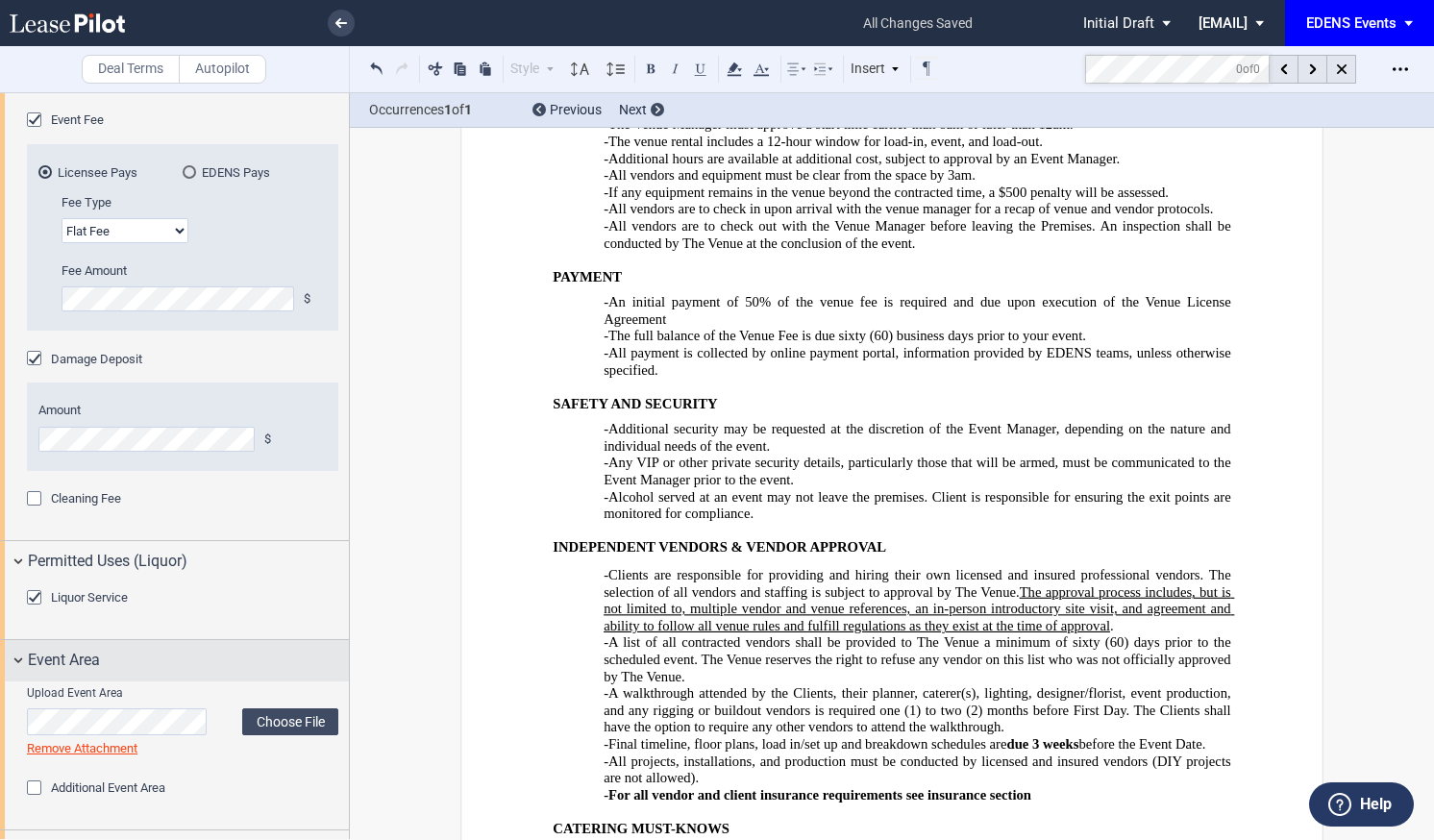 scroll, scrollTop: 2763, scrollLeft: 0, axis: vertical 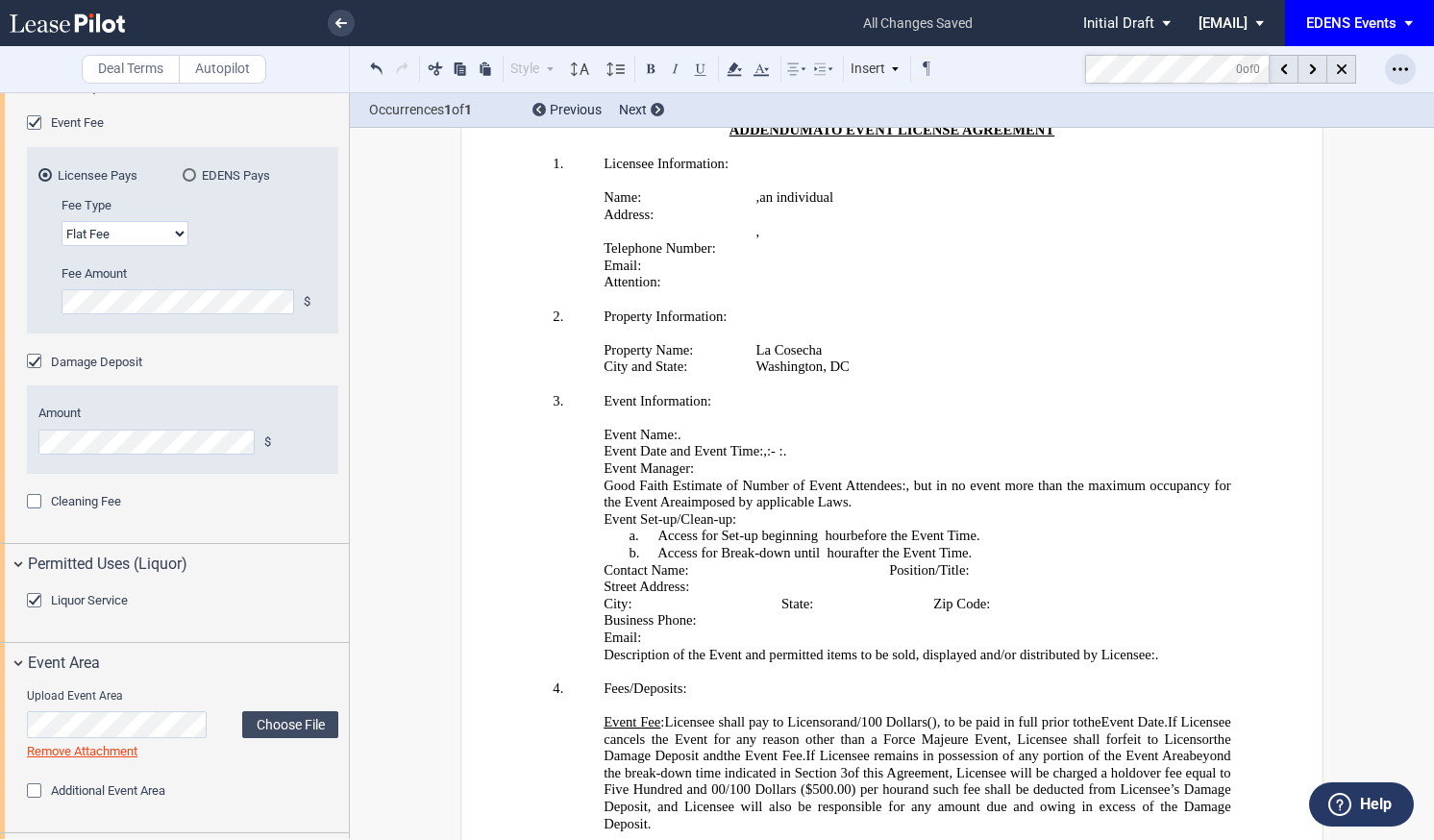 click at bounding box center [1400, 69] 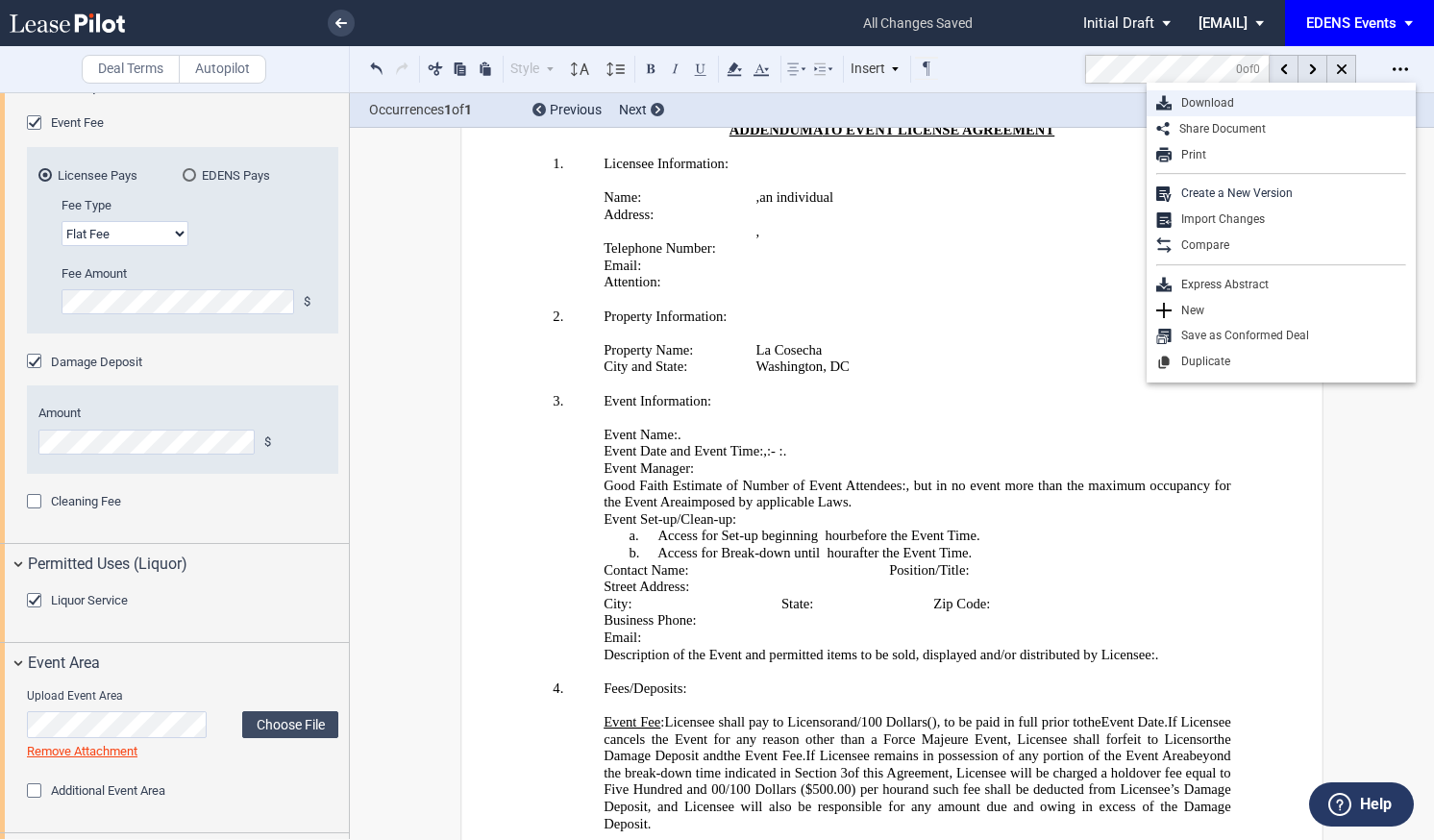 click on "Download" at bounding box center [1289, 103] 